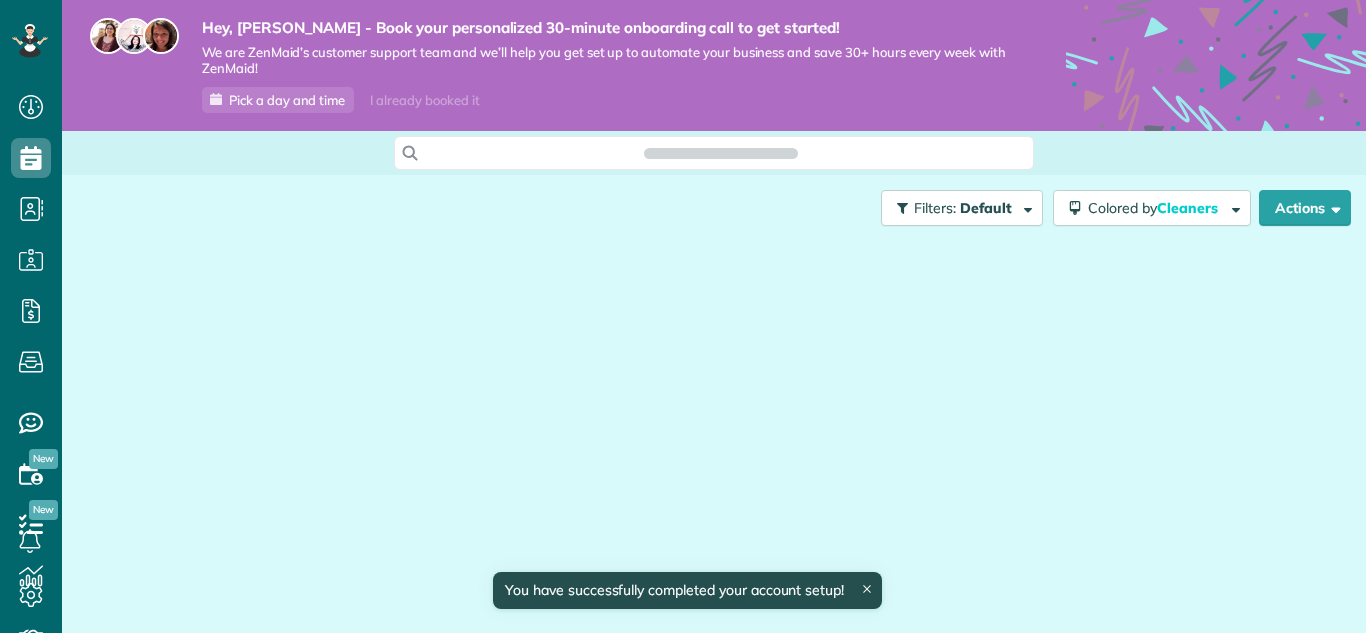 scroll, scrollTop: 0, scrollLeft: 0, axis: both 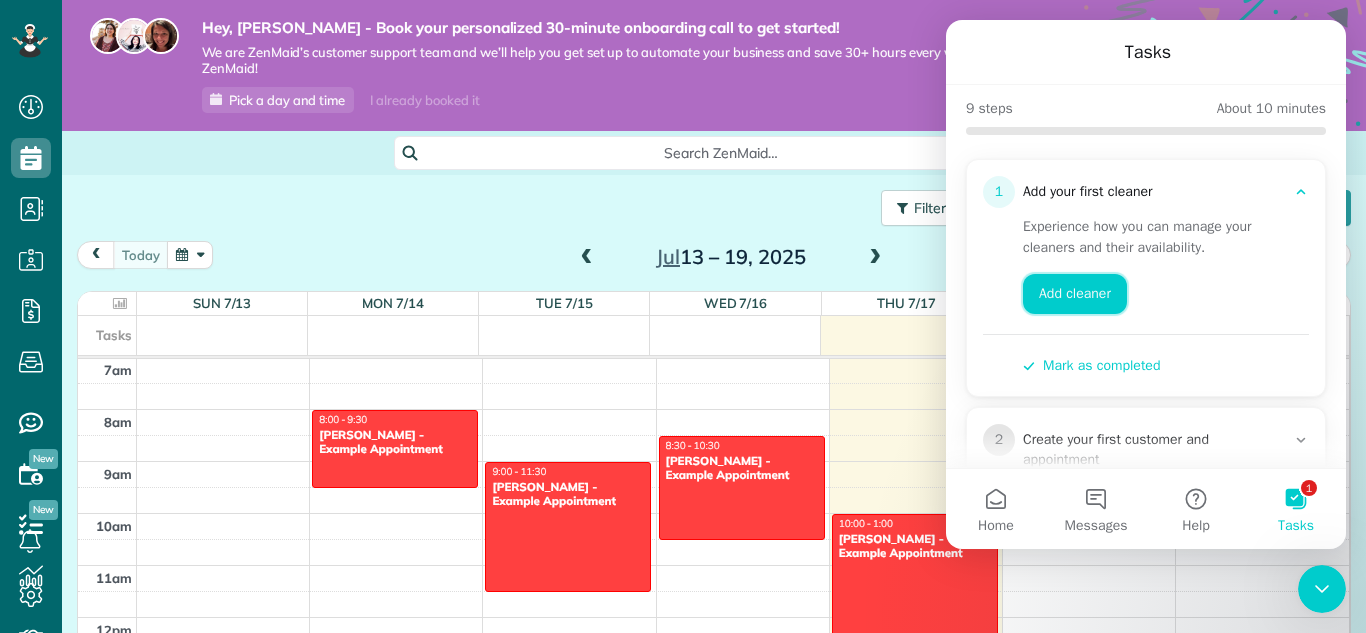 click on "Add cleaner" at bounding box center (1075, 294) 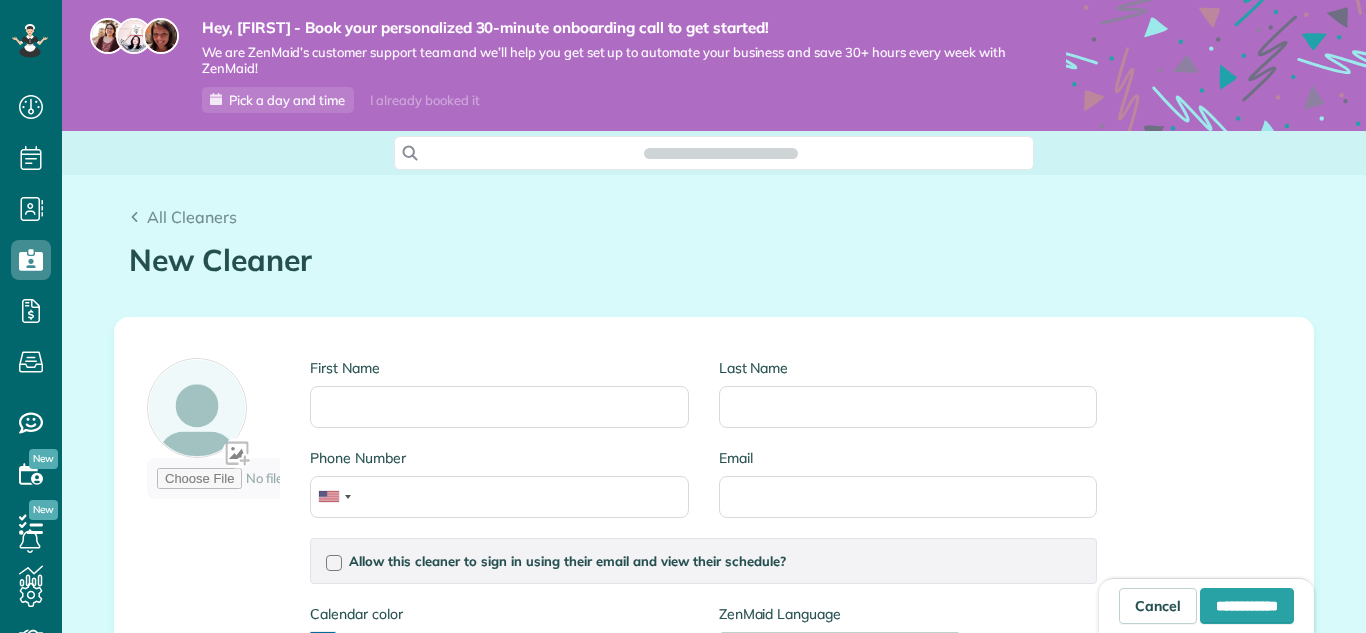 scroll, scrollTop: 0, scrollLeft: 0, axis: both 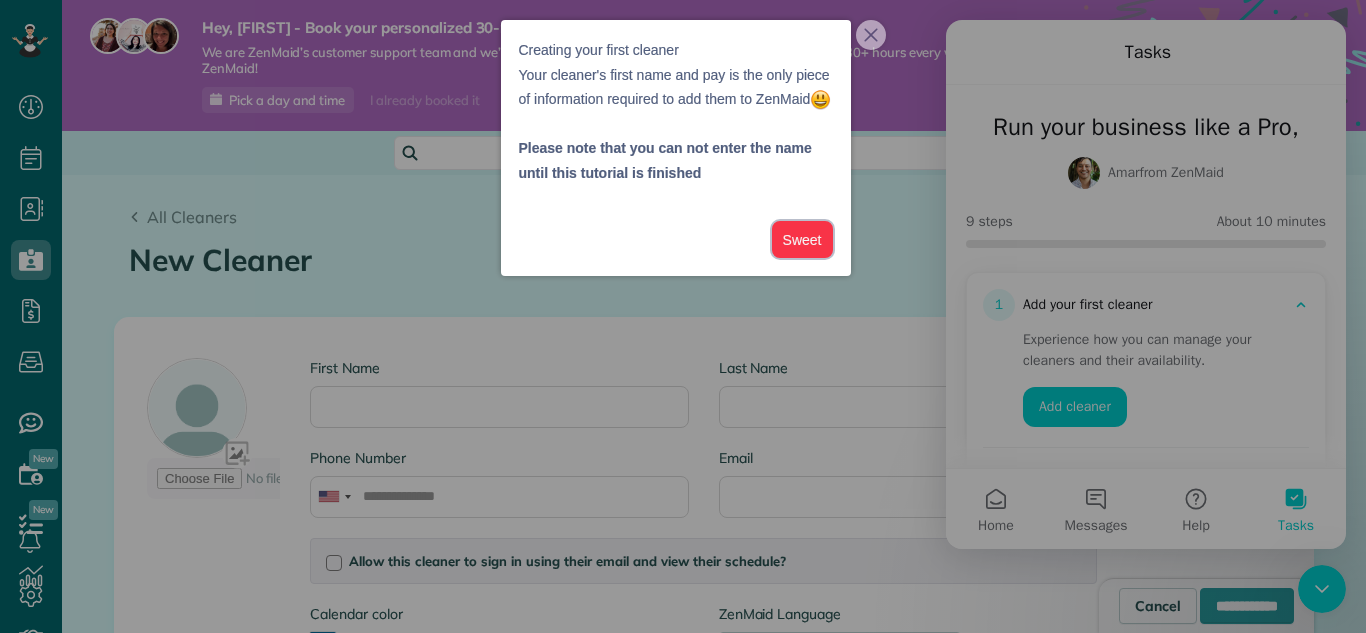 click on "Sweet" at bounding box center (802, 239) 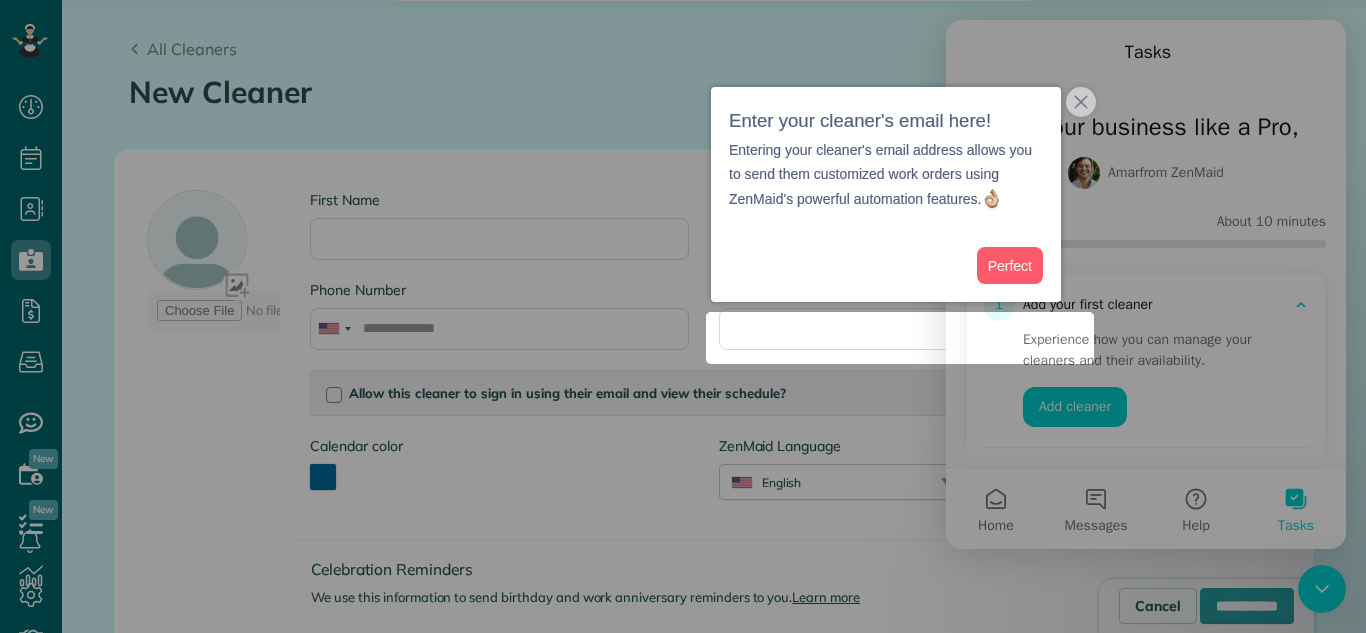 scroll, scrollTop: 180, scrollLeft: 0, axis: vertical 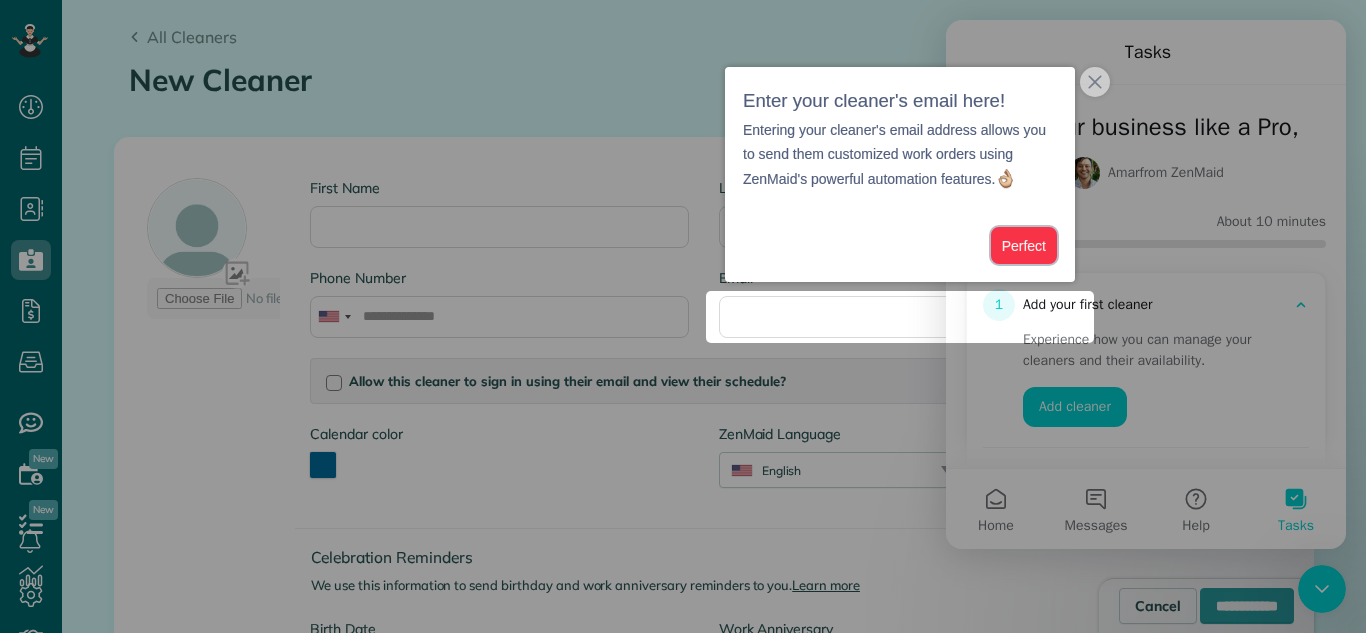 click on "Perfect" at bounding box center (1024, 245) 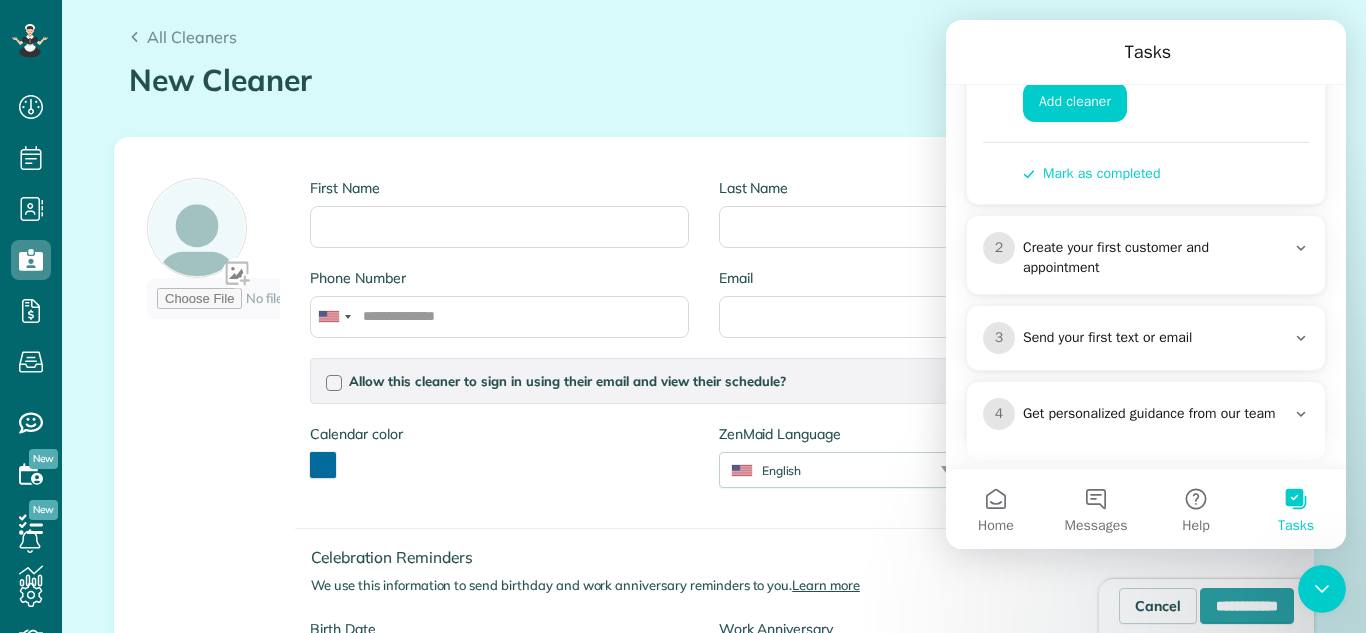 scroll, scrollTop: 308, scrollLeft: 0, axis: vertical 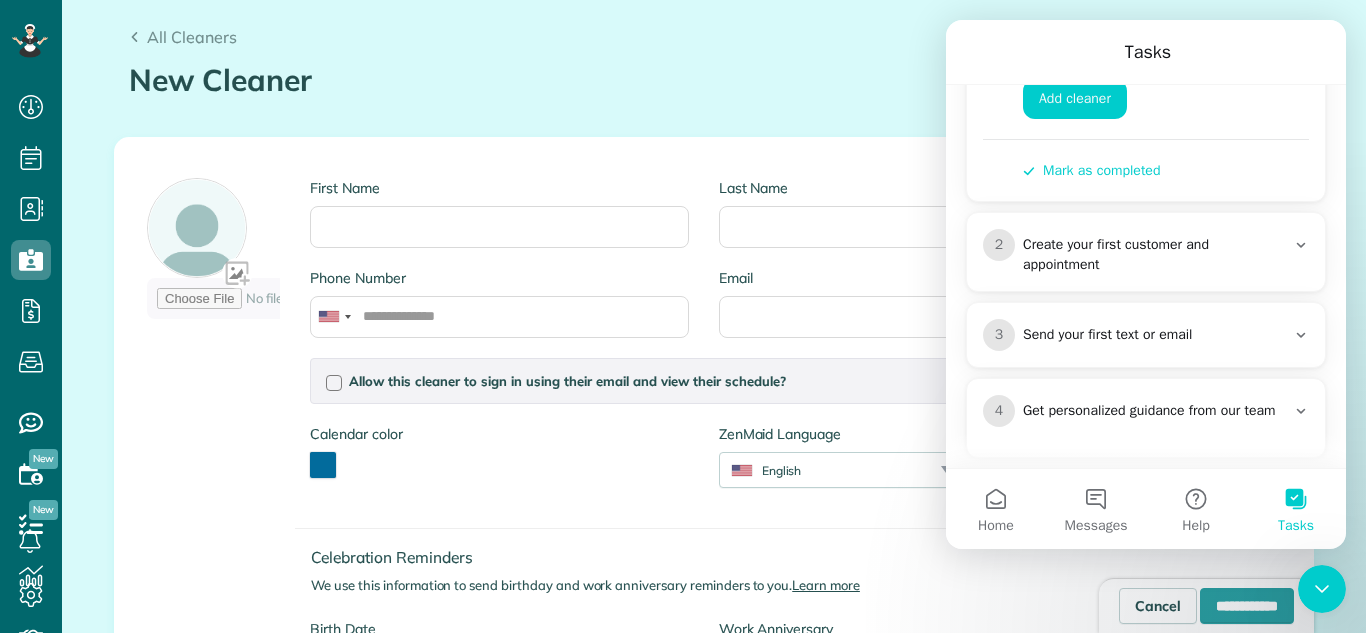 drag, startPoint x: 1341, startPoint y: 202, endPoint x: 2311, endPoint y: 320, distance: 977.15094 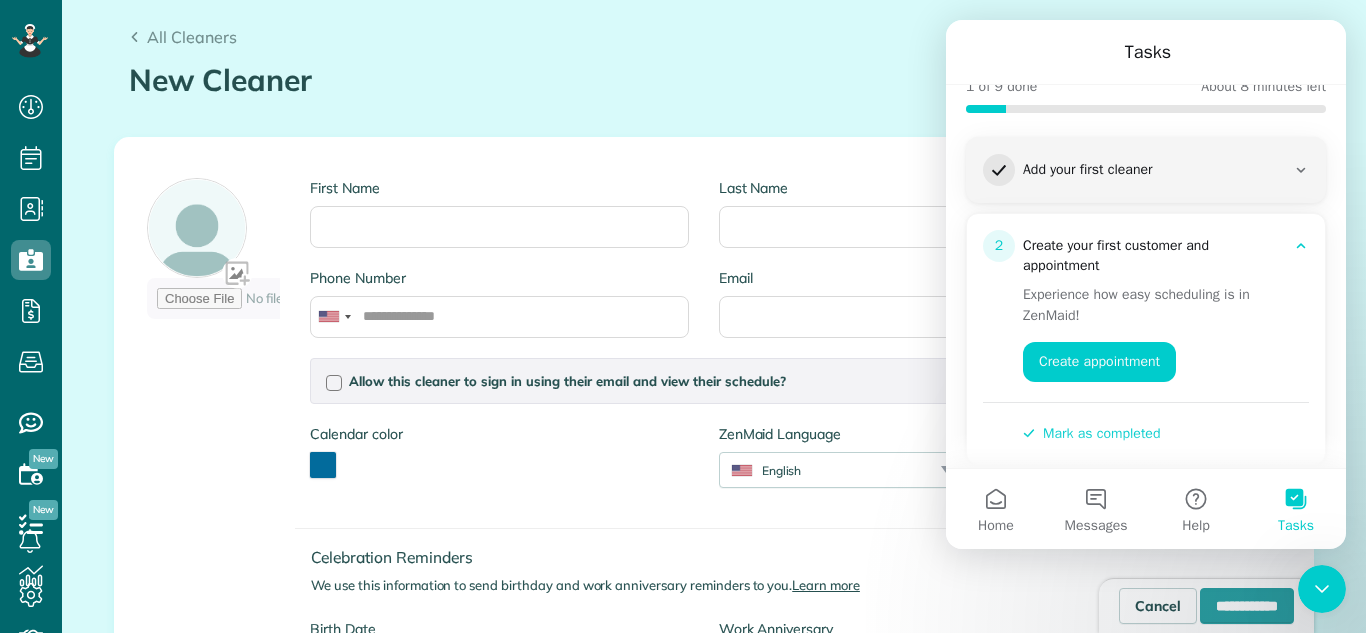 scroll, scrollTop: 129, scrollLeft: 0, axis: vertical 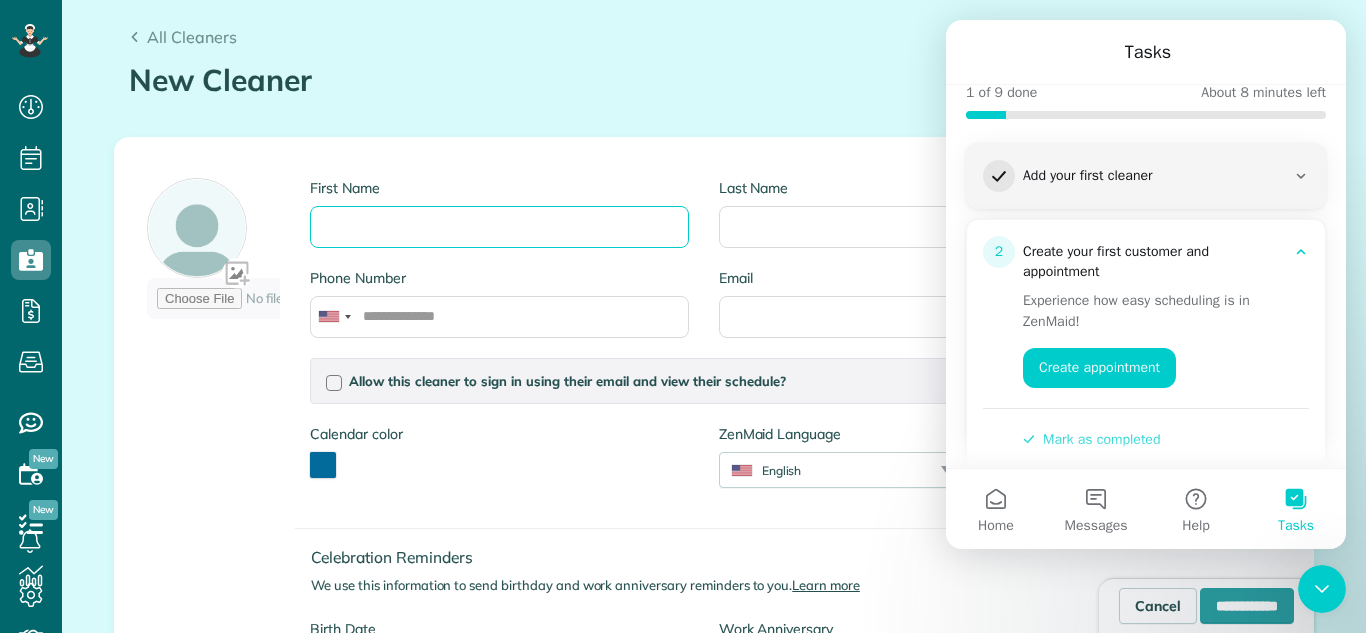 click on "First Name" at bounding box center (499, 227) 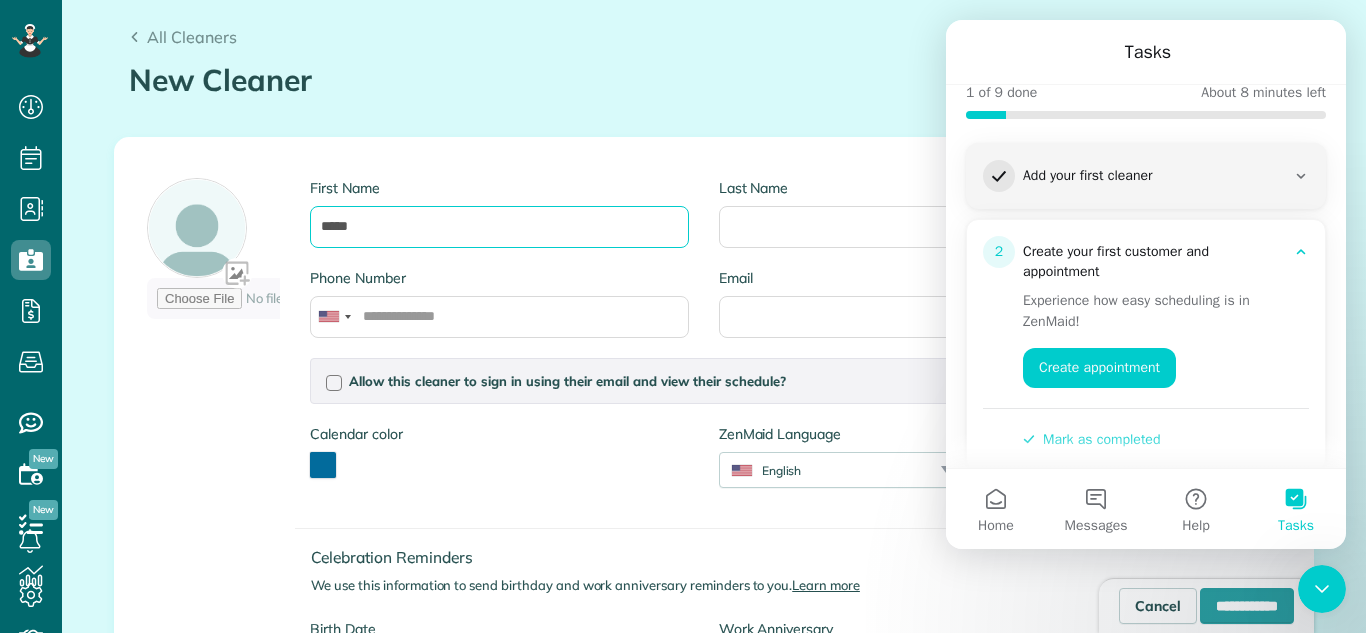 type on "****" 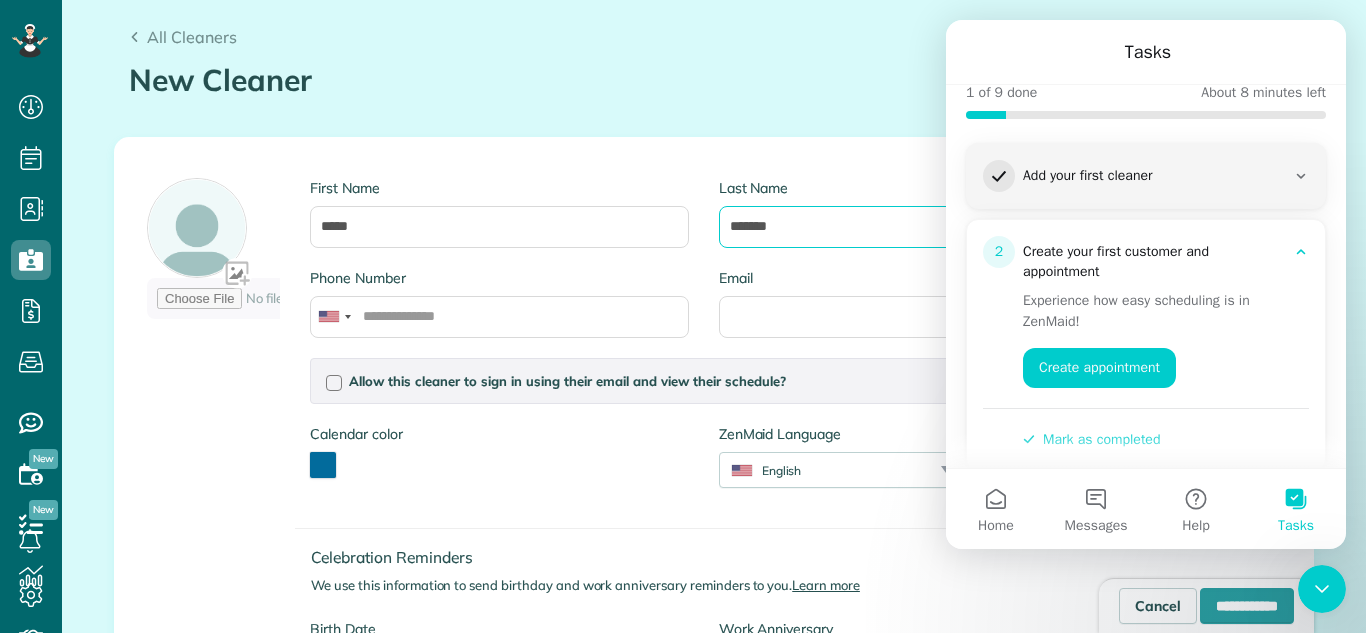 type on "*******" 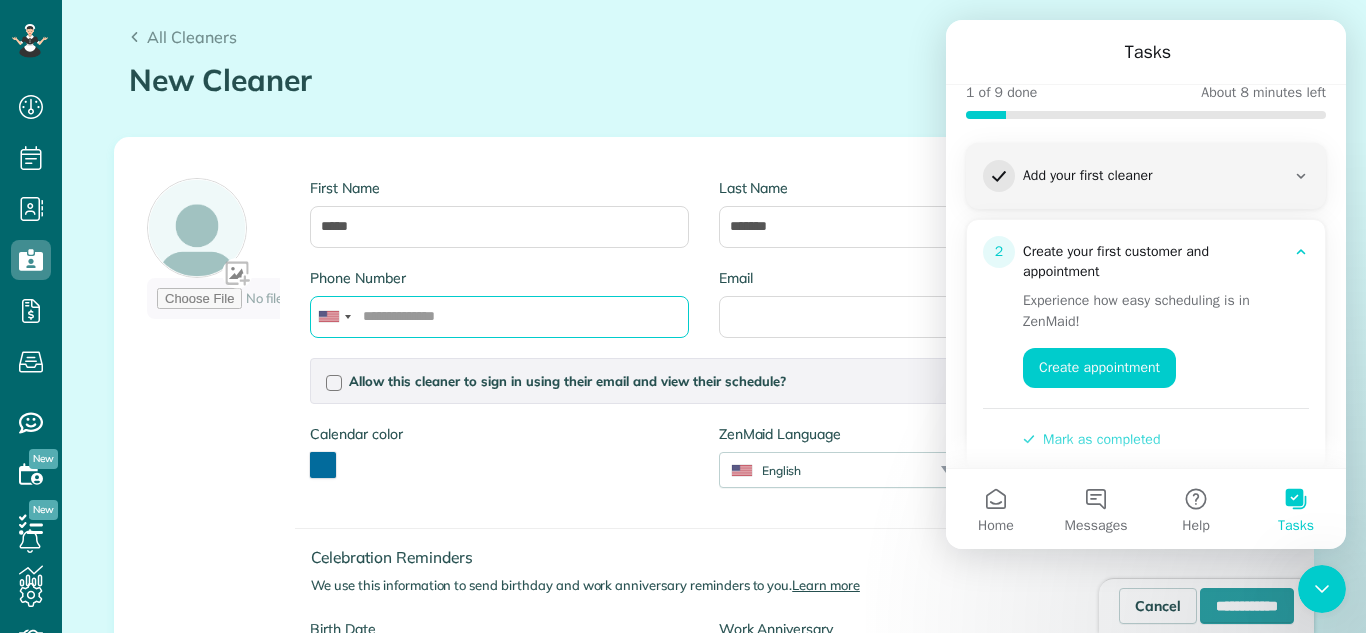 click on "Phone Number" at bounding box center (499, 317) 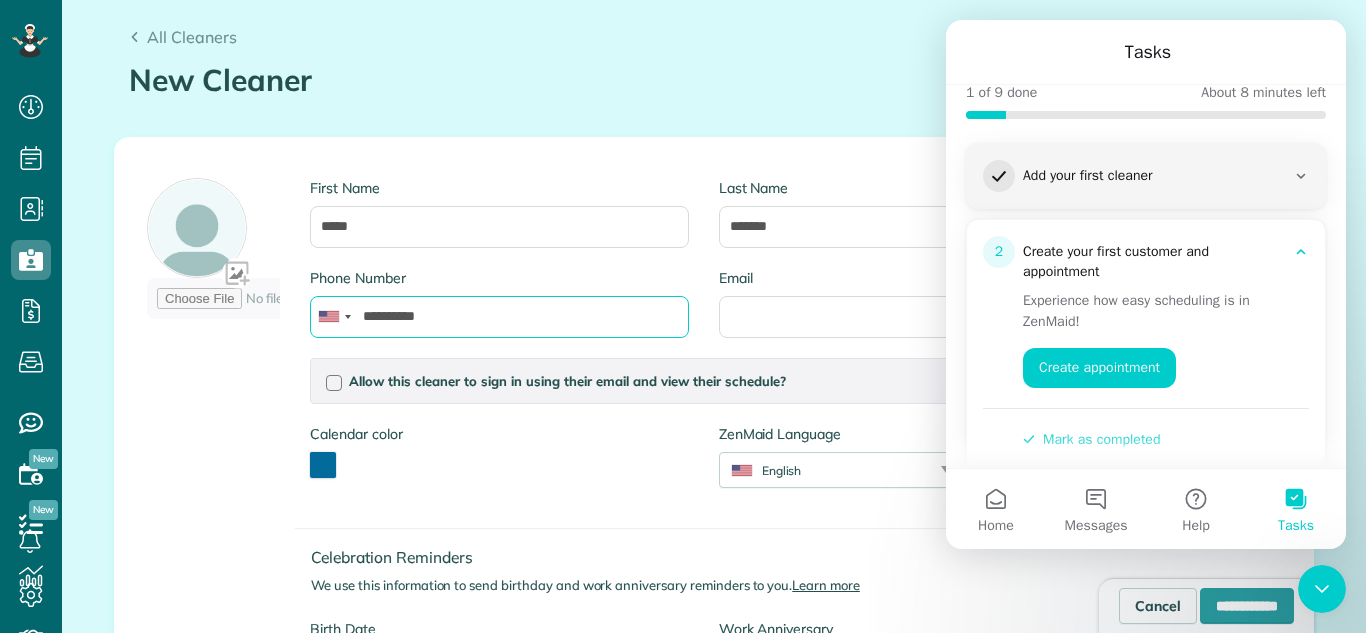 type on "**********" 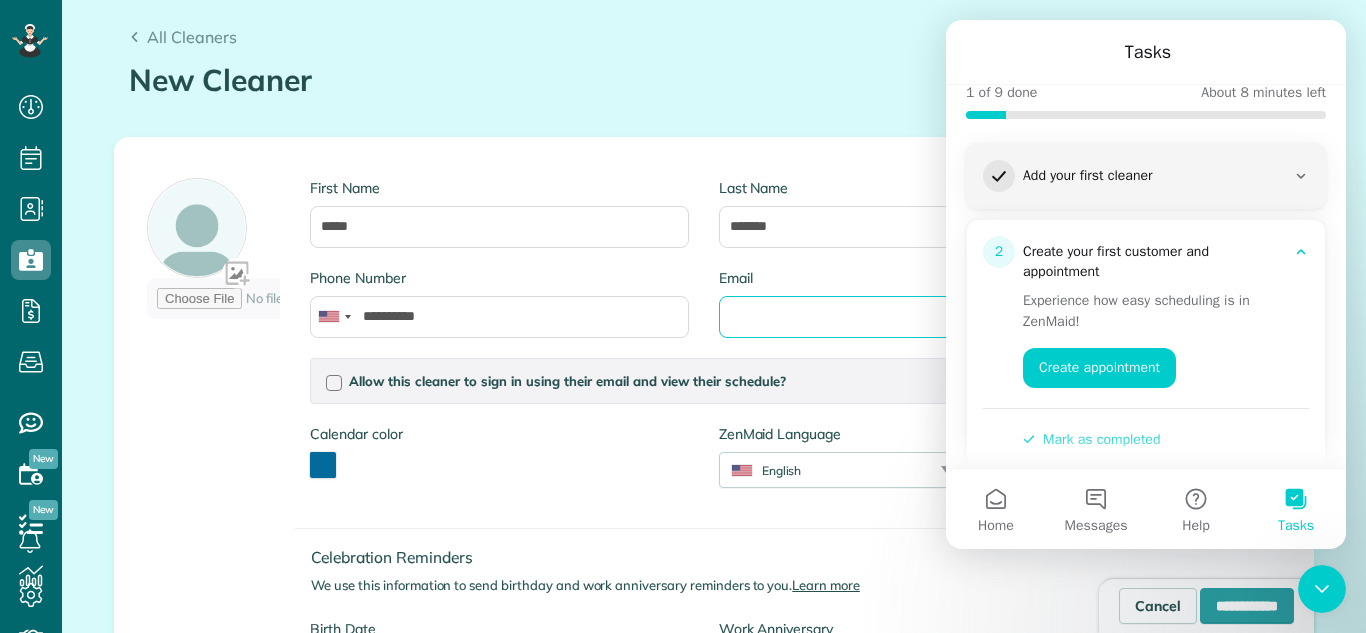click on "Email" at bounding box center [908, 317] 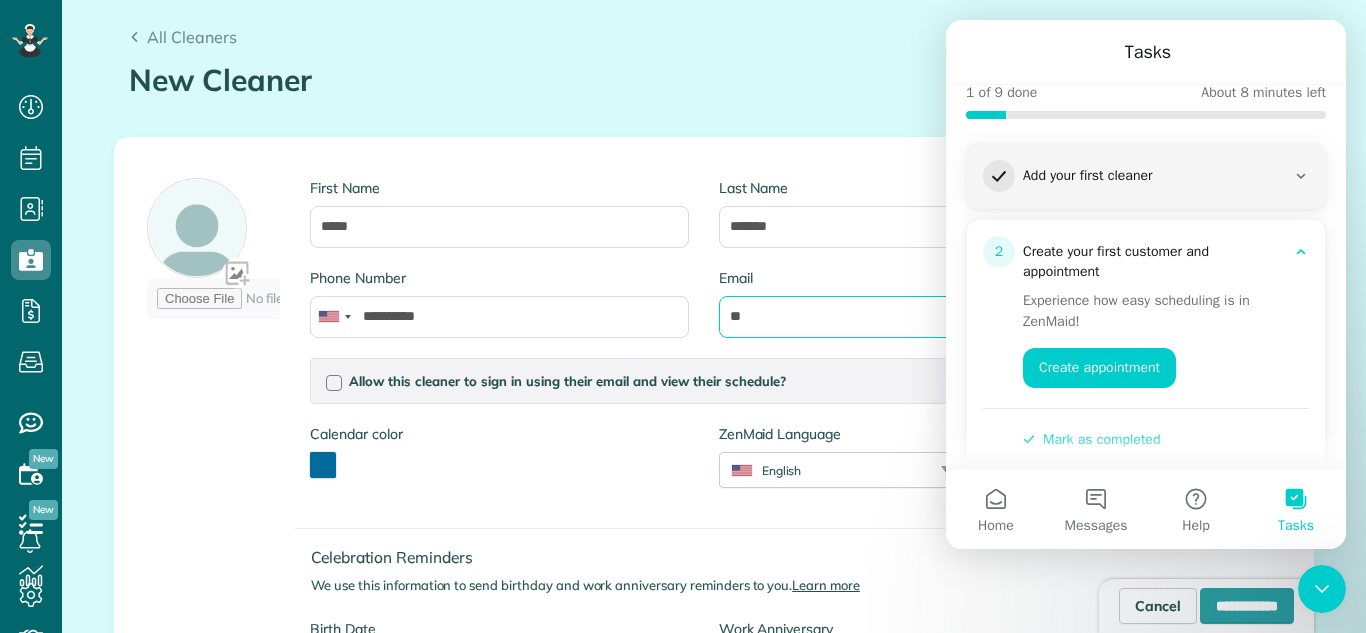 type on "*" 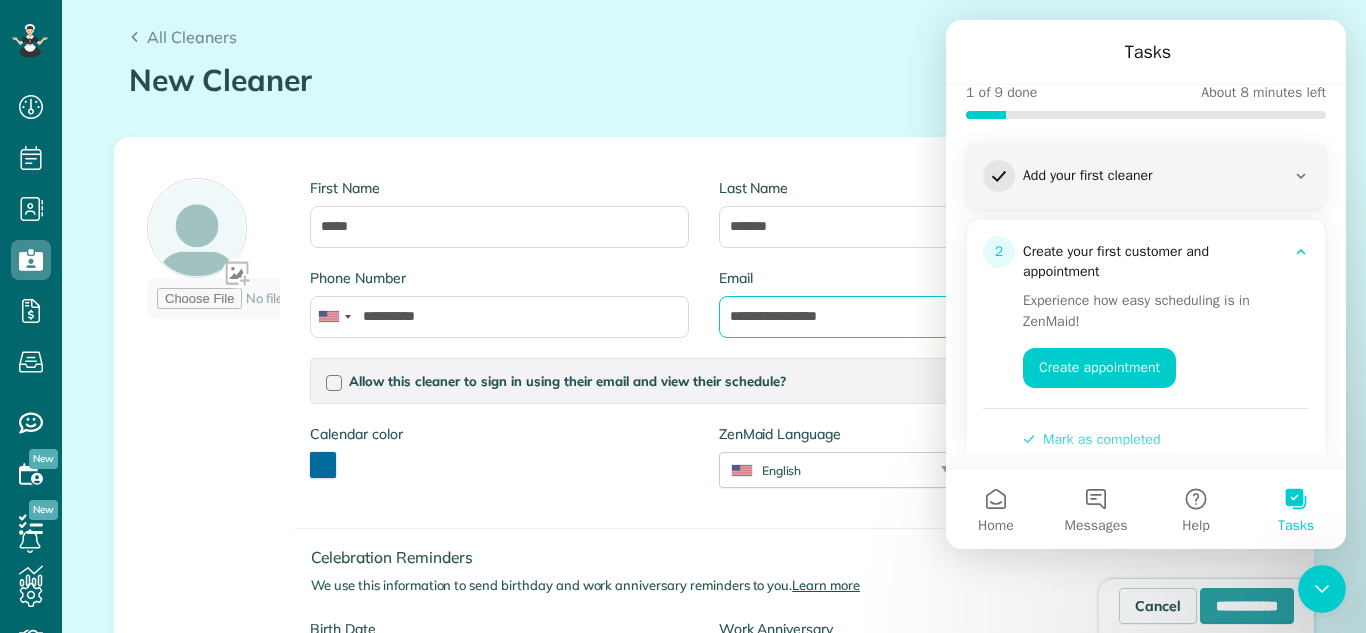type on "**********" 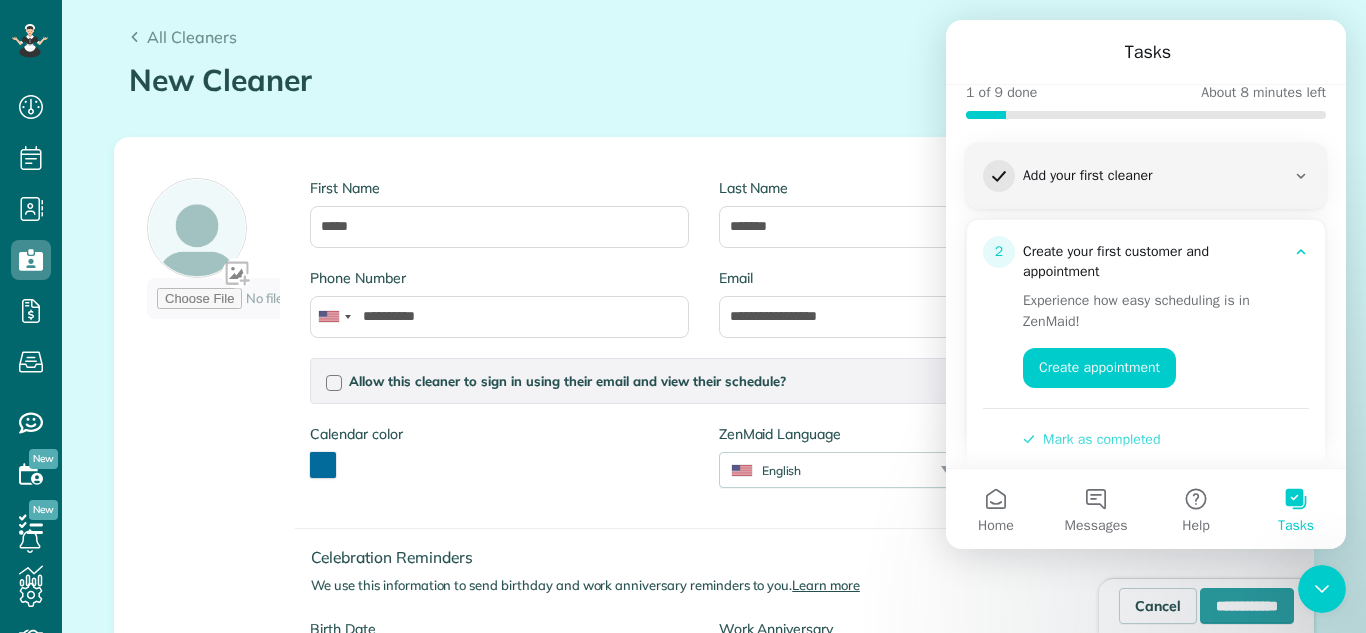 click on "**********" at bounding box center (622, 431) 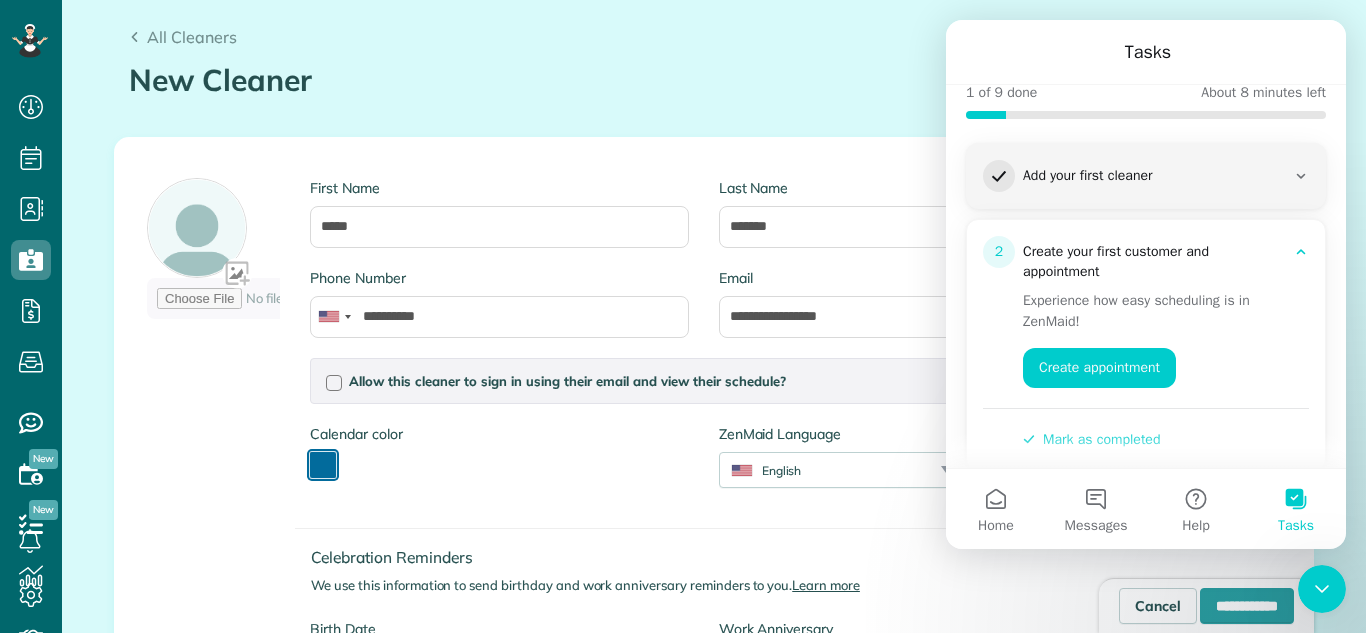 click at bounding box center [323, 465] 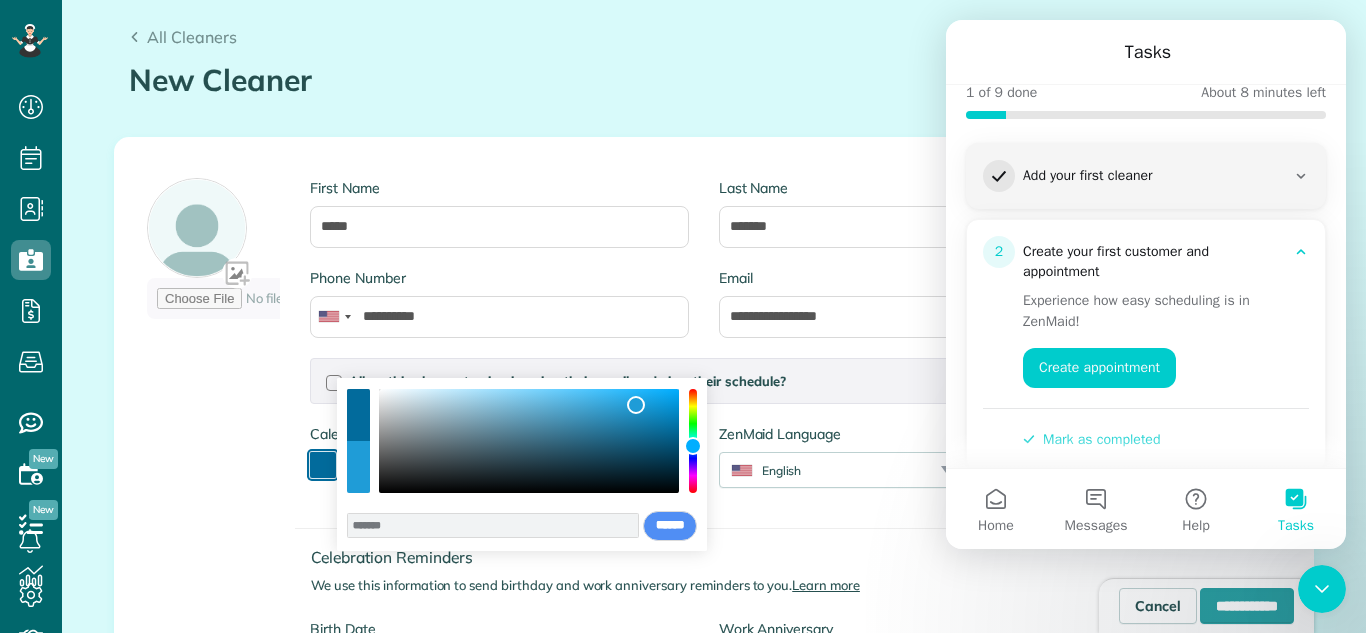 type on "*******" 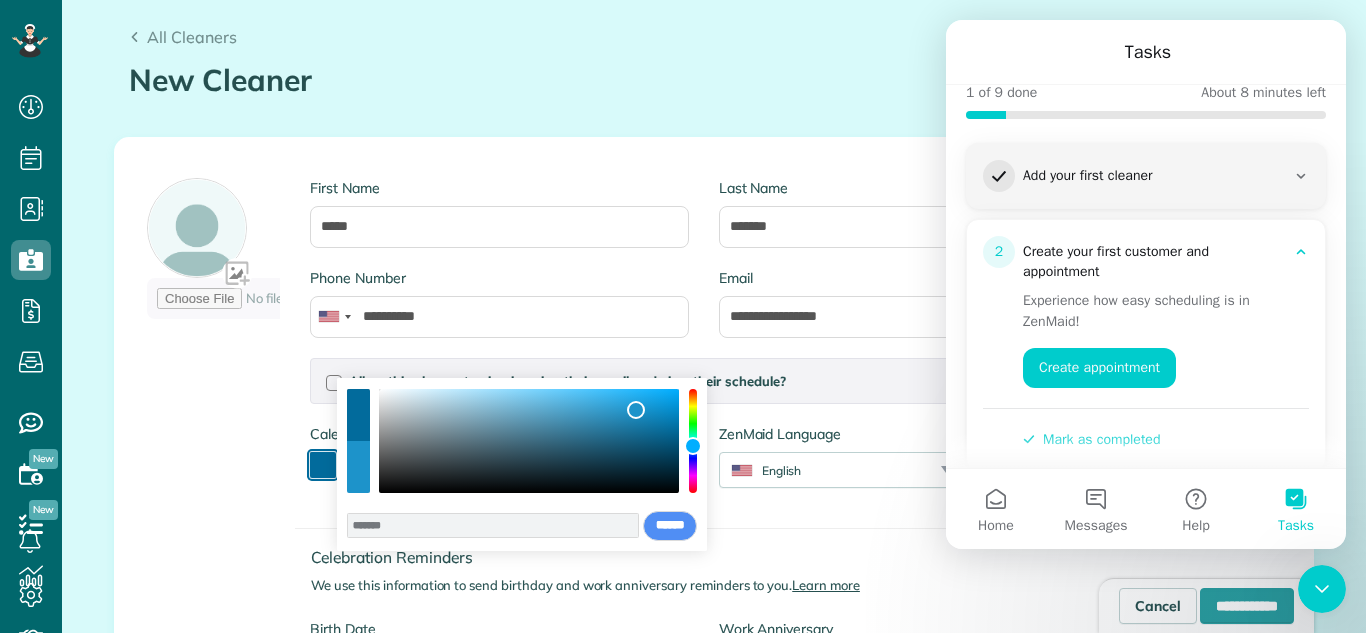 drag, startPoint x: 676, startPoint y: 438, endPoint x: 636, endPoint y: 410, distance: 48.82622 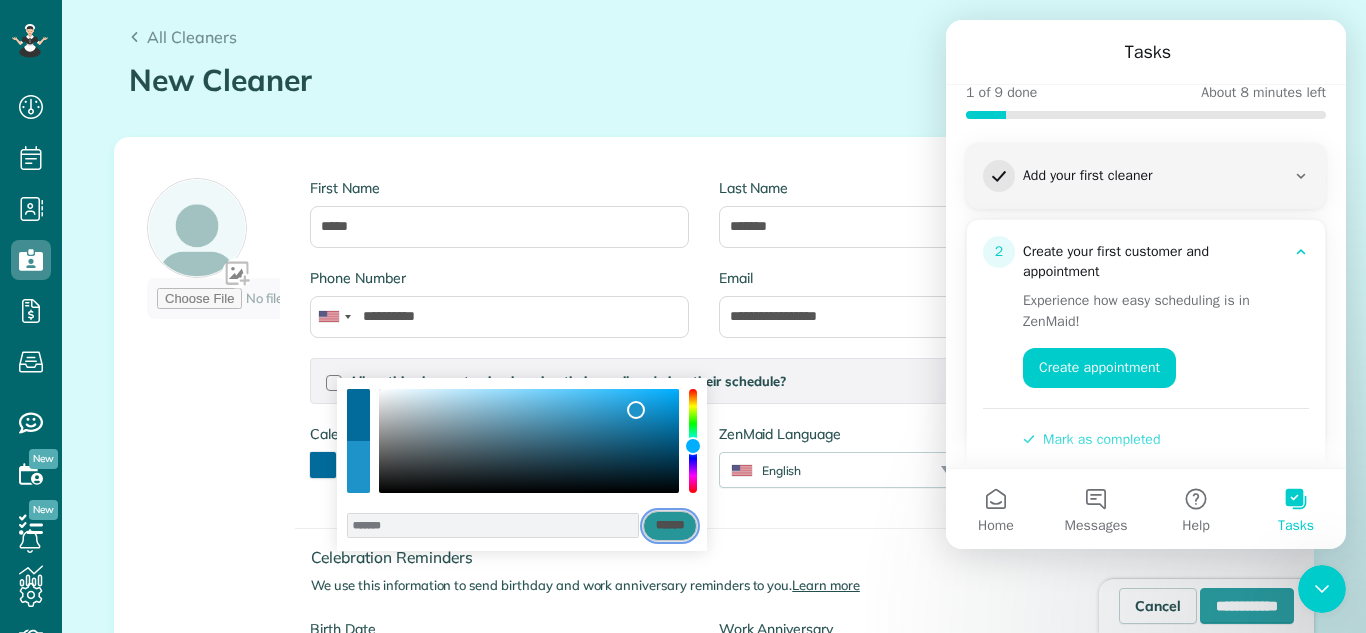 click on "******" at bounding box center [670, 526] 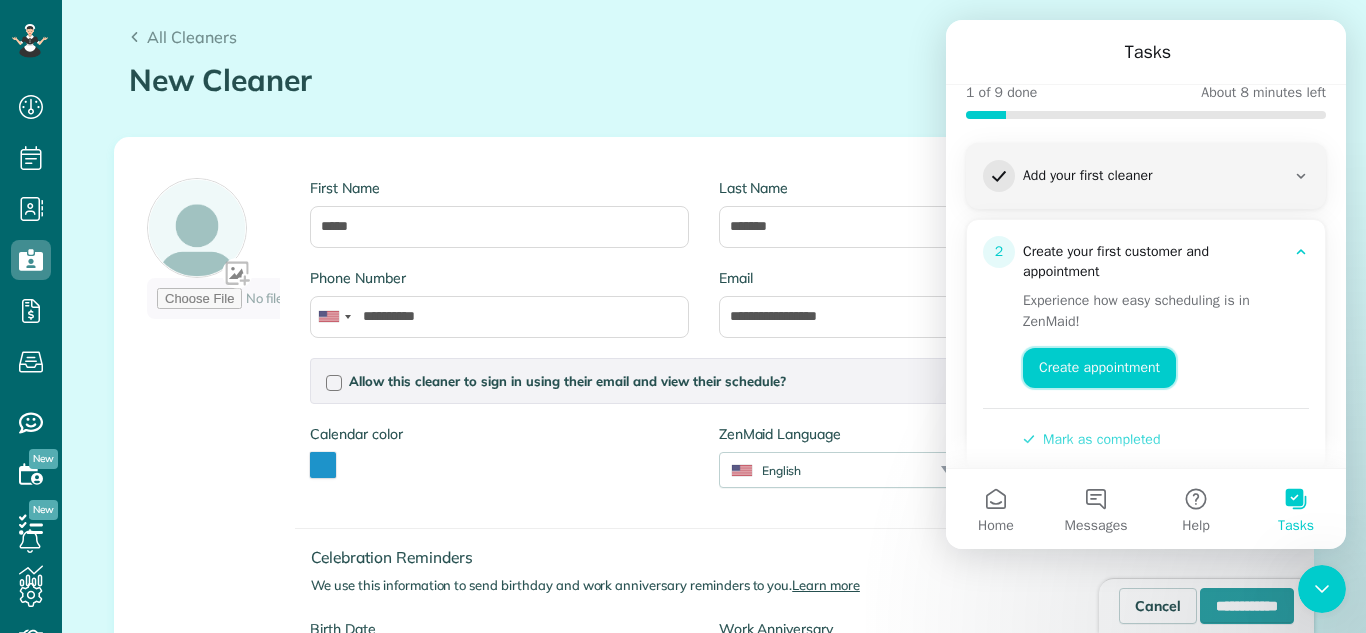 click on "Create appointment" at bounding box center (1099, 368) 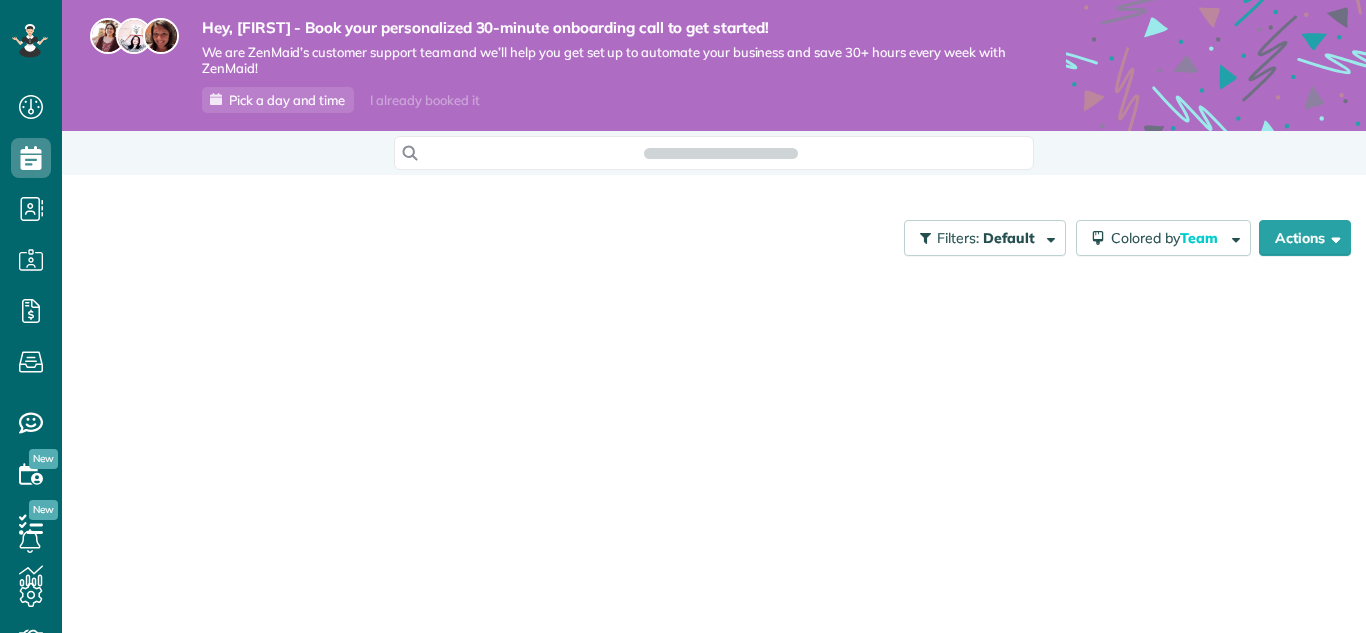 scroll, scrollTop: 0, scrollLeft: 0, axis: both 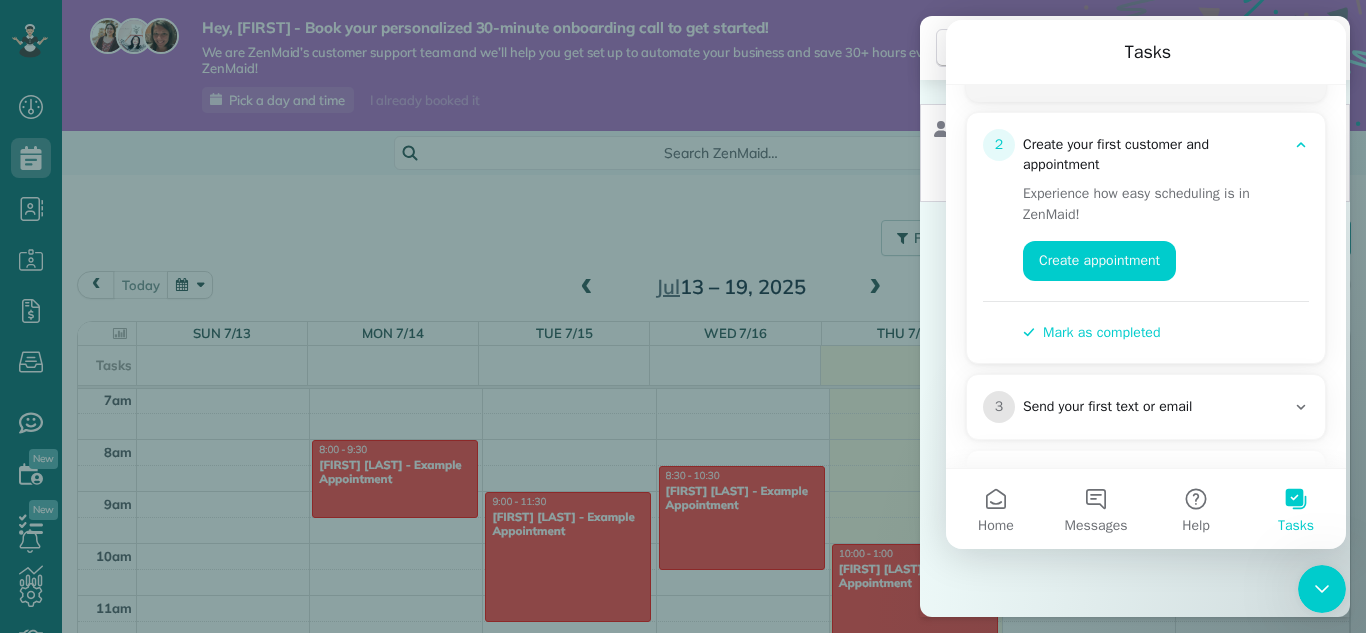 click on "Select a contact Add new" at bounding box center [1135, 348] 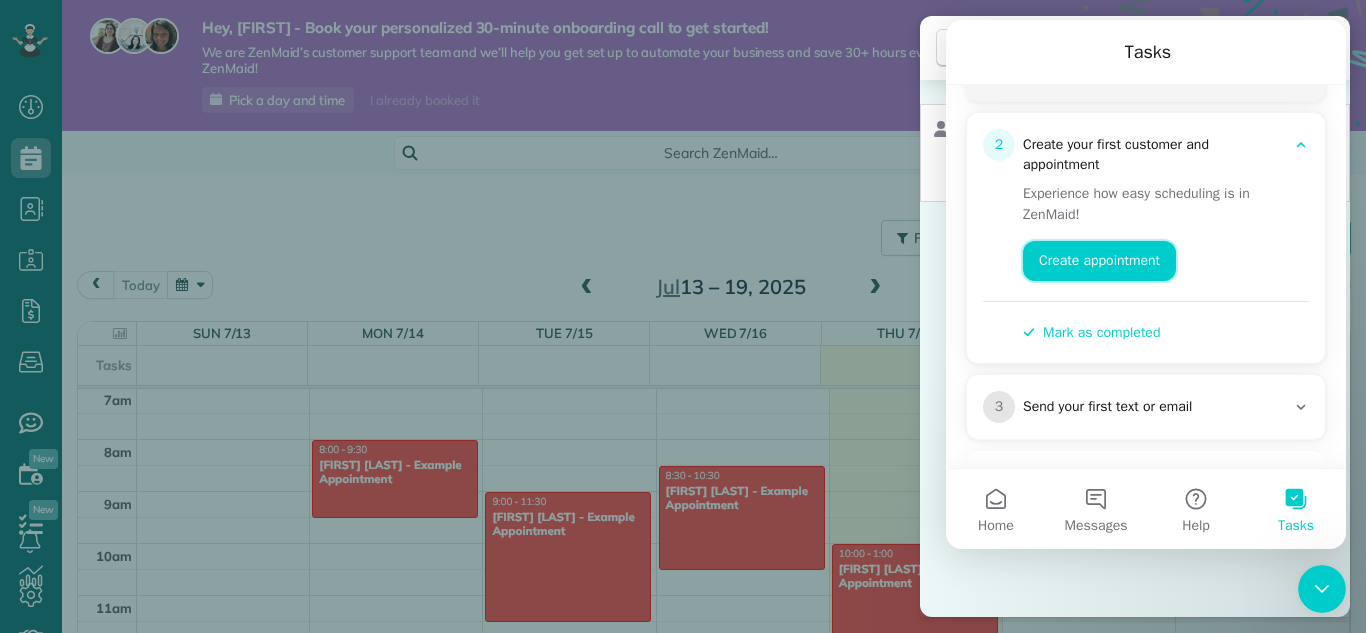 click on "Create appointment" at bounding box center (1099, 261) 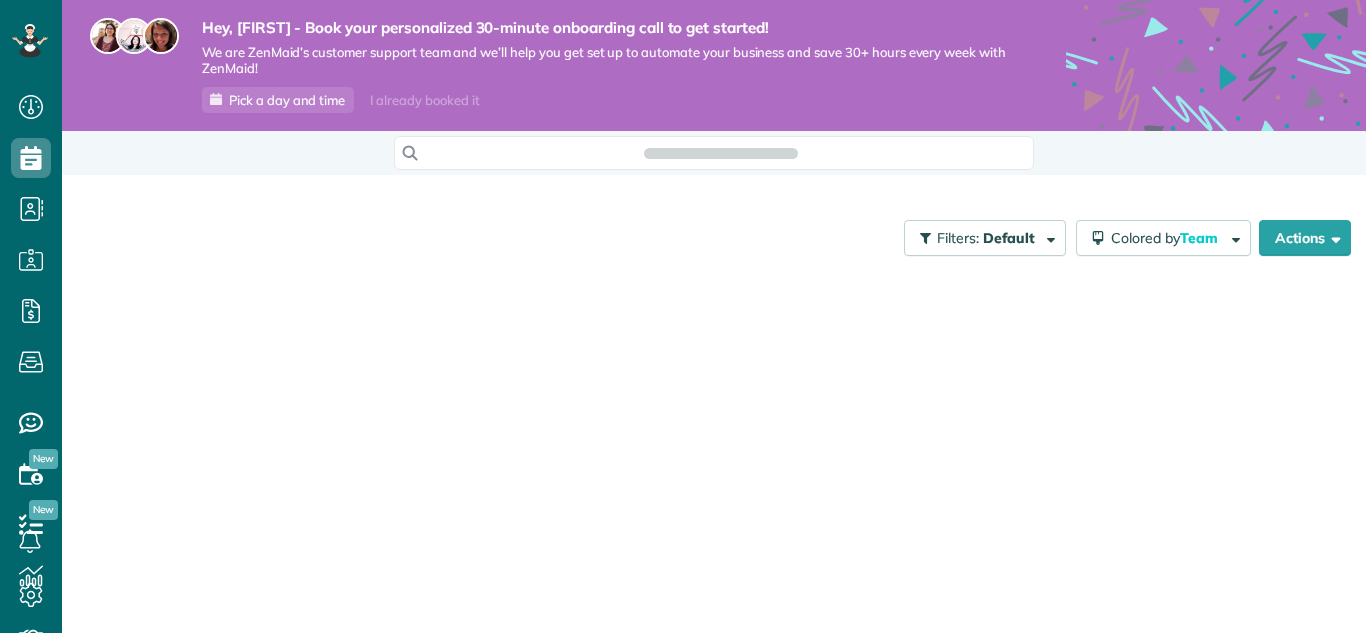 scroll, scrollTop: 0, scrollLeft: 0, axis: both 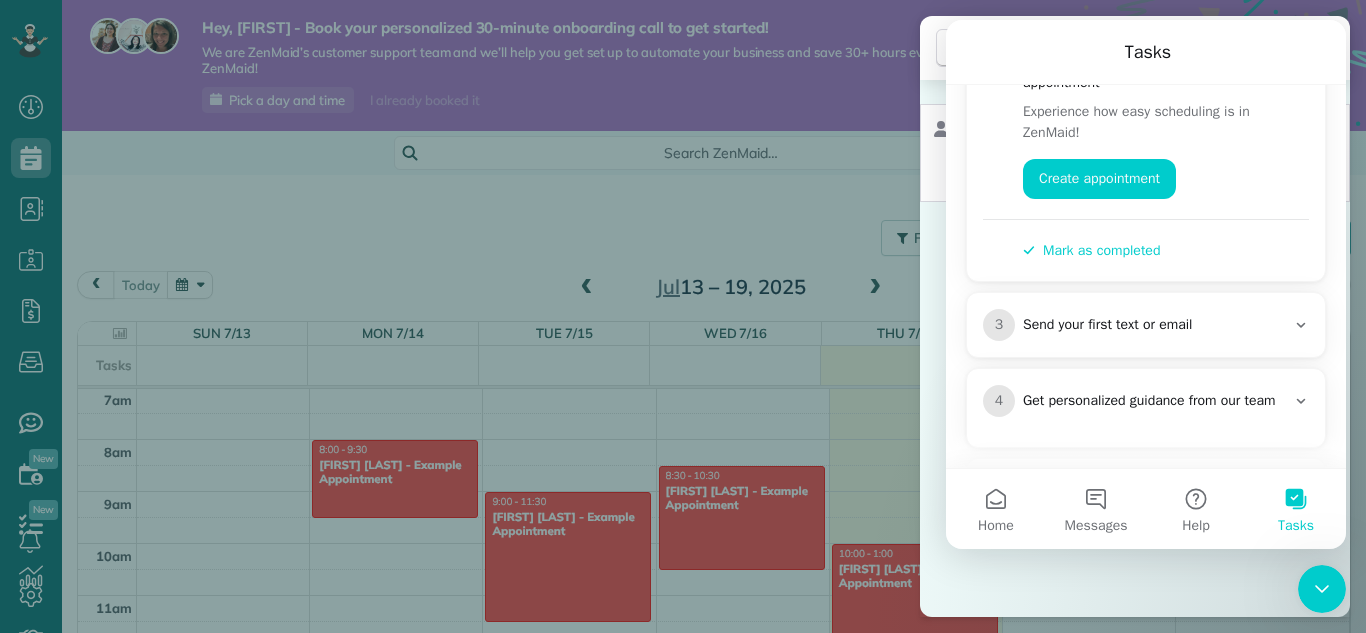 drag, startPoint x: 1344, startPoint y: 168, endPoint x: 2296, endPoint y: 292, distance: 960.0417 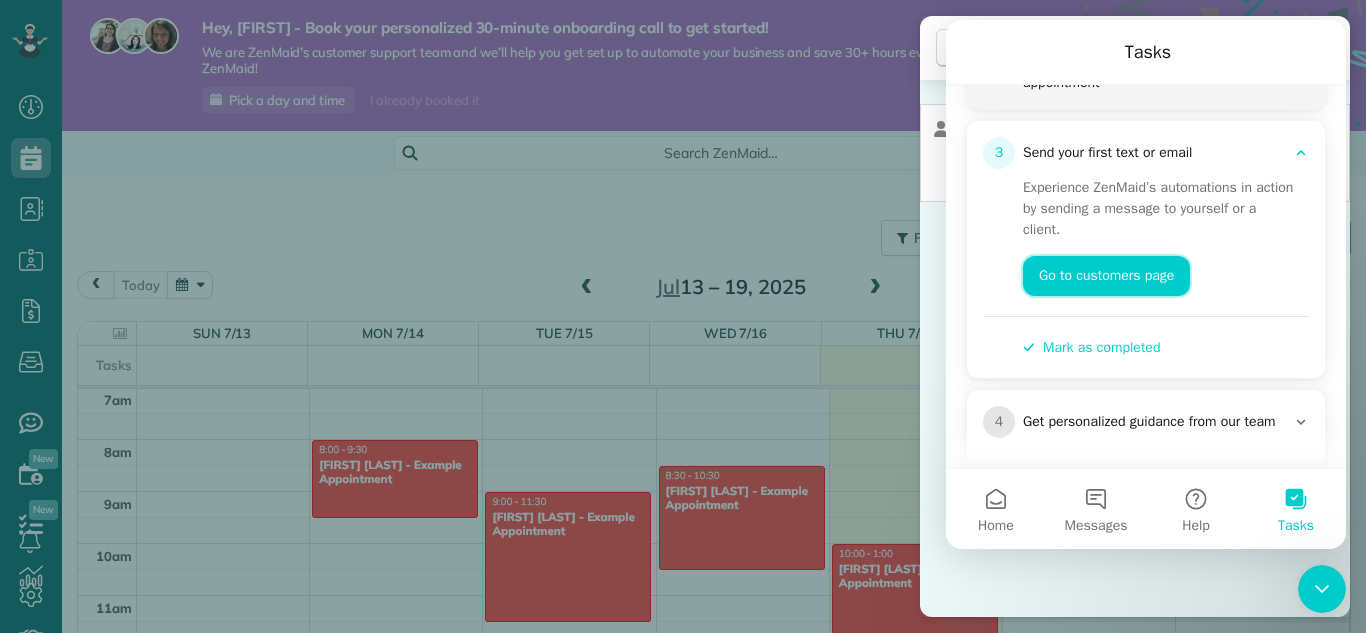 click on "Go to customers page" at bounding box center (1106, 276) 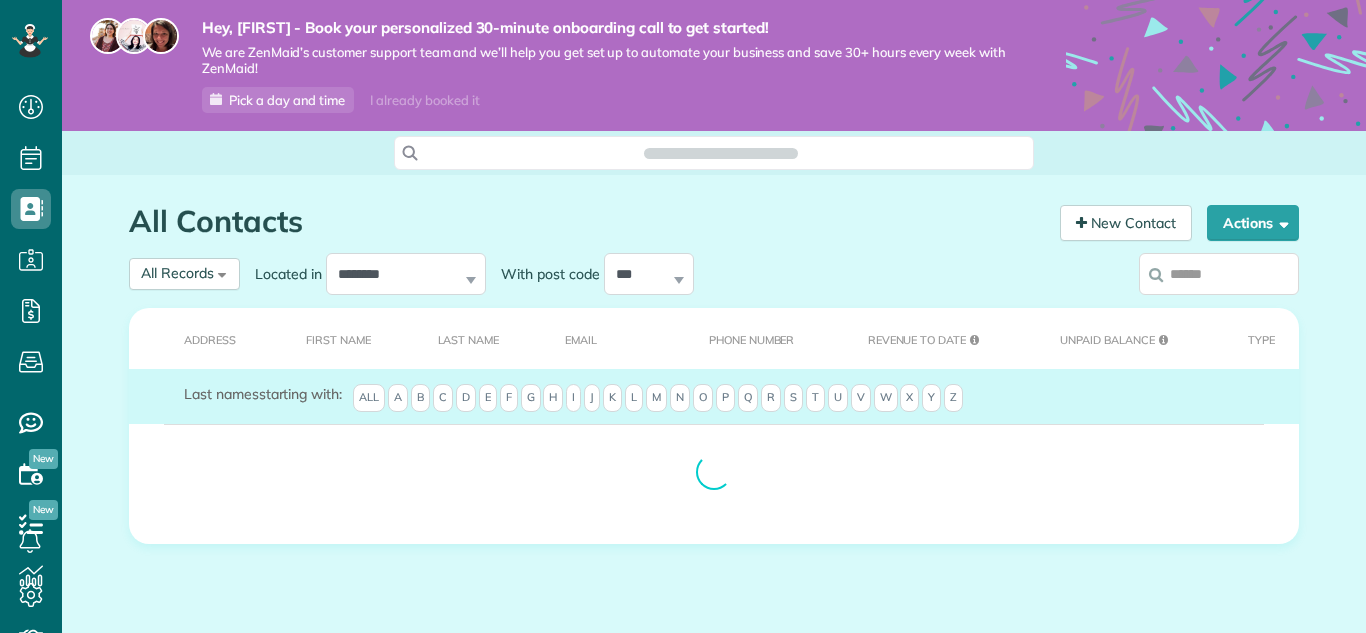 scroll, scrollTop: 0, scrollLeft: 0, axis: both 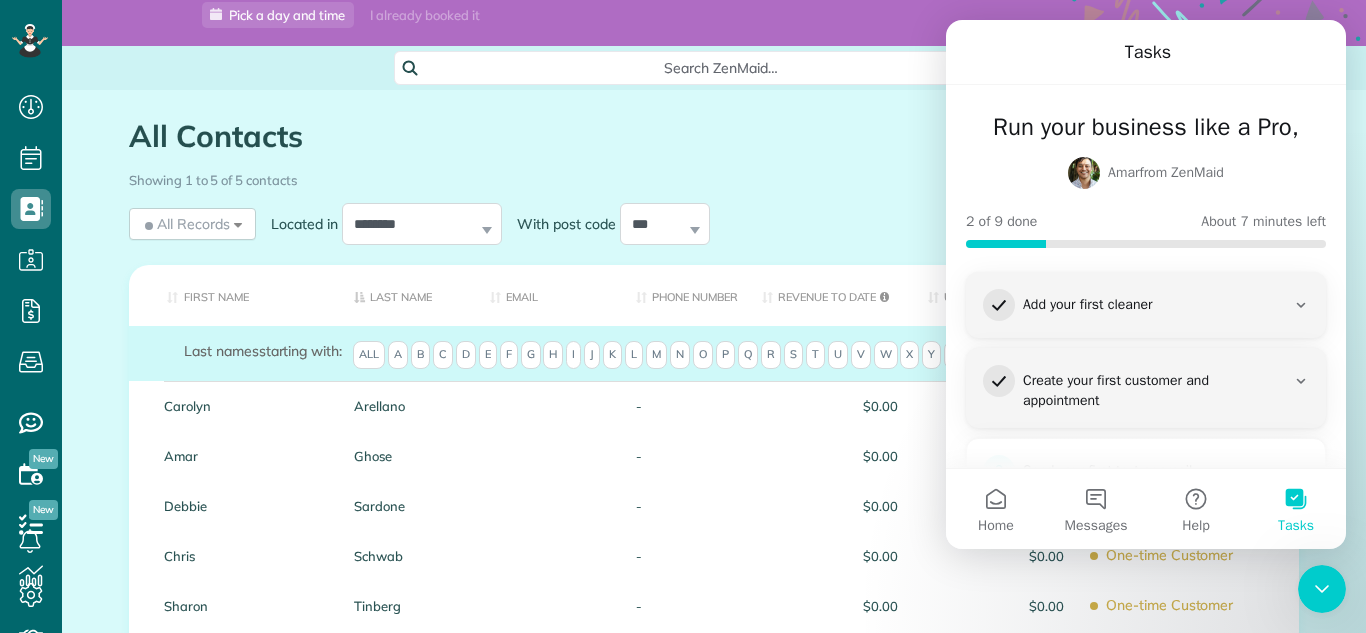 drag, startPoint x: 1361, startPoint y: 98, endPoint x: 389, endPoint y: 129, distance: 972.4942 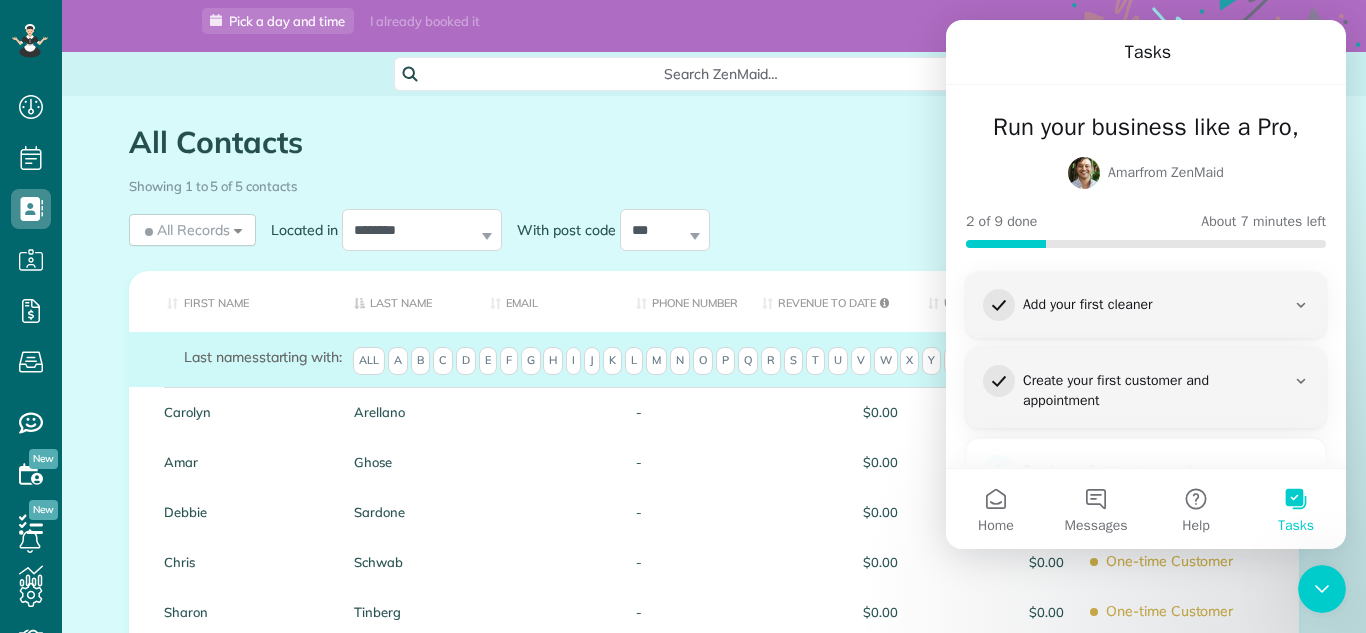 click on "Create your first customer and appointment" at bounding box center (1154, 391) 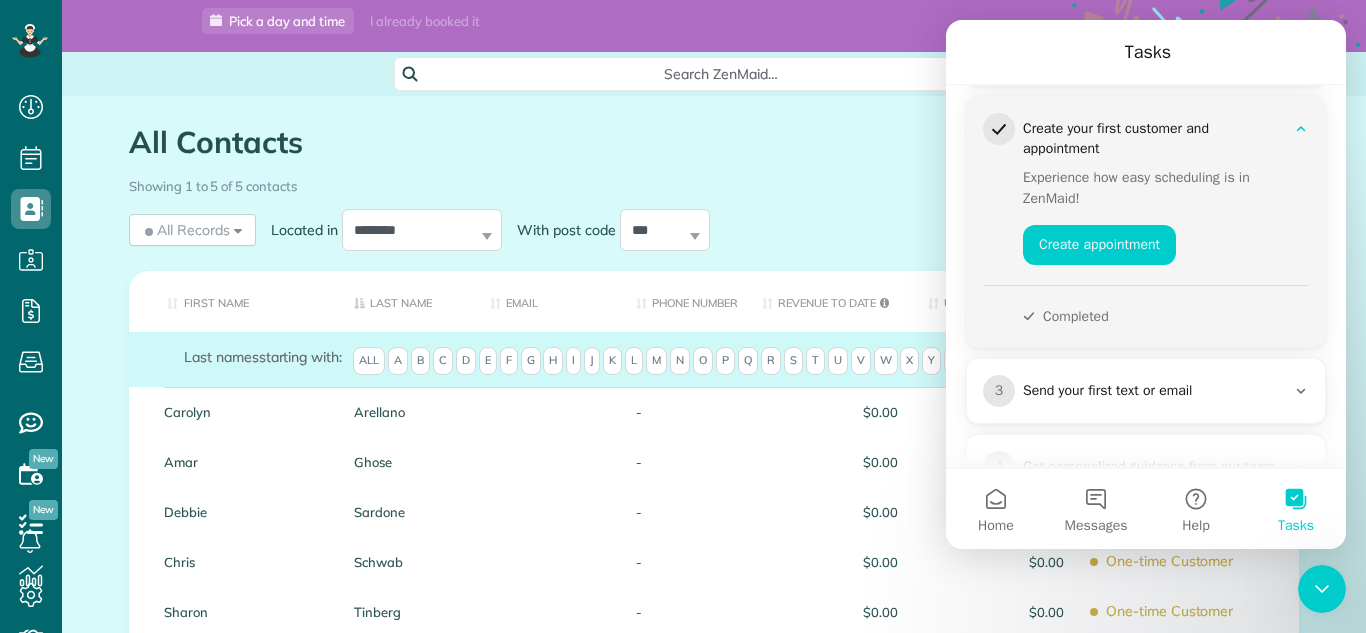 scroll, scrollTop: 261, scrollLeft: 0, axis: vertical 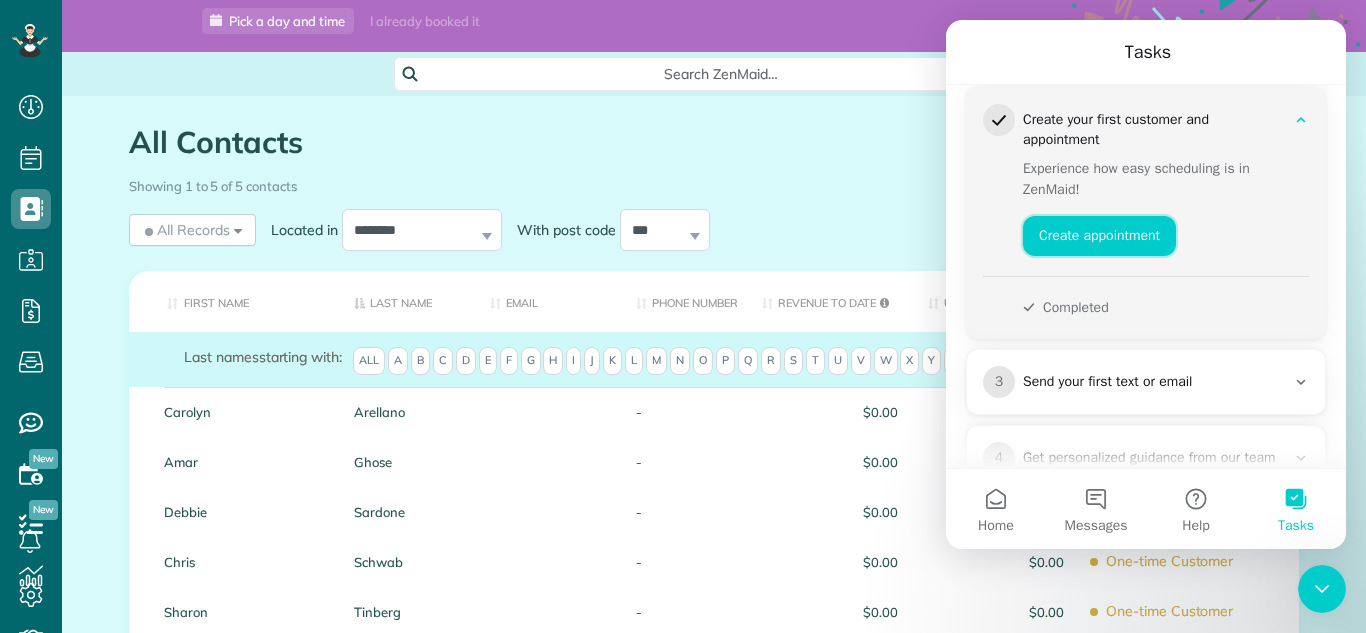 click on "Create appointment" at bounding box center [1099, 236] 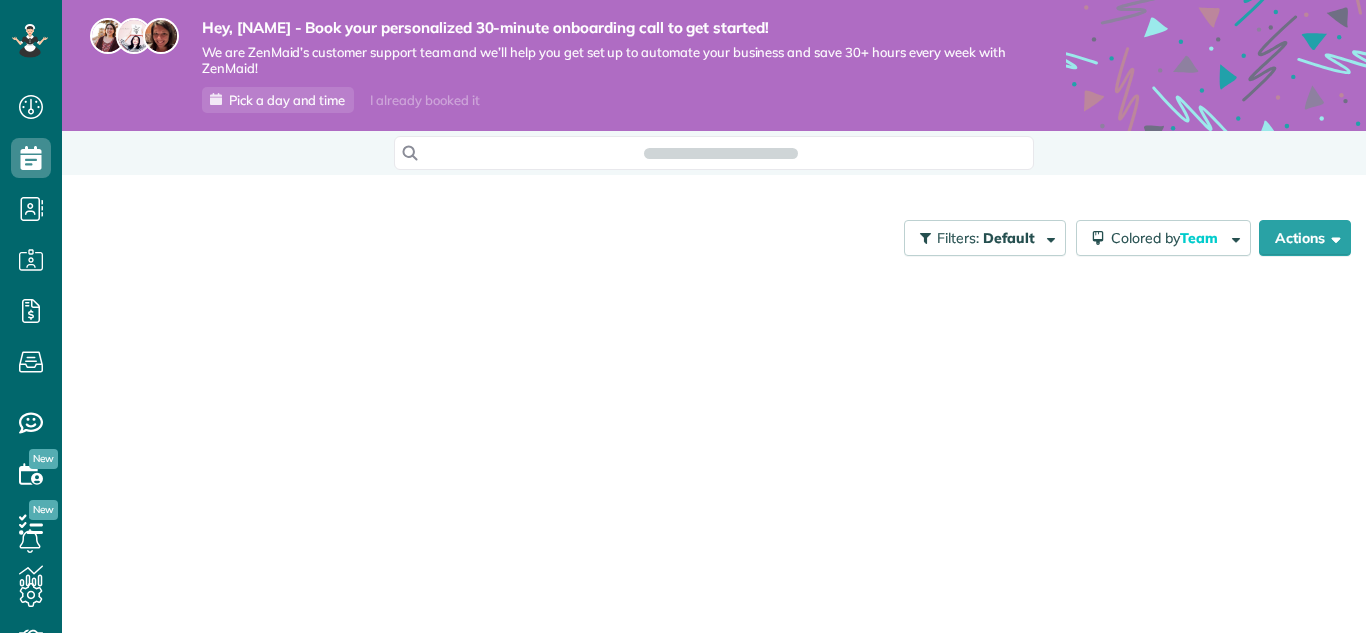 scroll, scrollTop: 0, scrollLeft: 0, axis: both 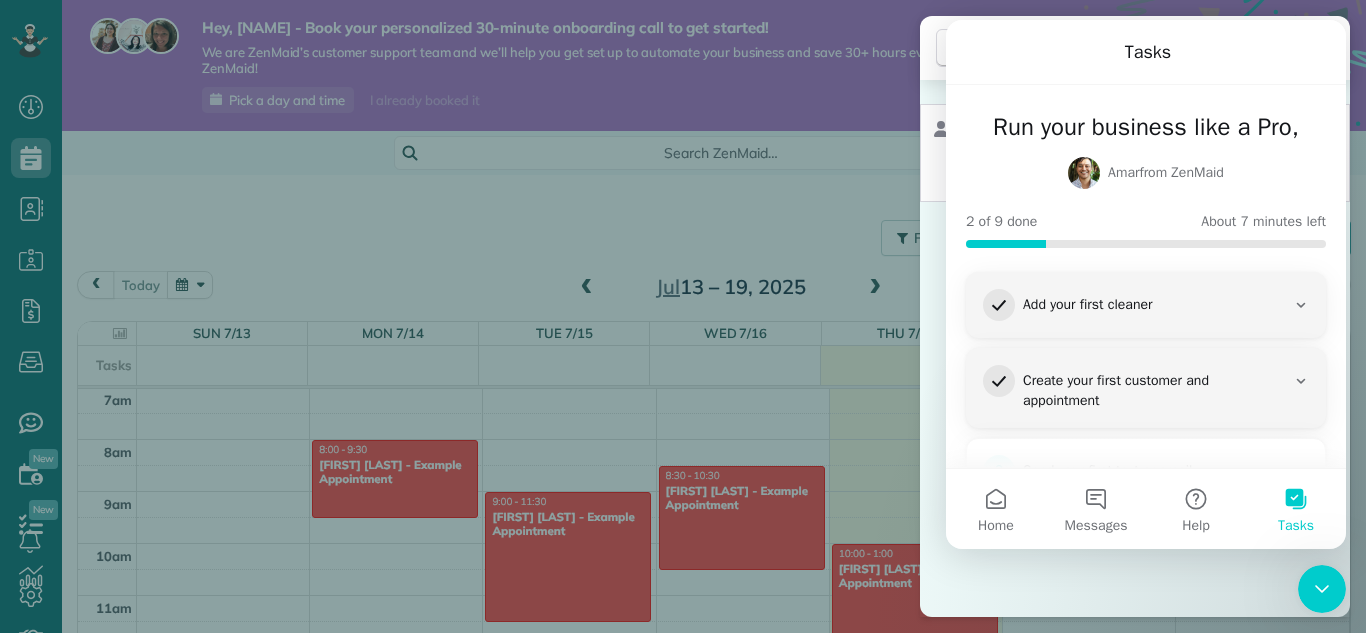 drag, startPoint x: 1359, startPoint y: 54, endPoint x: 1365, endPoint y: 177, distance: 123.146255 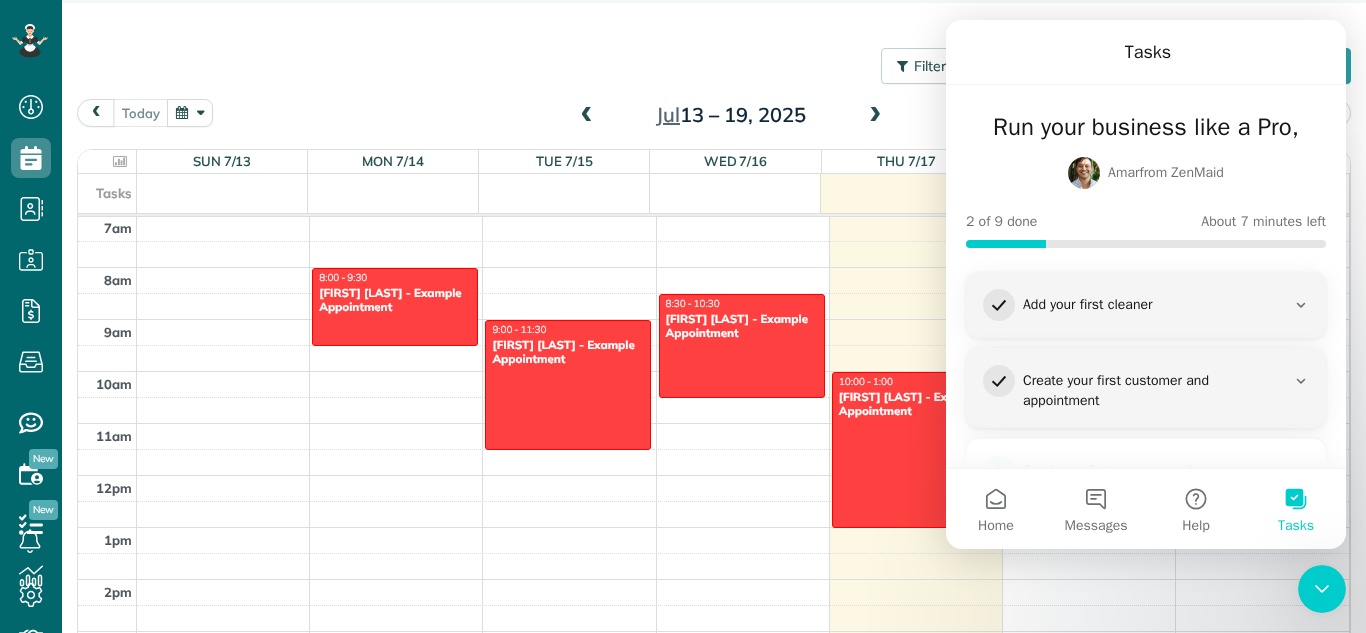 scroll, scrollTop: 187, scrollLeft: 0, axis: vertical 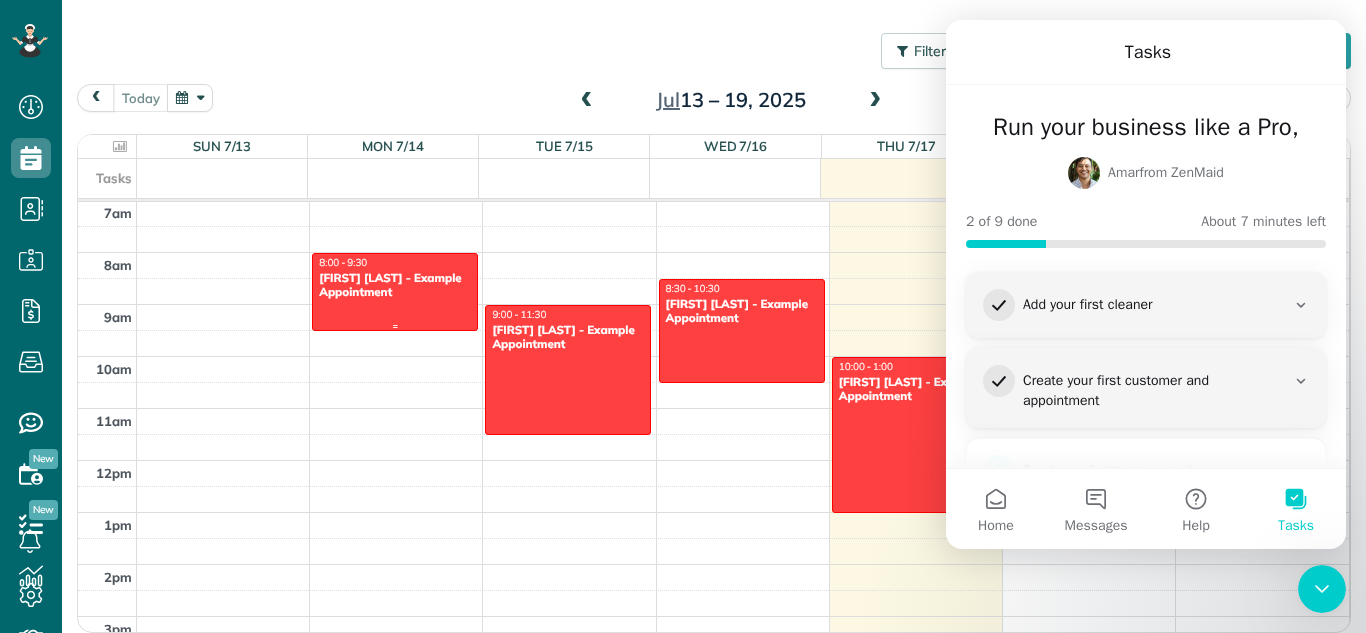 click at bounding box center [395, 292] 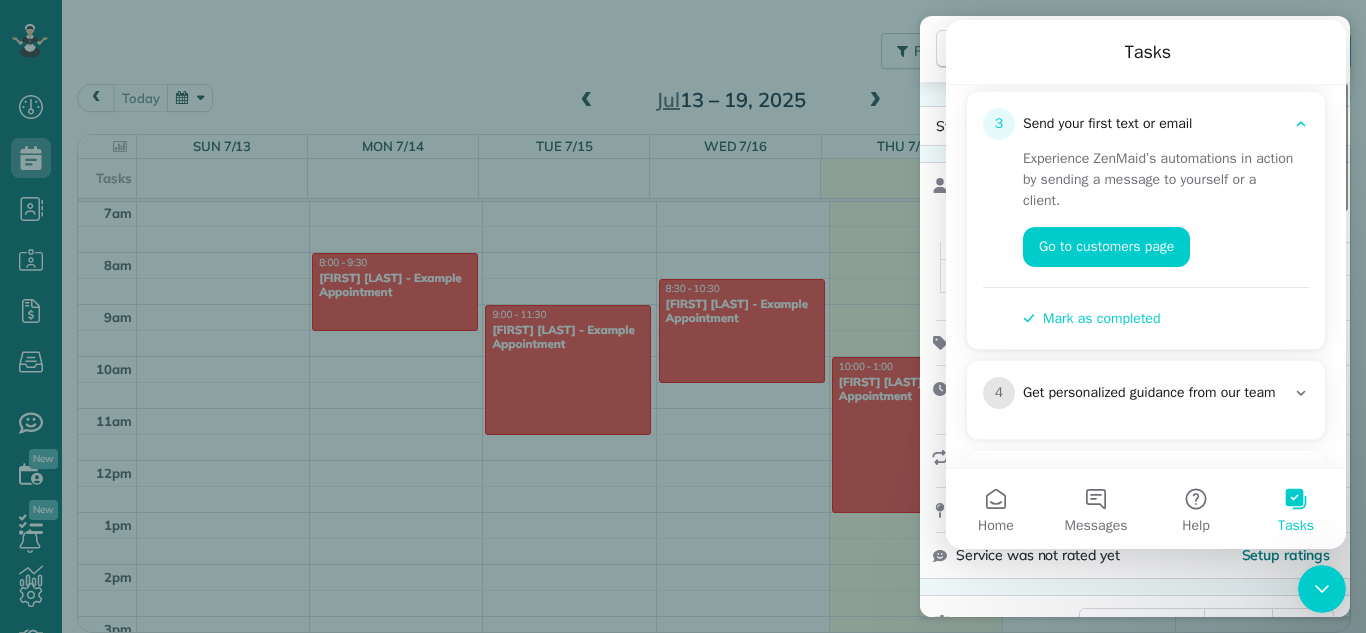 scroll, scrollTop: 350, scrollLeft: 0, axis: vertical 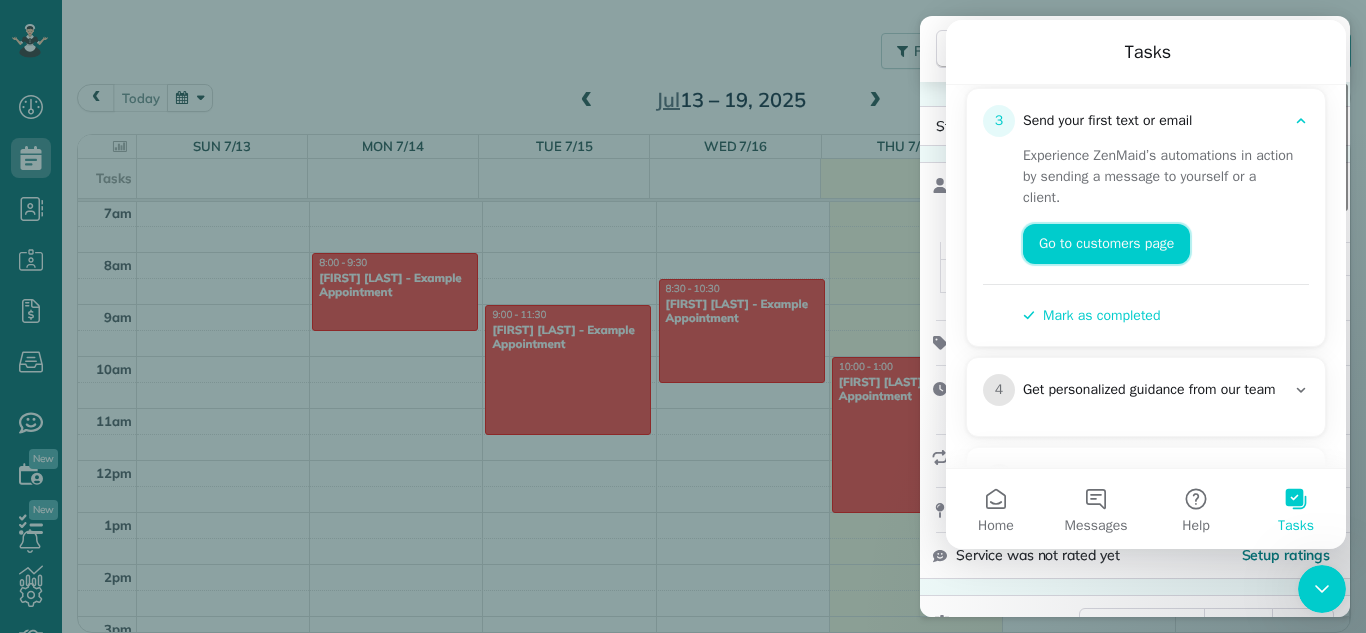 click on "Go to customers page" at bounding box center (1106, 244) 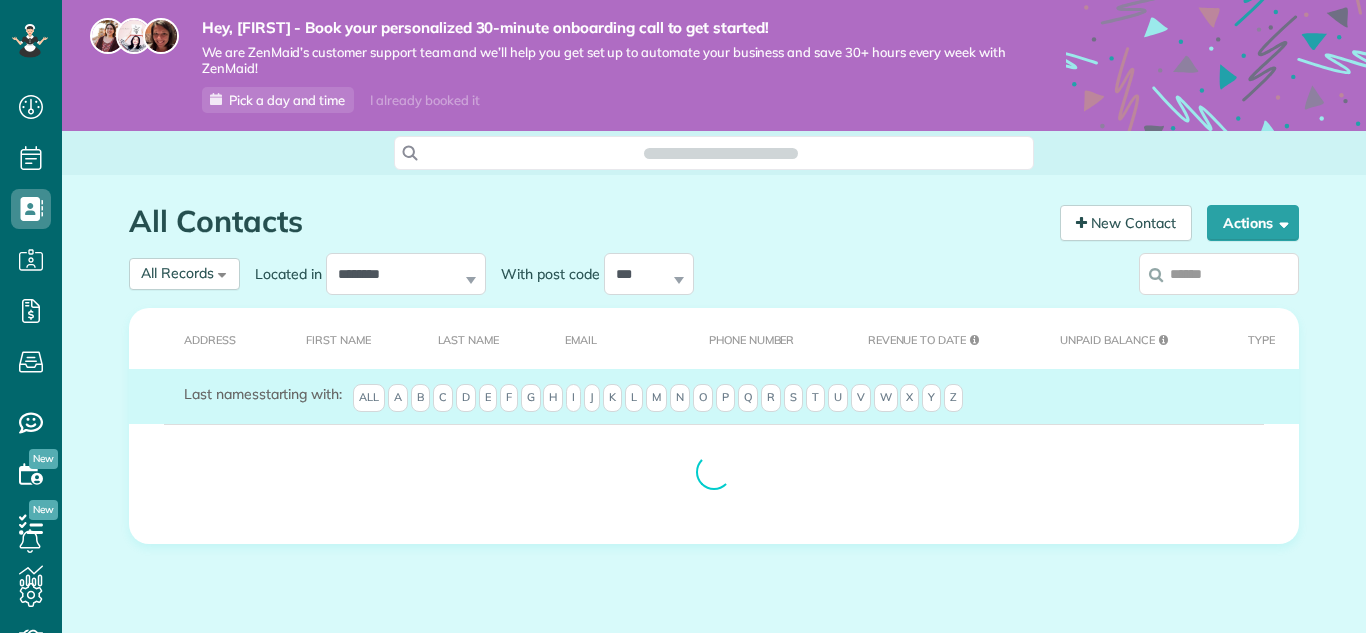 scroll, scrollTop: 0, scrollLeft: 0, axis: both 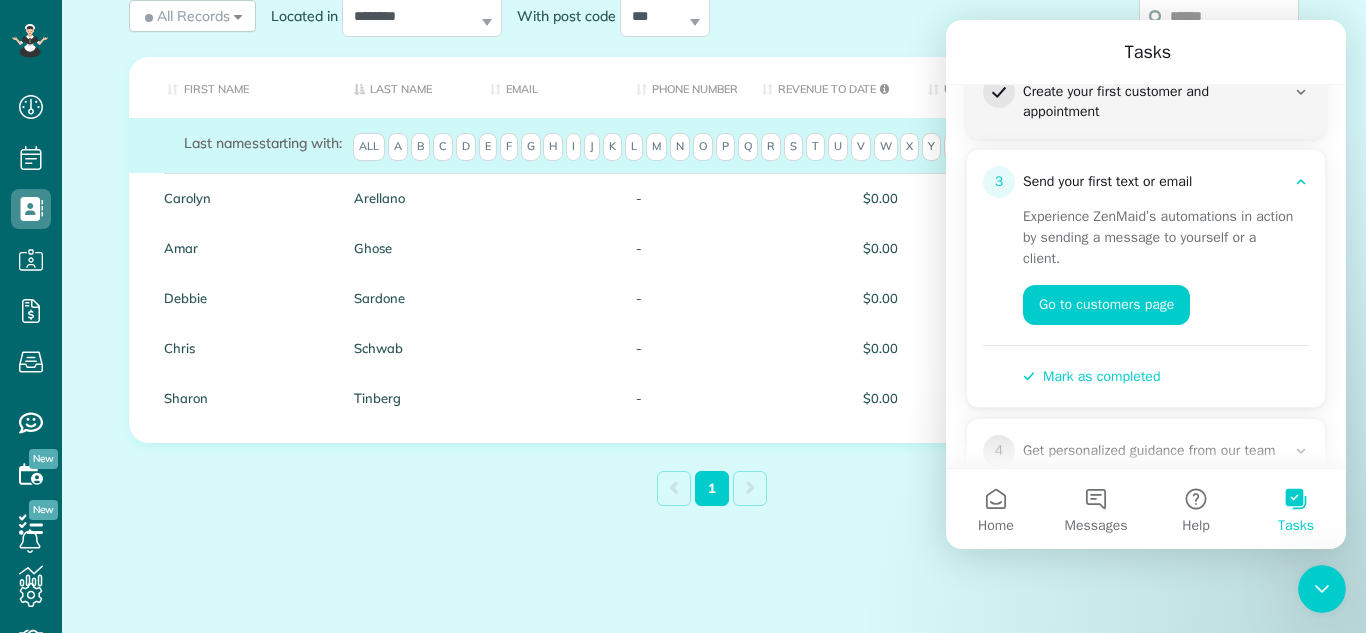 click on "Mark as completed" at bounding box center (1091, 376) 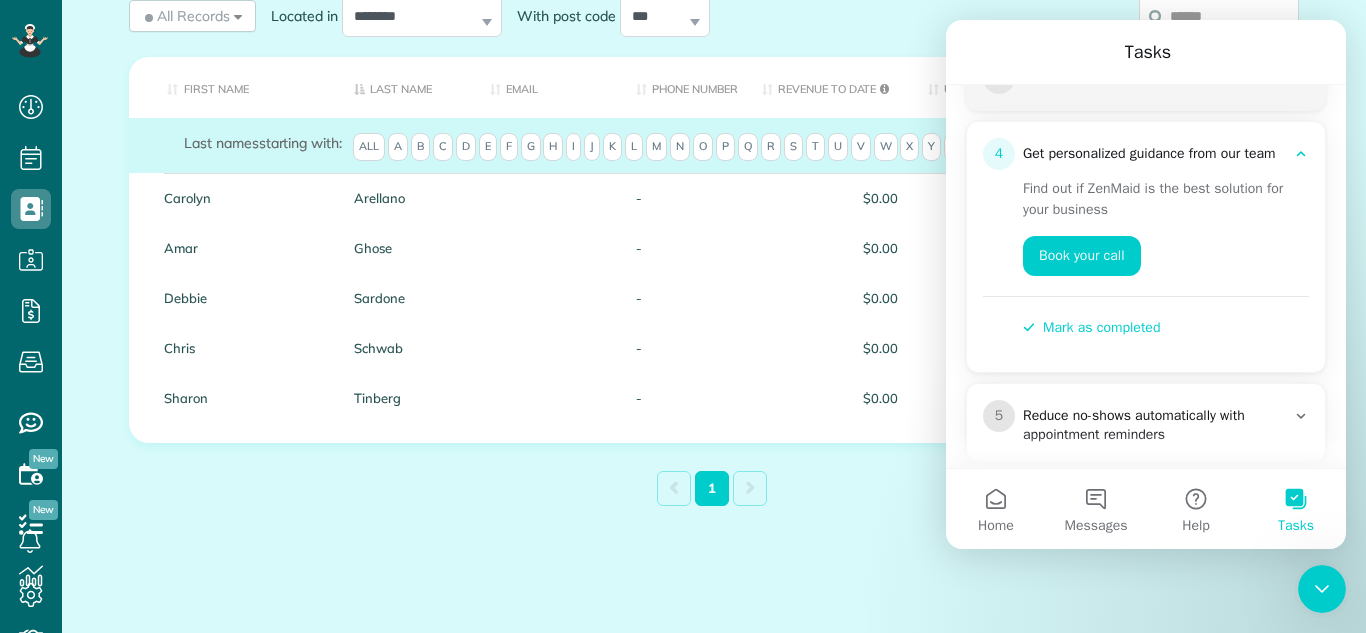 scroll, scrollTop: 402, scrollLeft: 0, axis: vertical 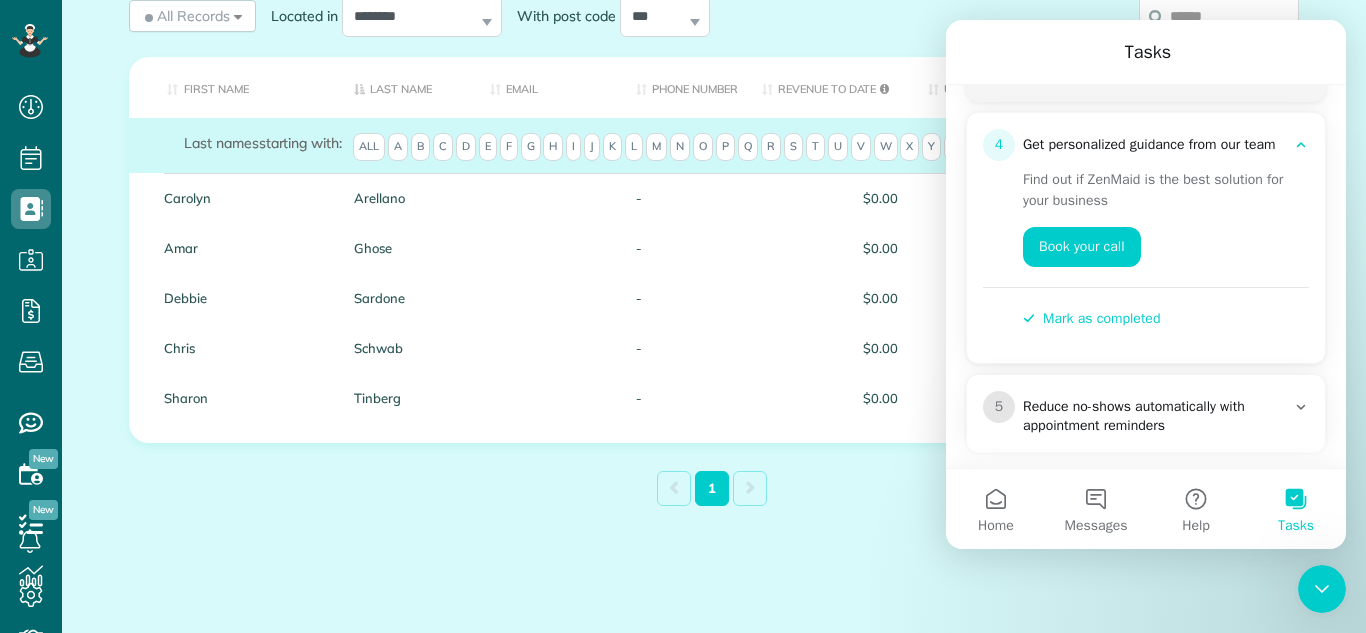 click on "Mark as completed" at bounding box center (1091, 318) 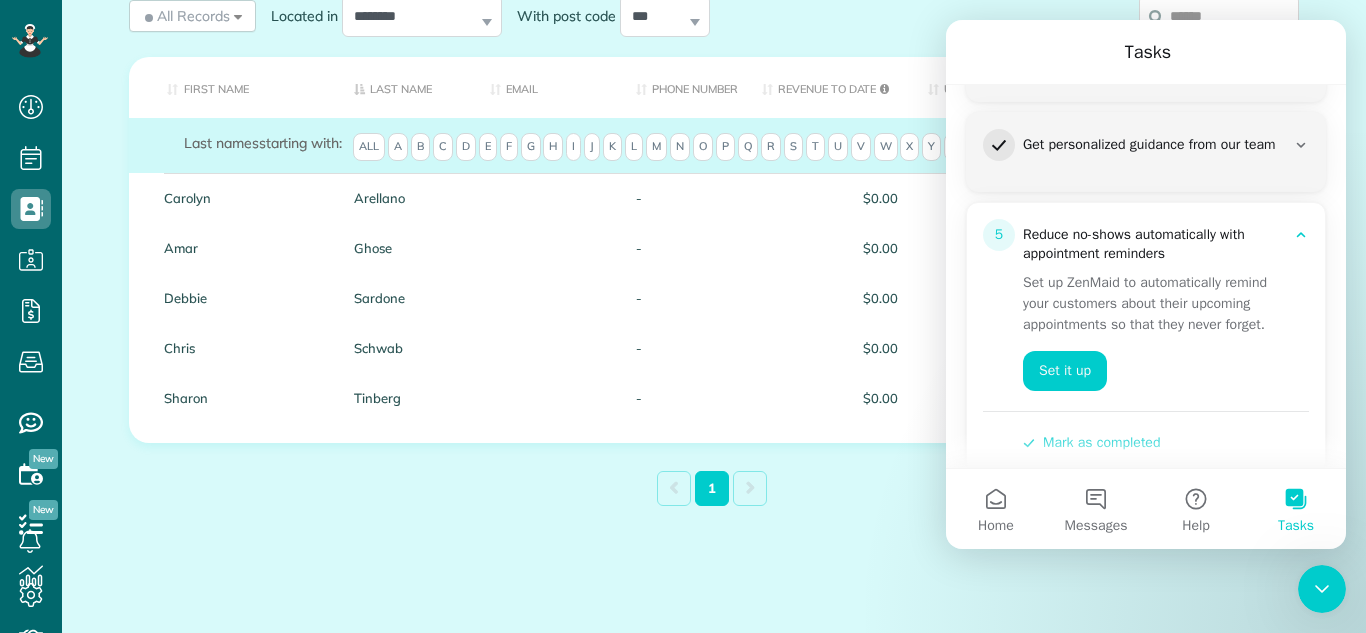 click on "Mark as completed" at bounding box center (1091, 442) 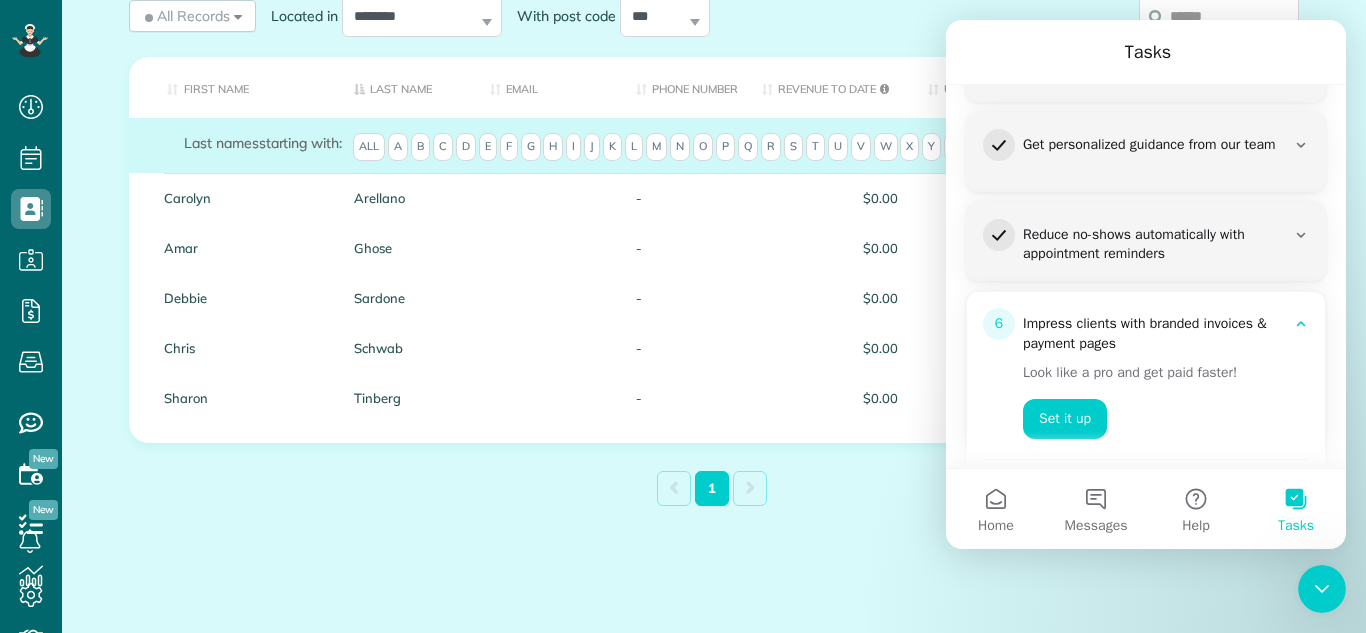 drag, startPoint x: 1335, startPoint y: 294, endPoint x: 1339, endPoint y: 334, distance: 40.1995 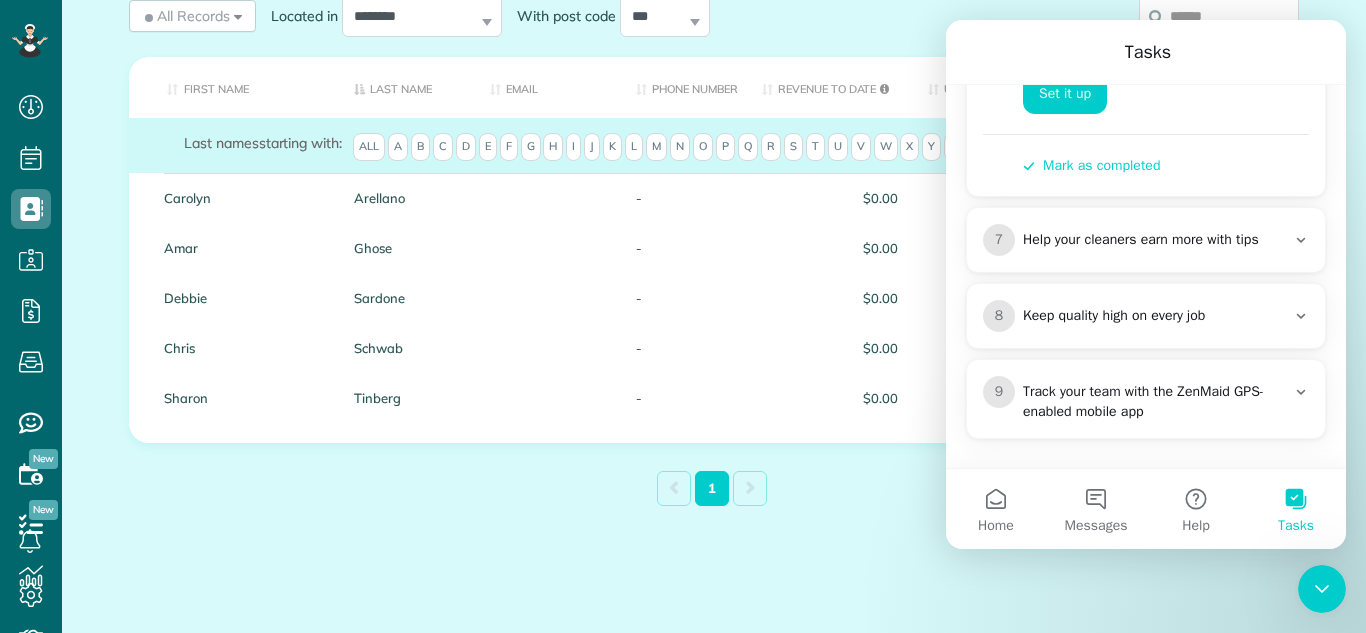 scroll, scrollTop: 728, scrollLeft: 0, axis: vertical 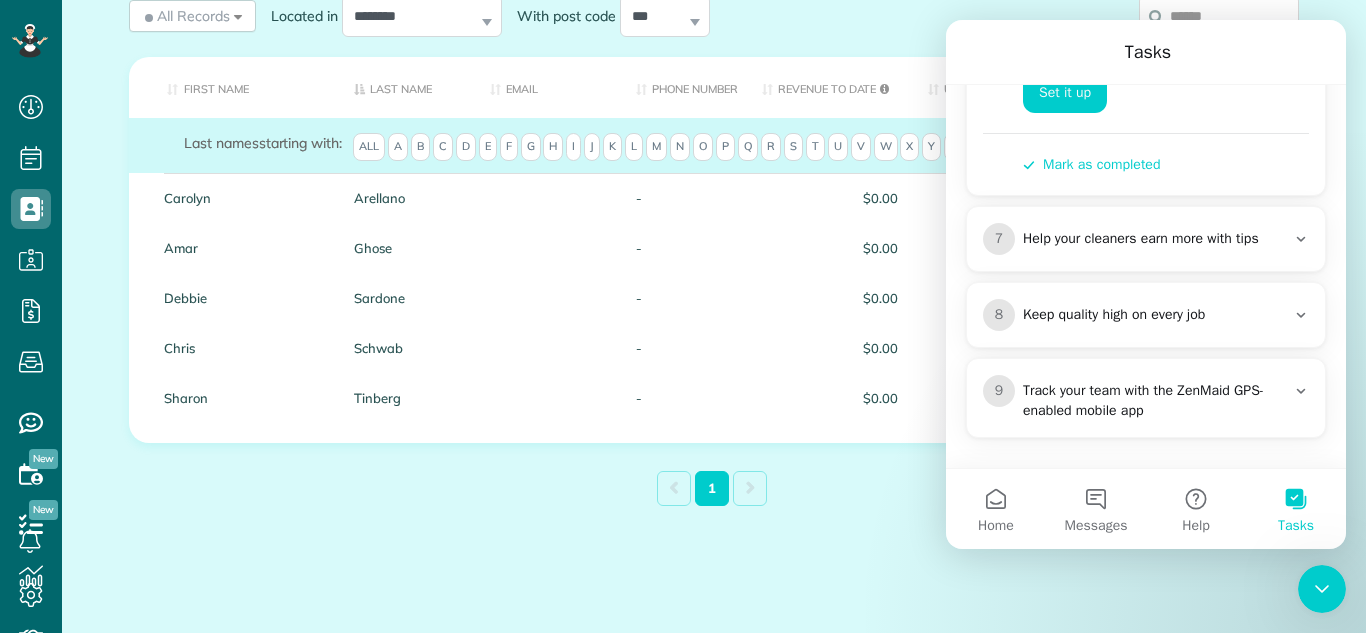 click on "Keep quality high on every job" at bounding box center (1154, 315) 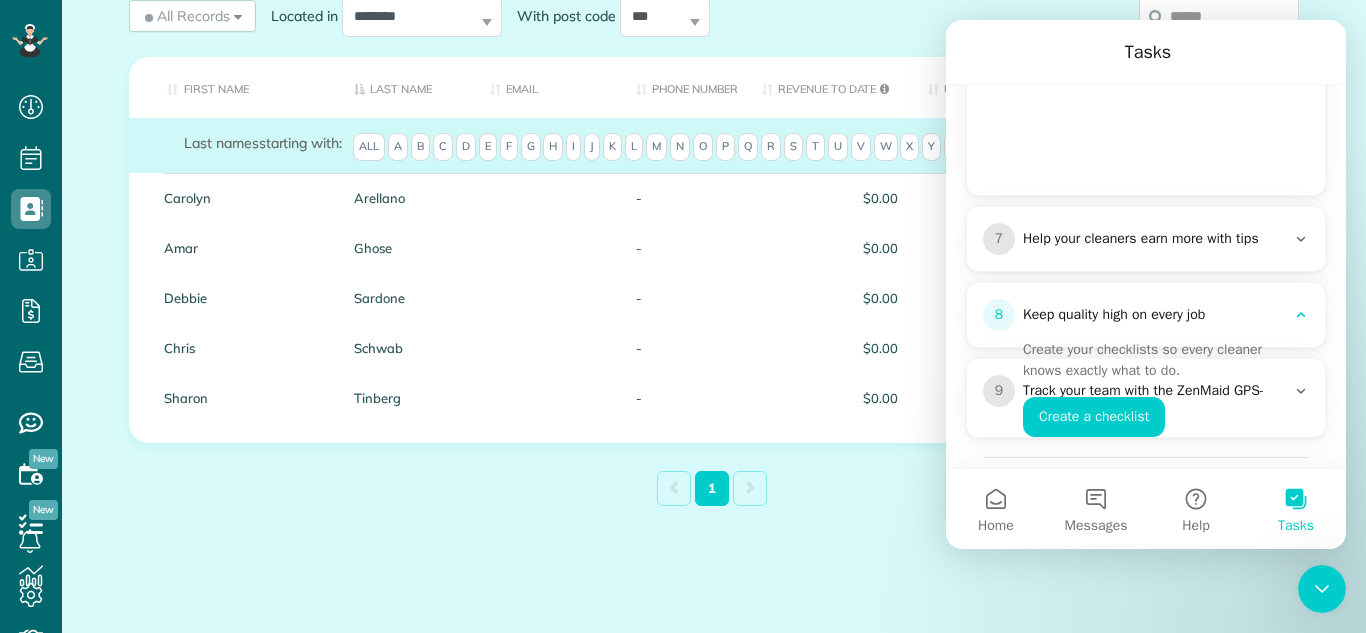 scroll, scrollTop: 739, scrollLeft: 0, axis: vertical 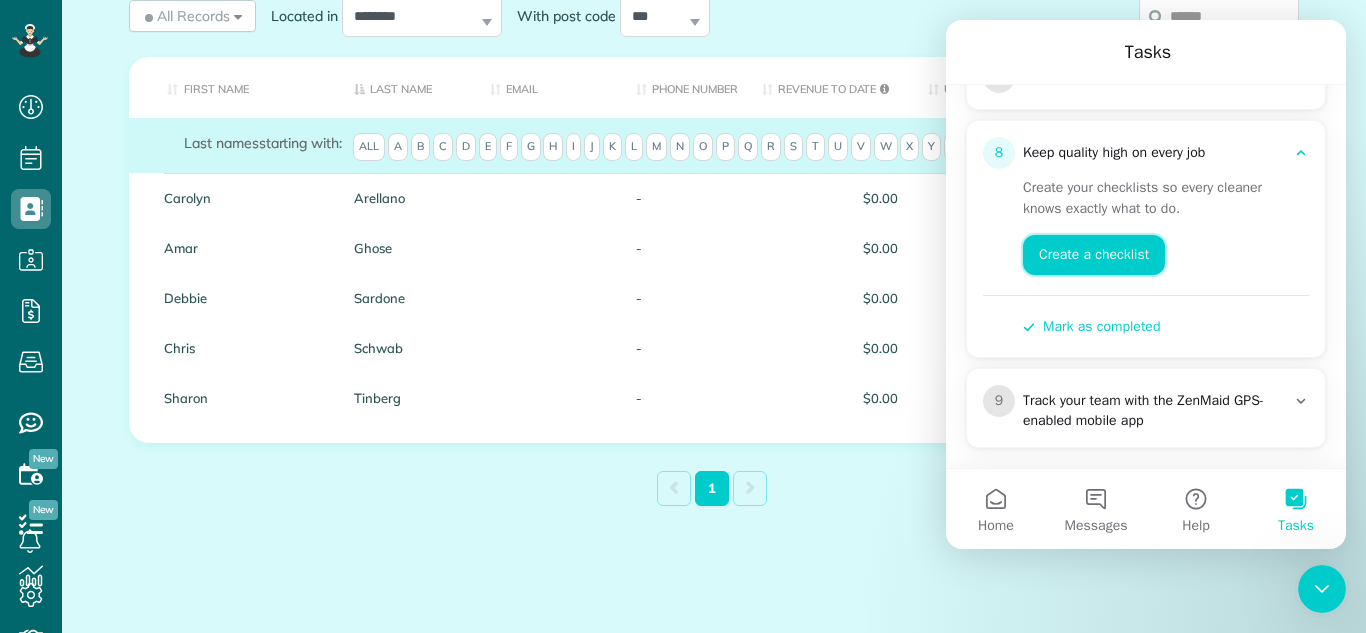 click on "Create a checklist" at bounding box center (1094, 255) 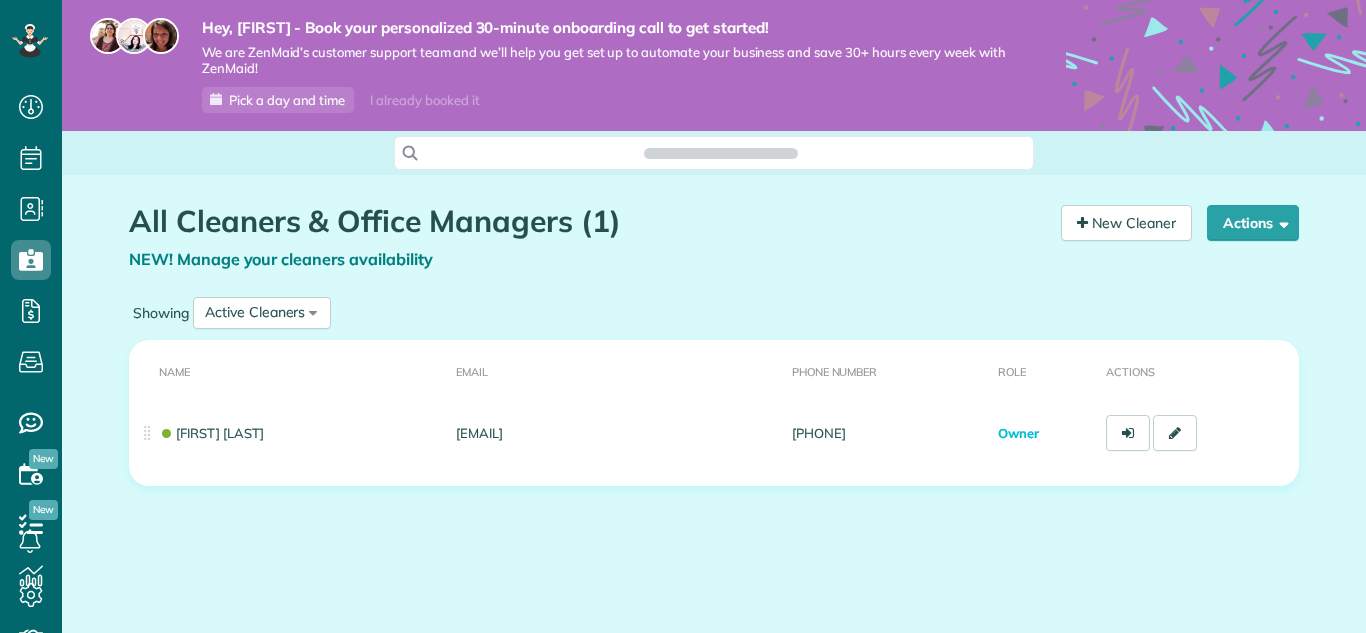 scroll, scrollTop: 0, scrollLeft: 0, axis: both 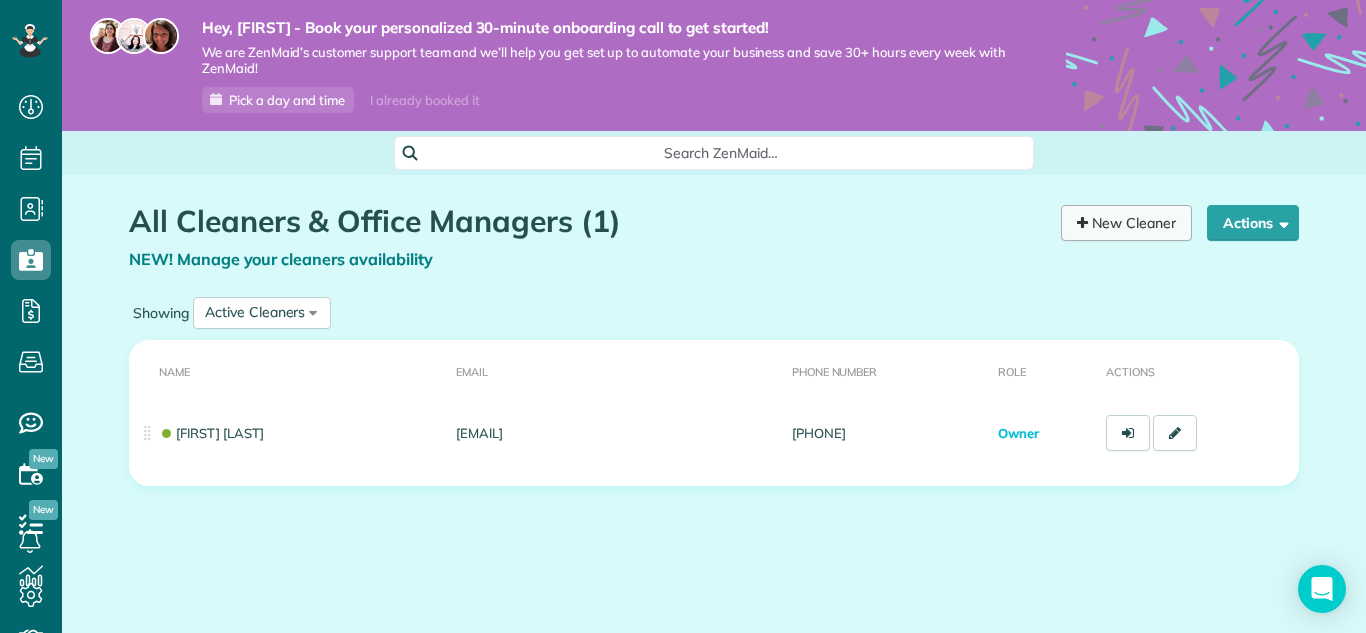 click on "New Cleaner" at bounding box center [1126, 223] 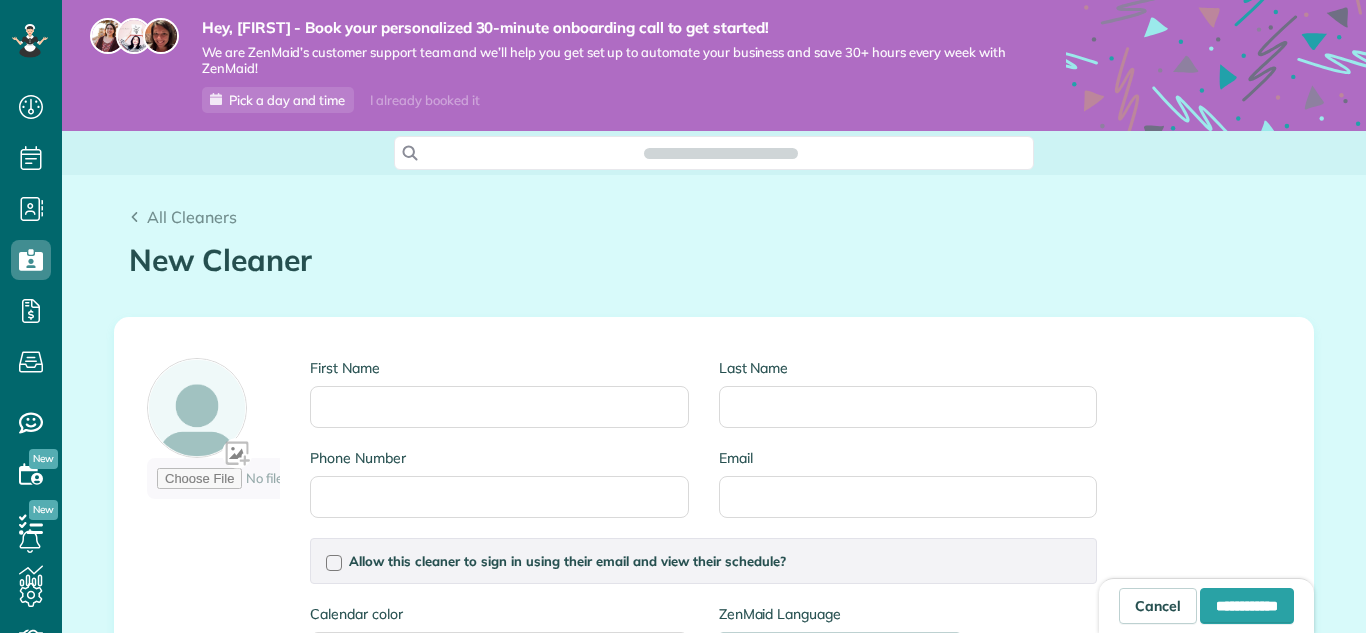 scroll, scrollTop: 0, scrollLeft: 0, axis: both 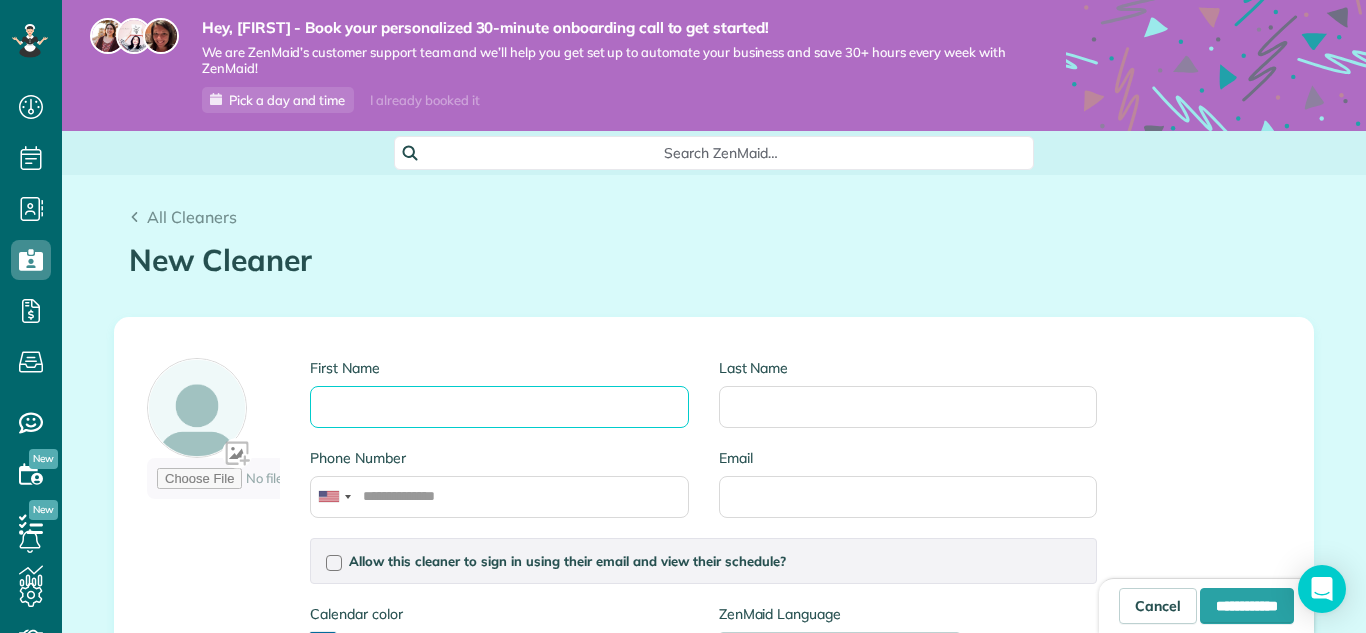 click on "First Name" at bounding box center (499, 407) 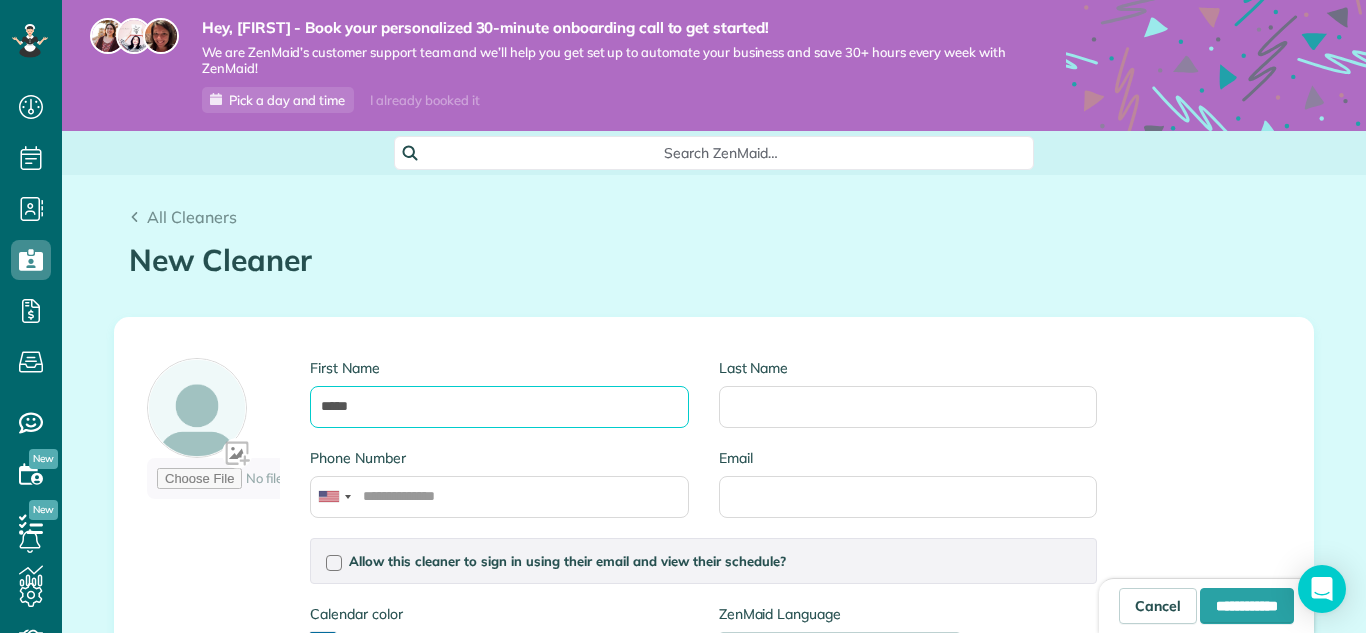 type on "****" 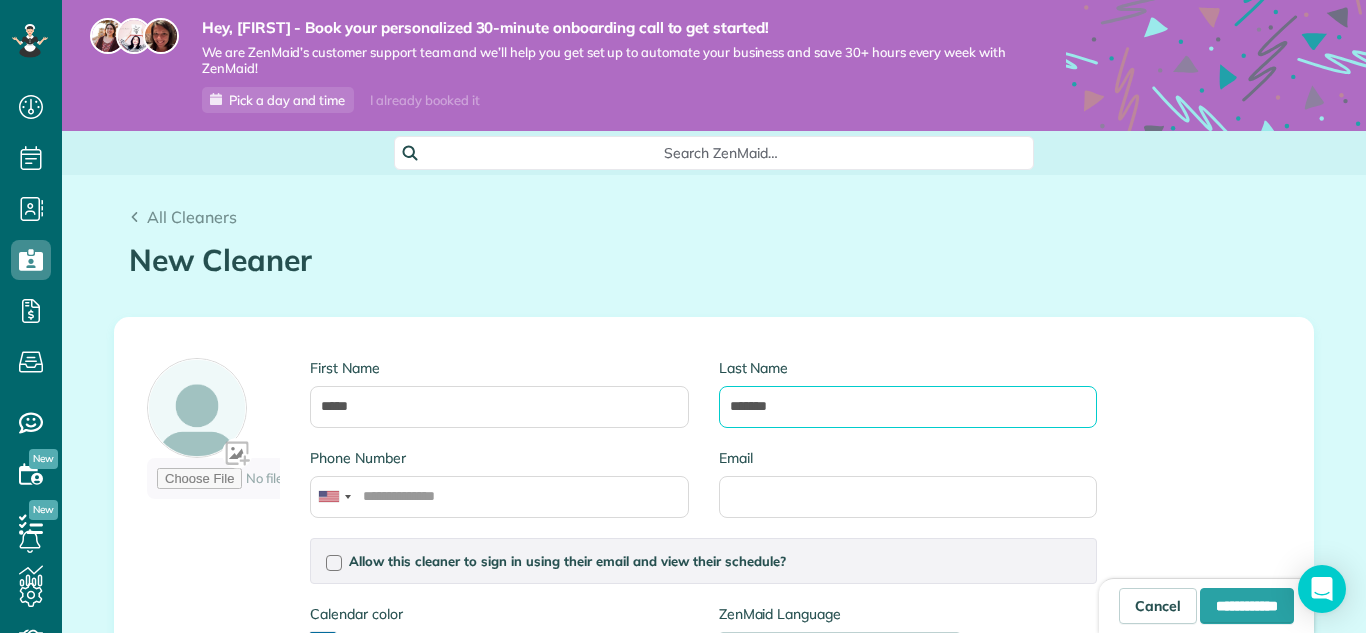 type on "*******" 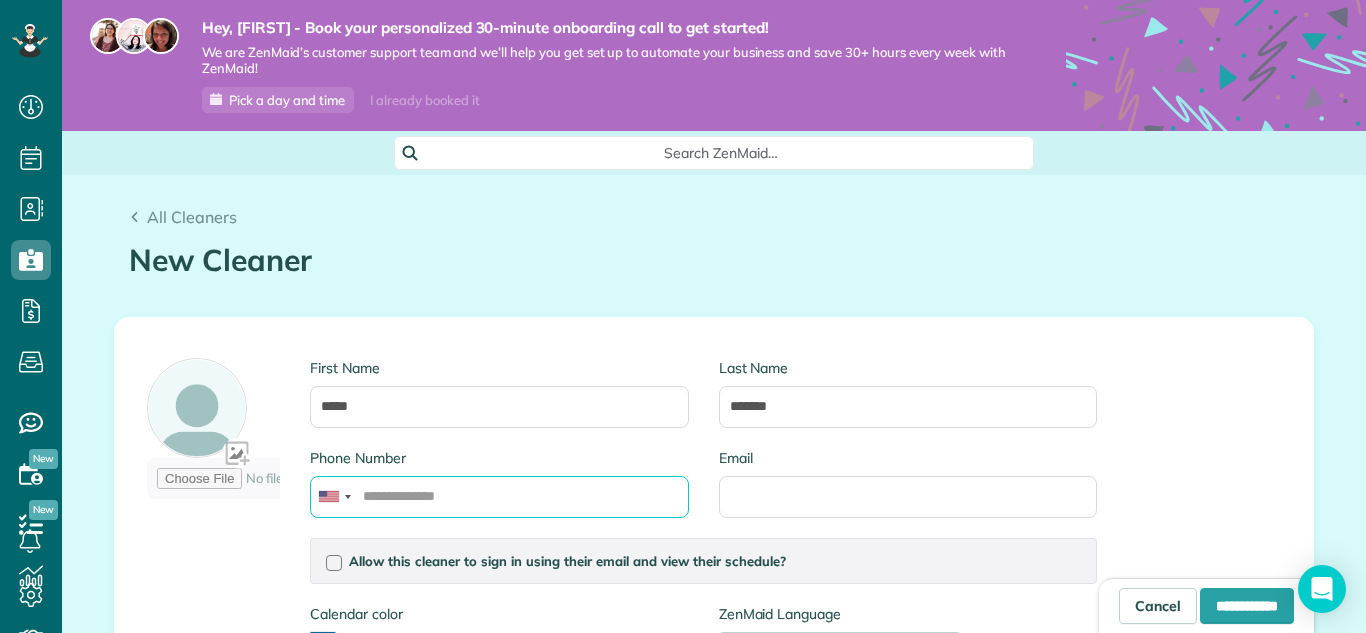 click on "Phone Number" at bounding box center (499, 497) 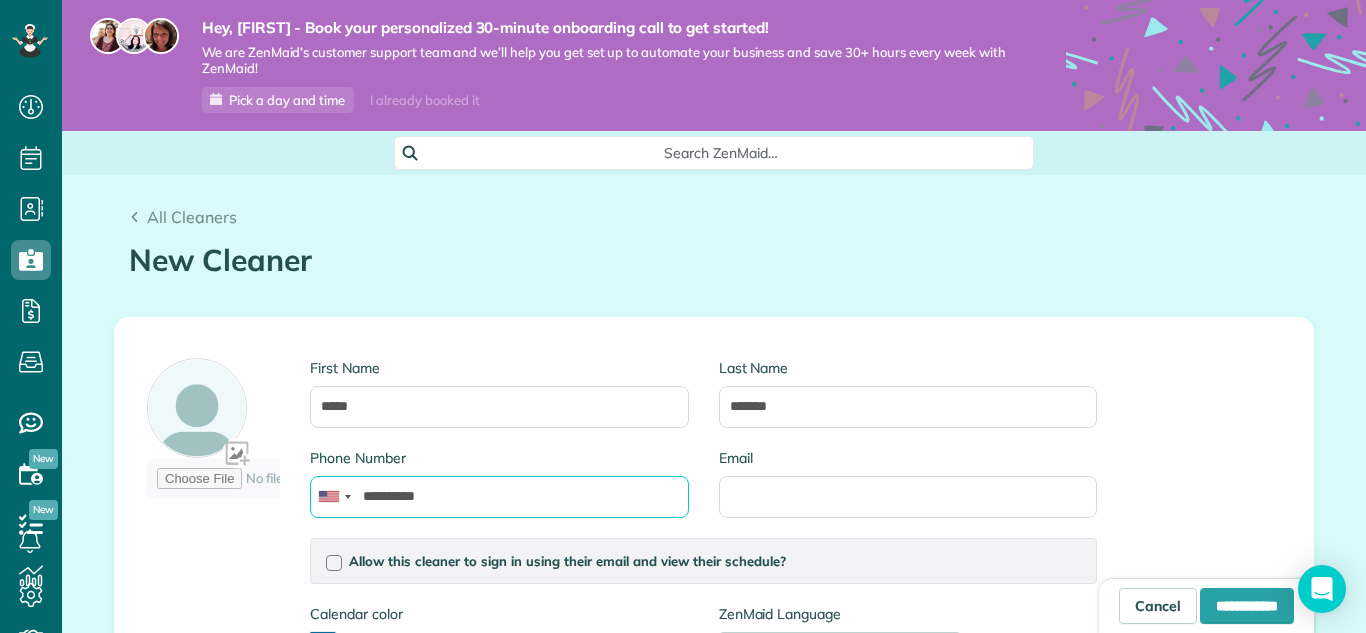 type on "**********" 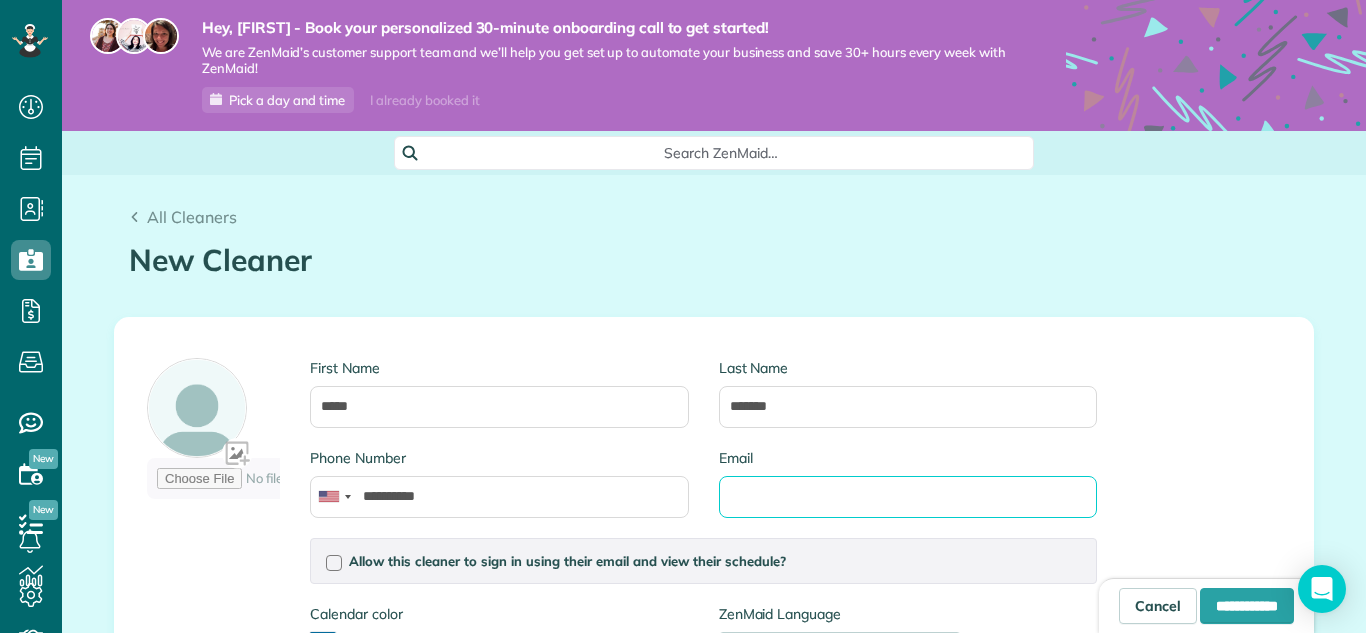 click on "Email" at bounding box center (908, 497) 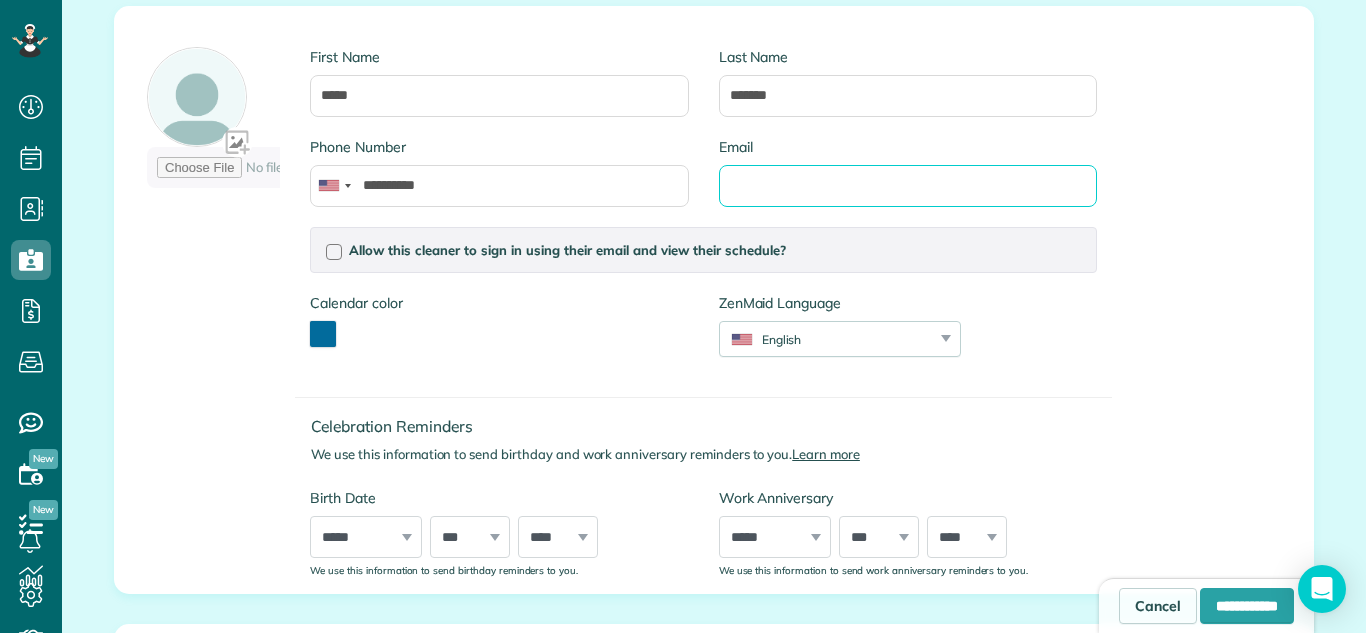 scroll, scrollTop: 313, scrollLeft: 0, axis: vertical 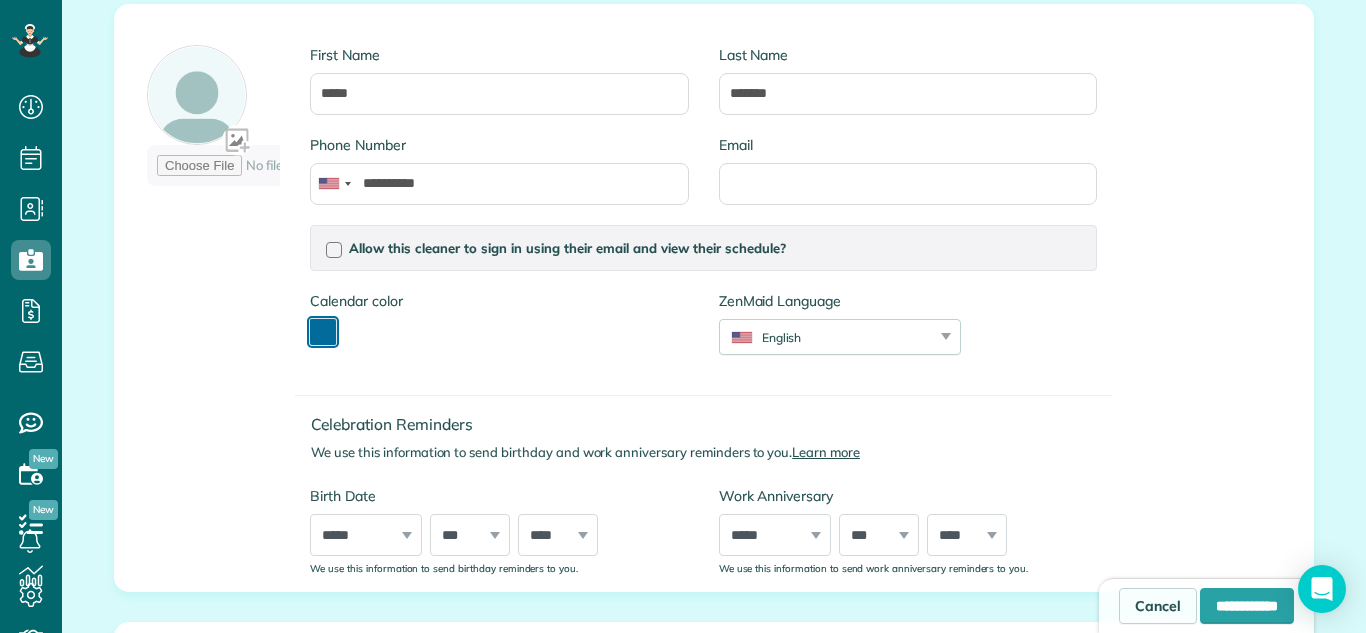 click at bounding box center (323, 332) 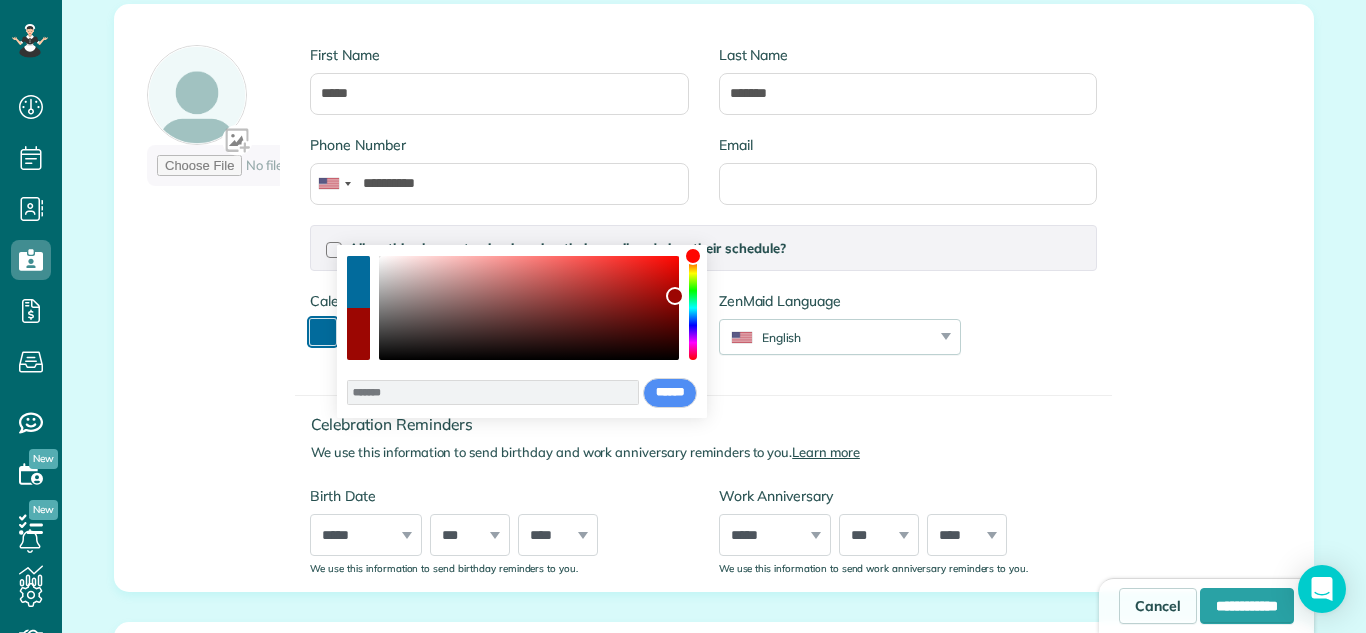 drag, startPoint x: 692, startPoint y: 320, endPoint x: 690, endPoint y: 256, distance: 64.03124 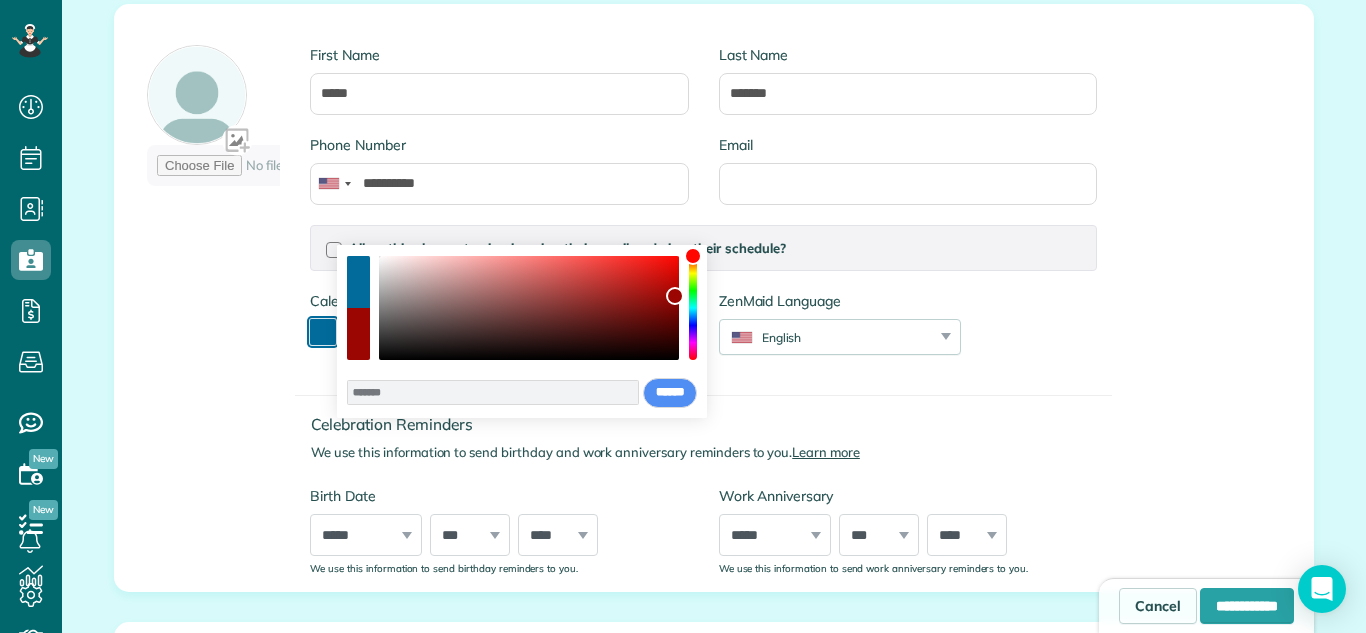 click at bounding box center [693, 256] 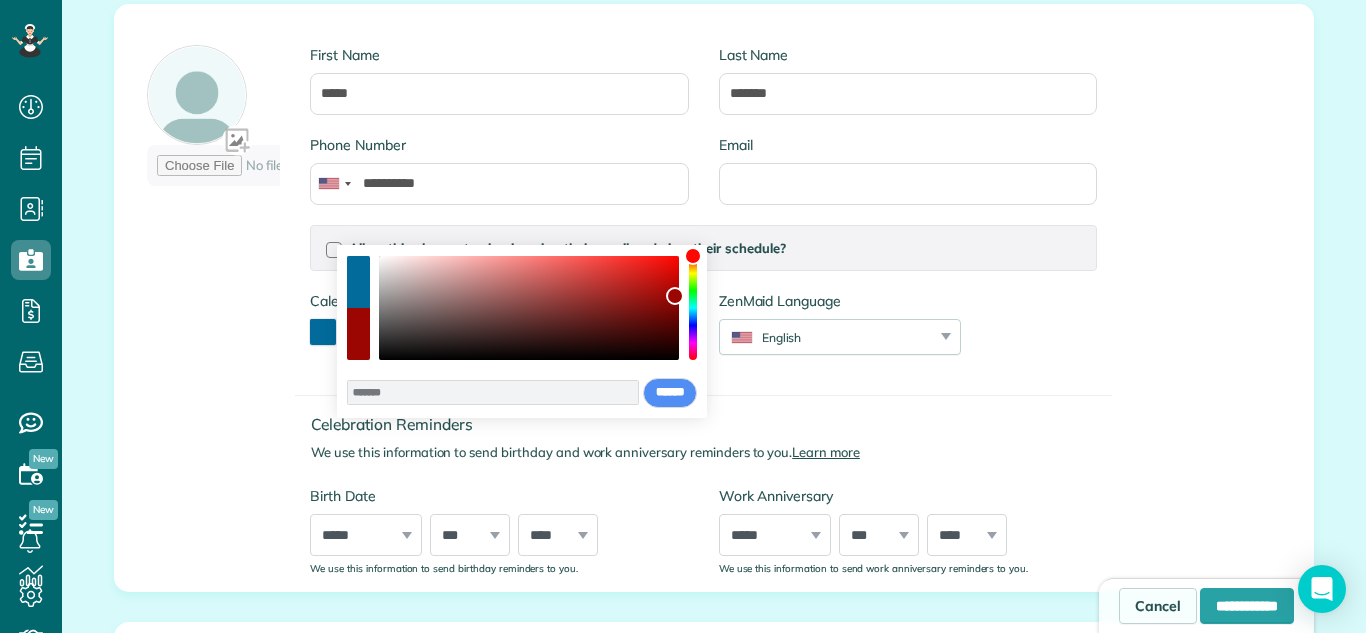 click at bounding box center [358, 334] 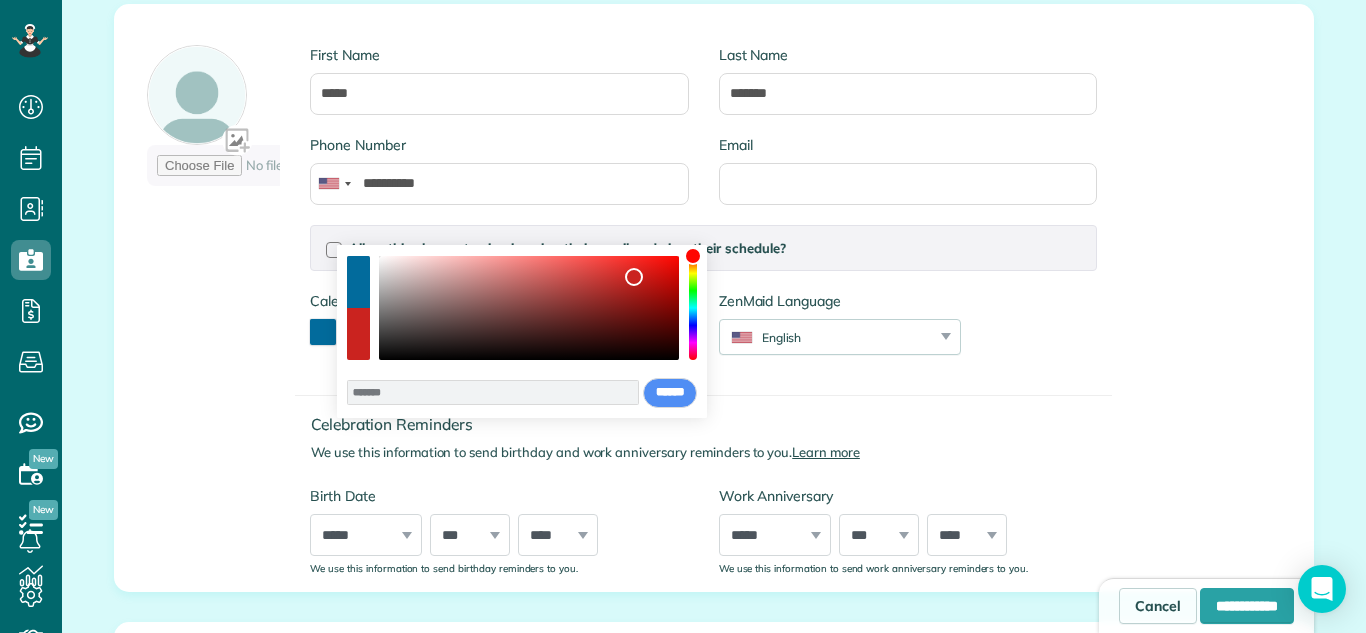 type on "*******" 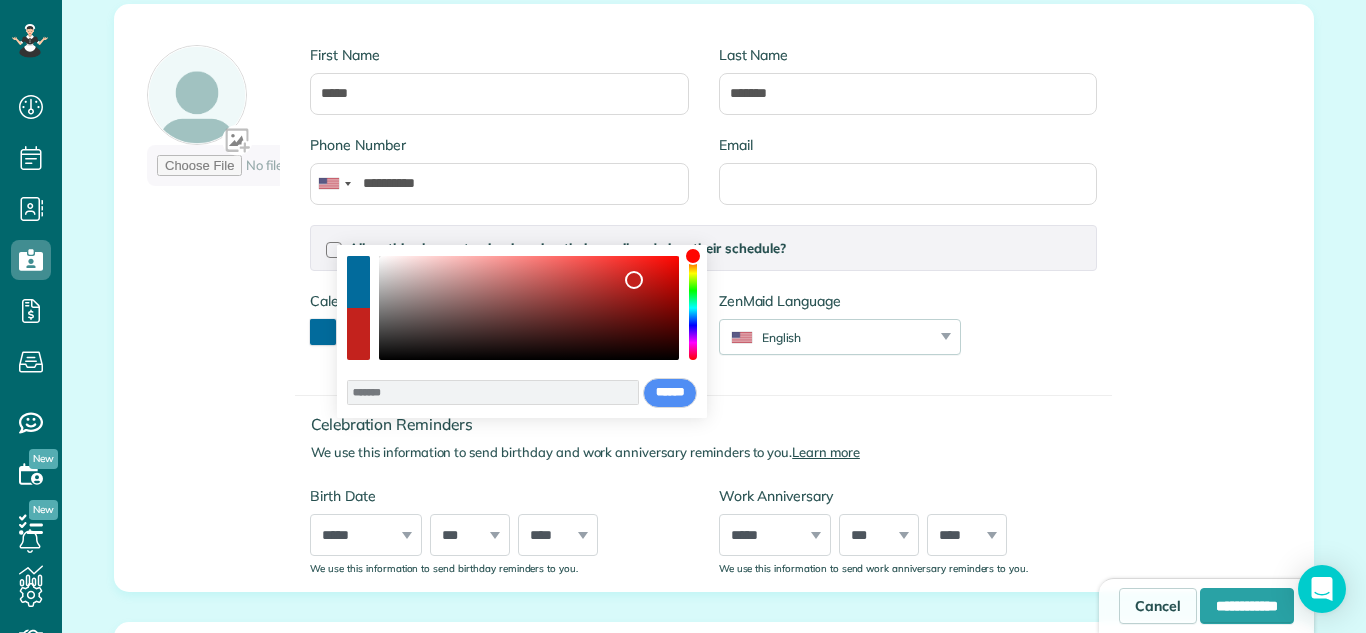 drag, startPoint x: 676, startPoint y: 303, endPoint x: 634, endPoint y: 280, distance: 47.88528 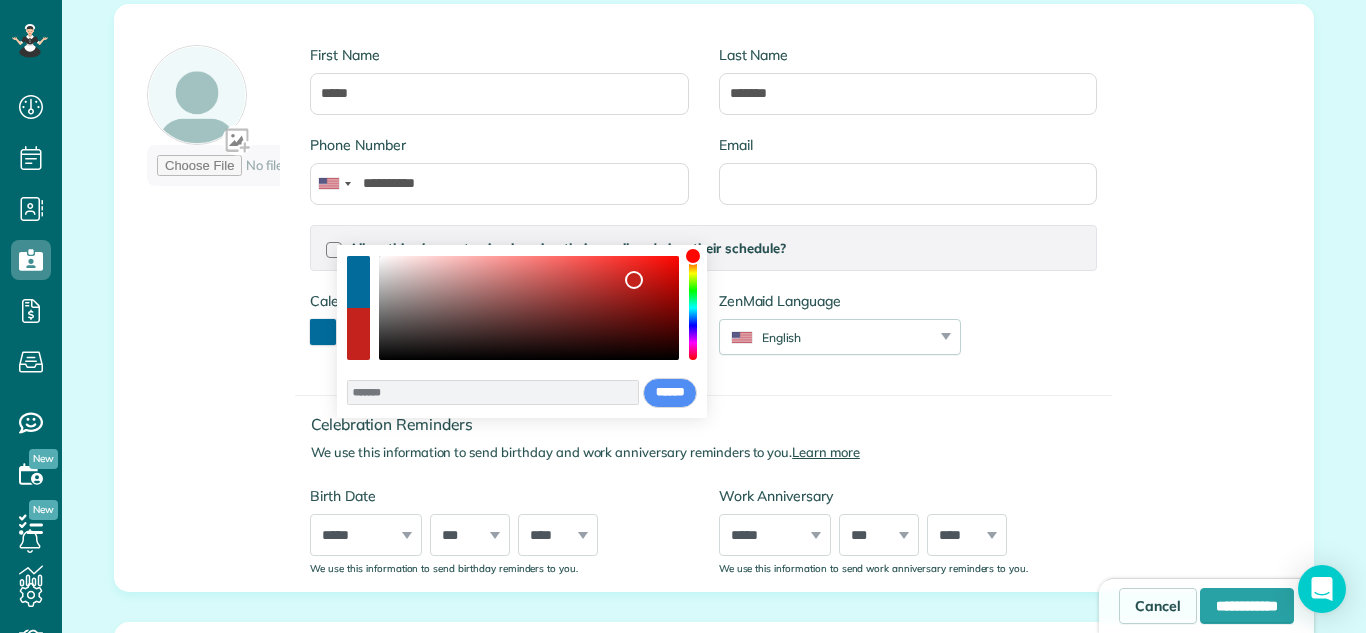 click at bounding box center [634, 280] 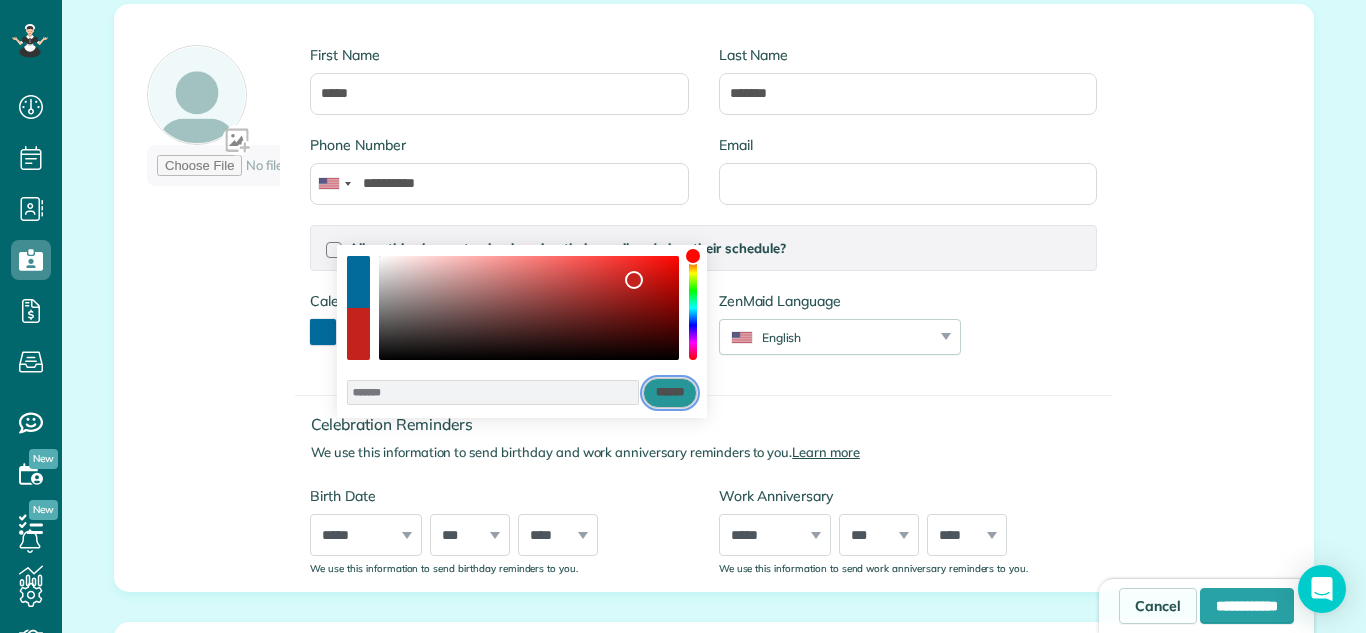 click on "******" at bounding box center (670, 393) 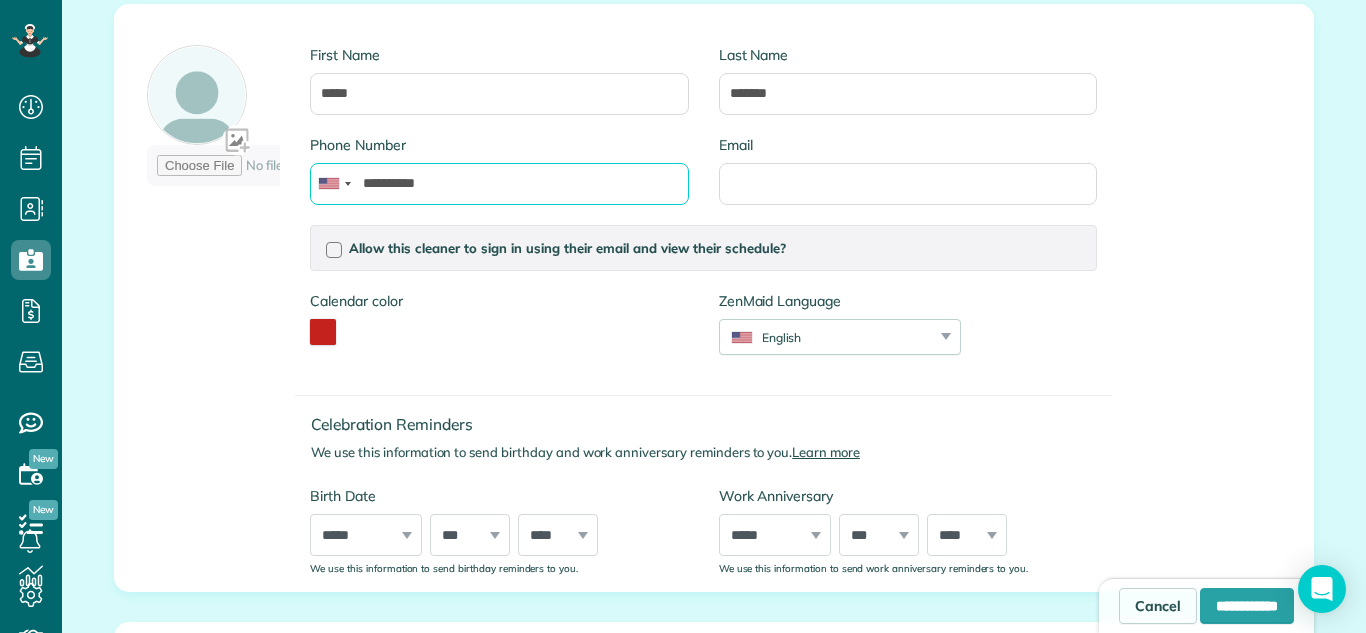 click on "**********" at bounding box center [499, 184] 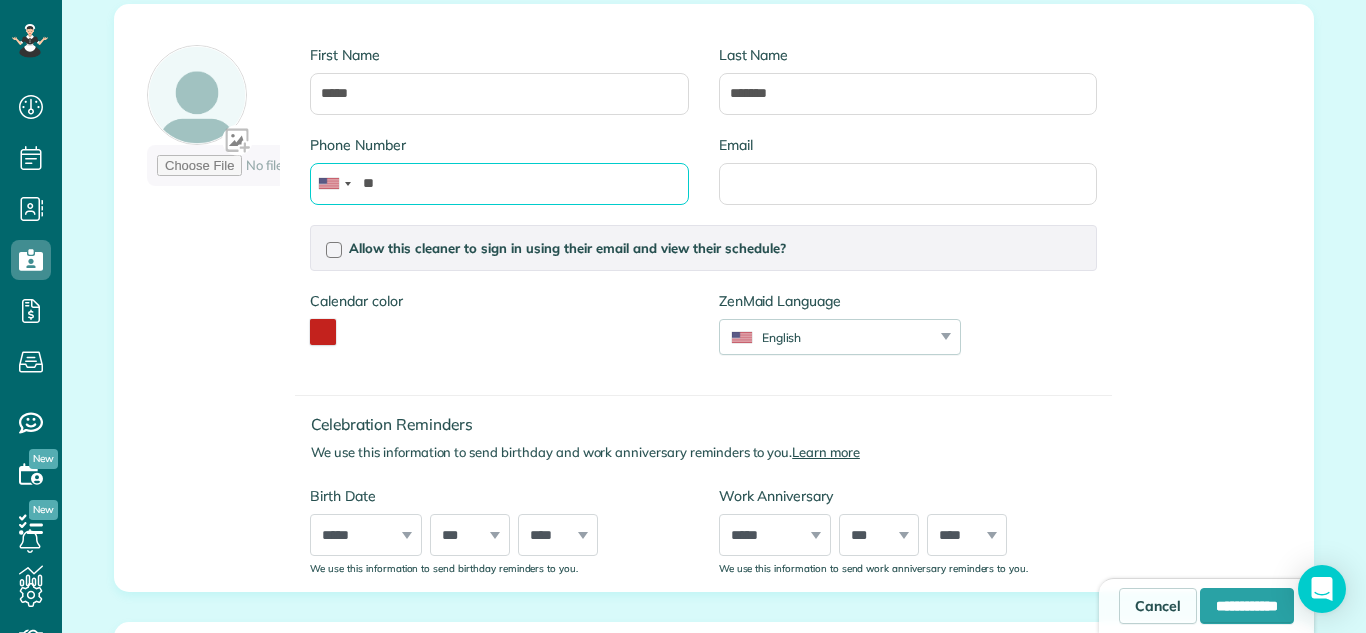 type on "*" 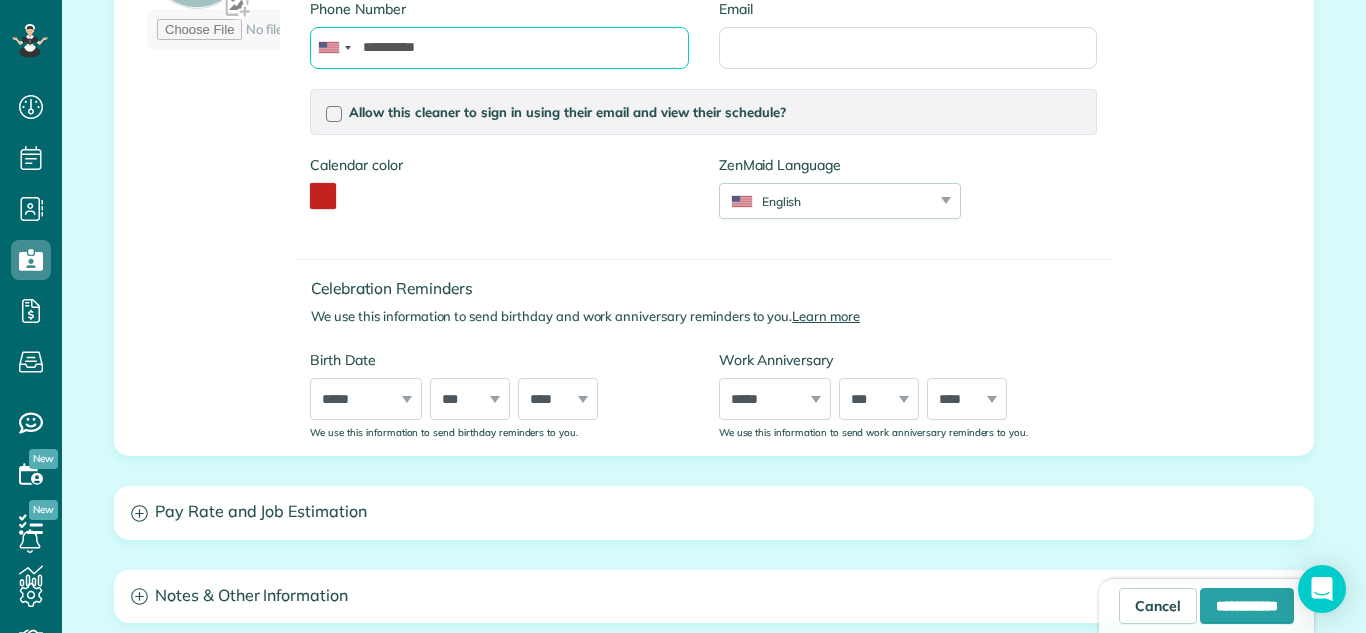 scroll, scrollTop: 466, scrollLeft: 0, axis: vertical 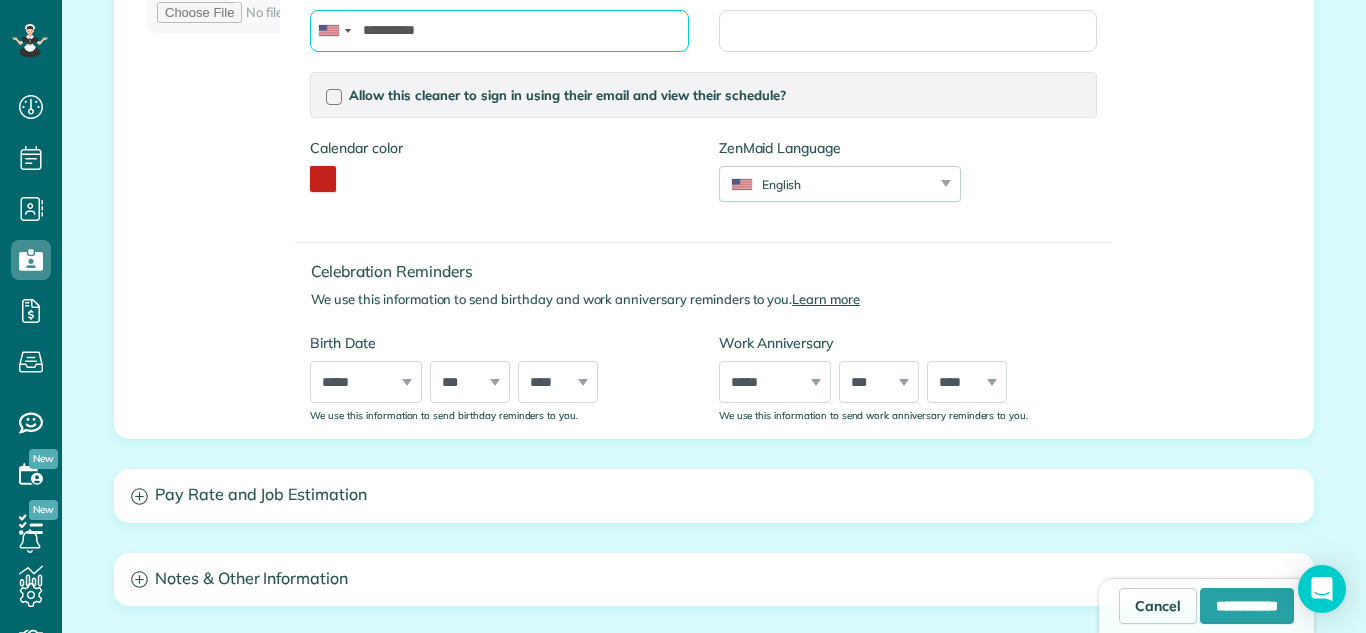 type on "**********" 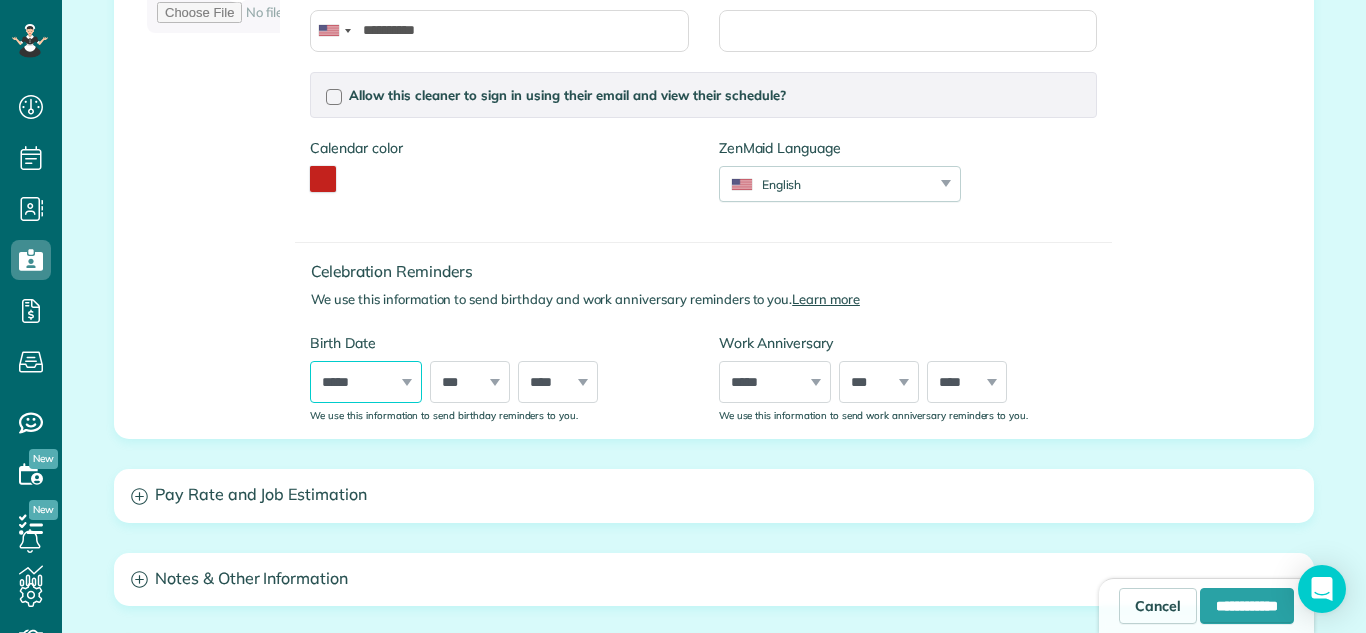 click on "*****
*******
********
*****
*****
***
****
****
******
*********
*******
********
********" at bounding box center (366, 382) 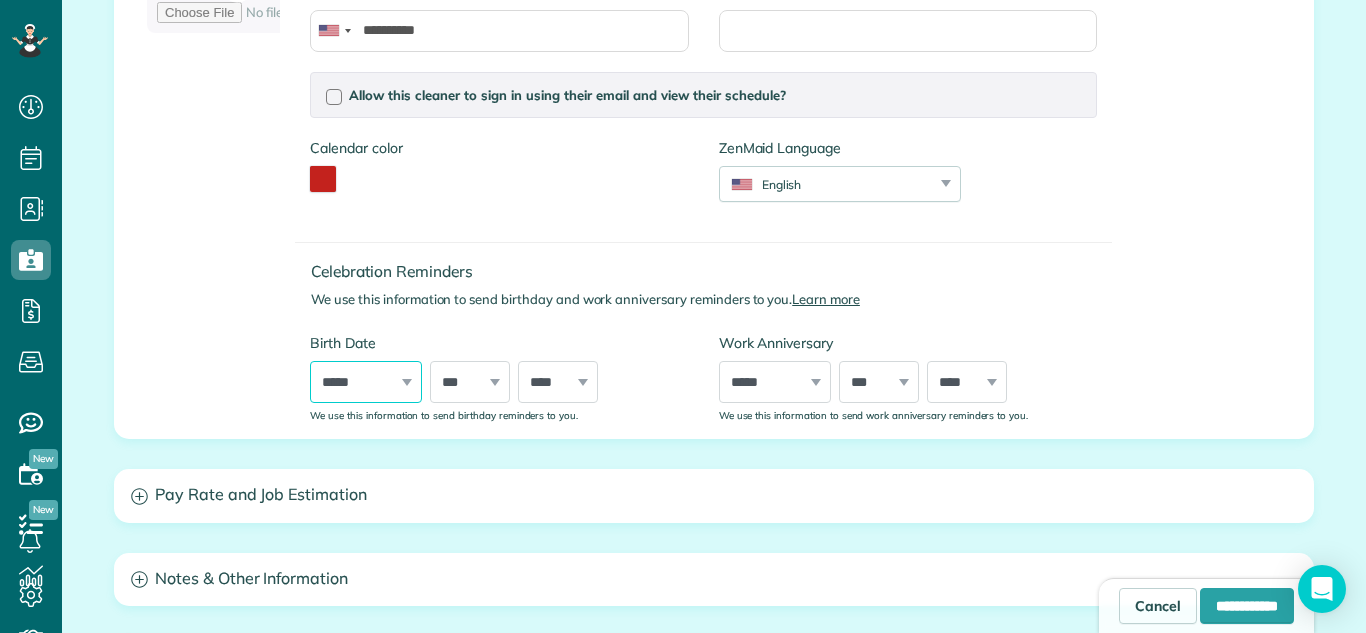 select on "*" 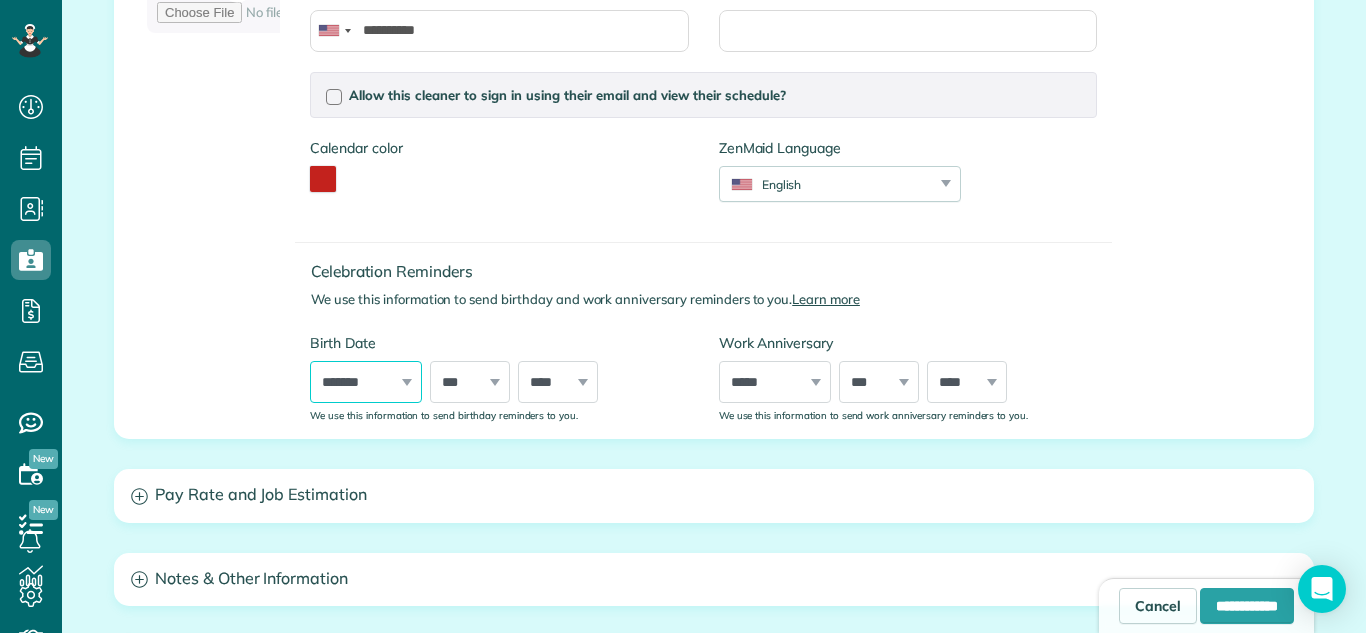 click on "*****
*******
********
*****
*****
***
****
****
******
*********
*******
********
********" at bounding box center (366, 382) 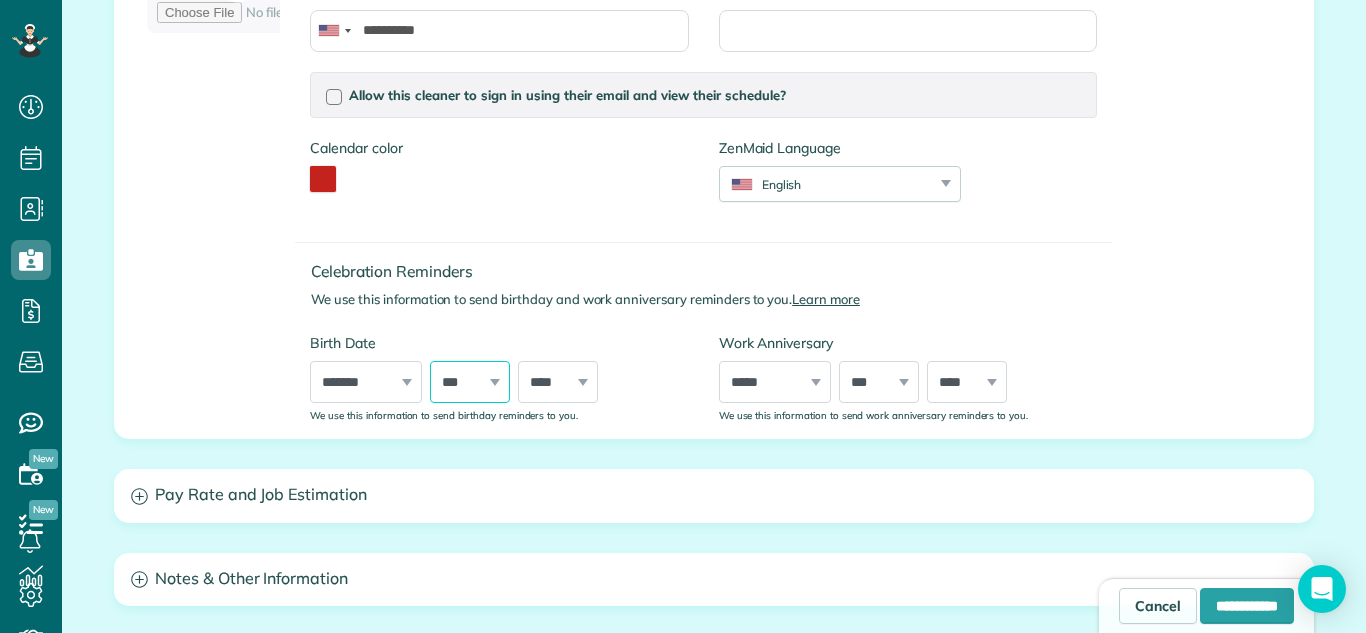 click on "***
*
*
*
*
*
*
*
*
*
**
**
**
**
**
**
**
**
**
**
**
**
**
**
**
**
**
**
**
**
**
**" at bounding box center (470, 382) 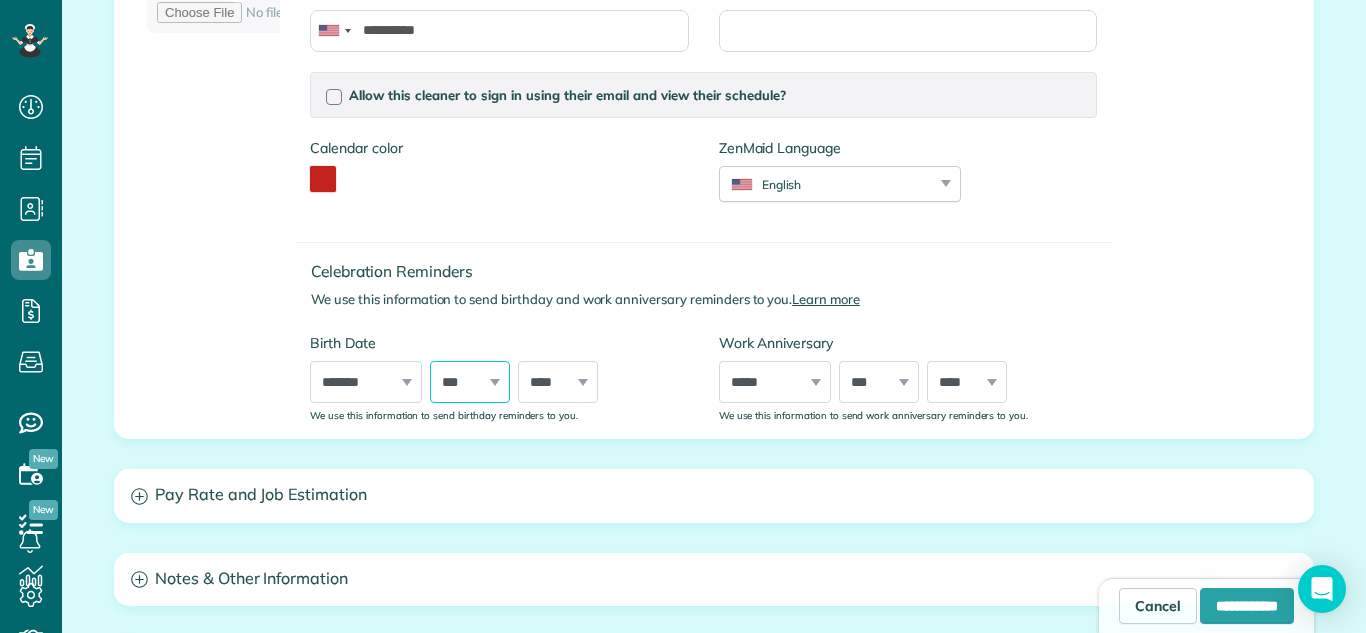 select on "*" 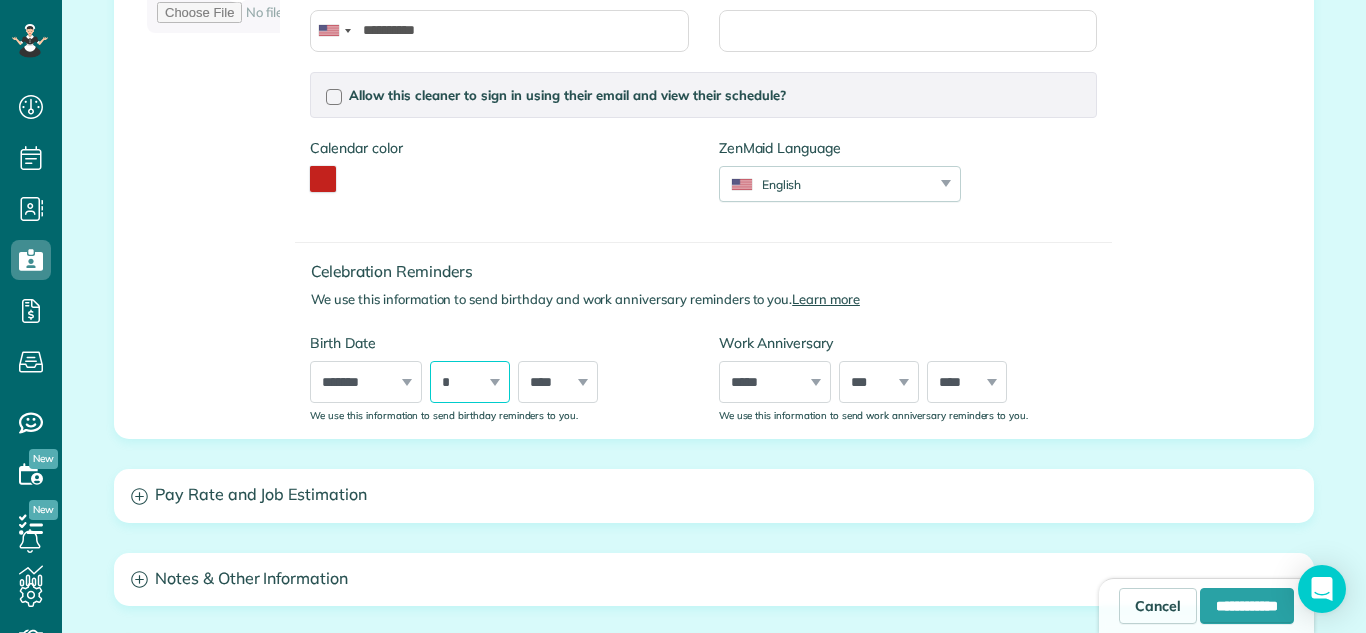 click on "***
*
*
*
*
*
*
*
*
*
**
**
**
**
**
**
**
**
**
**
**
**
**
**
**
**
**
**
**
**
**
**" at bounding box center (470, 382) 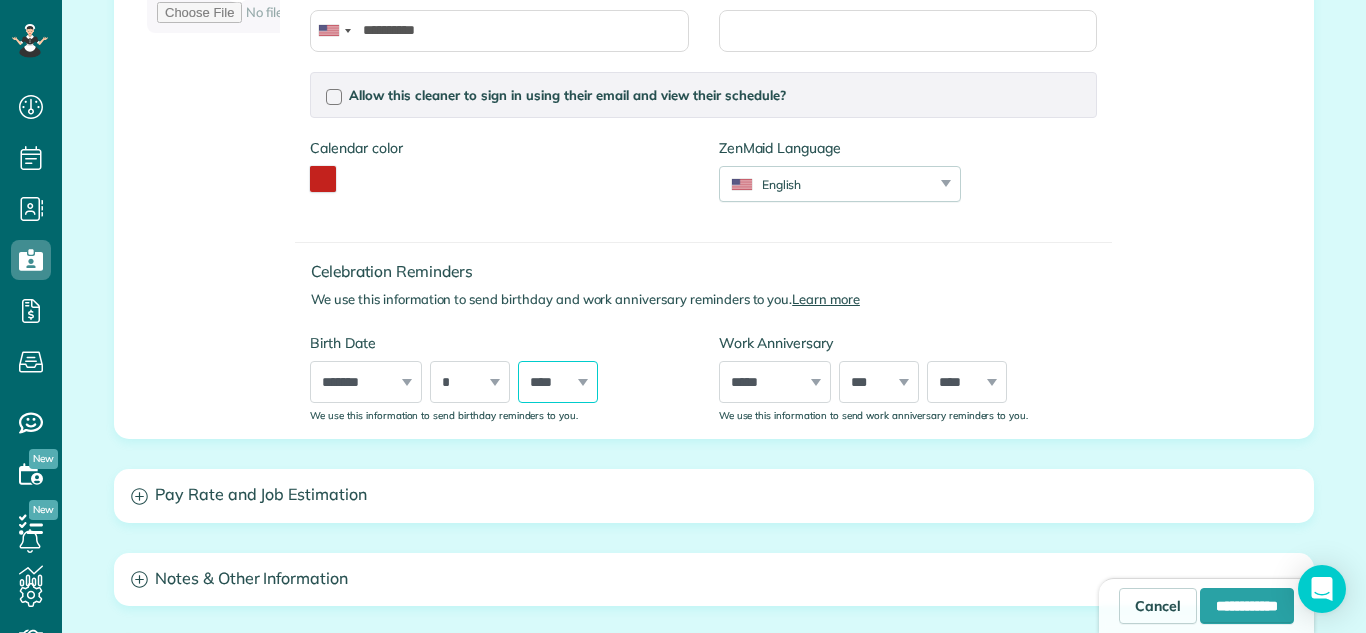 click on "****
****
****
****
****
****
****
****
****
****
****
****
****
****
****
****
****
****
****
****
****
****
****
****
****
****
****
****
****
****
****
****
****
****
****
****
****
****
****
****
****
****
****
****
****
****
****
****
****
****
****
****
****
****
****
****
****
****
****
****
****
****
****
****
****
****
****
****
****
****
****
****
****
****
****
****
****
****
****
****" at bounding box center (558, 382) 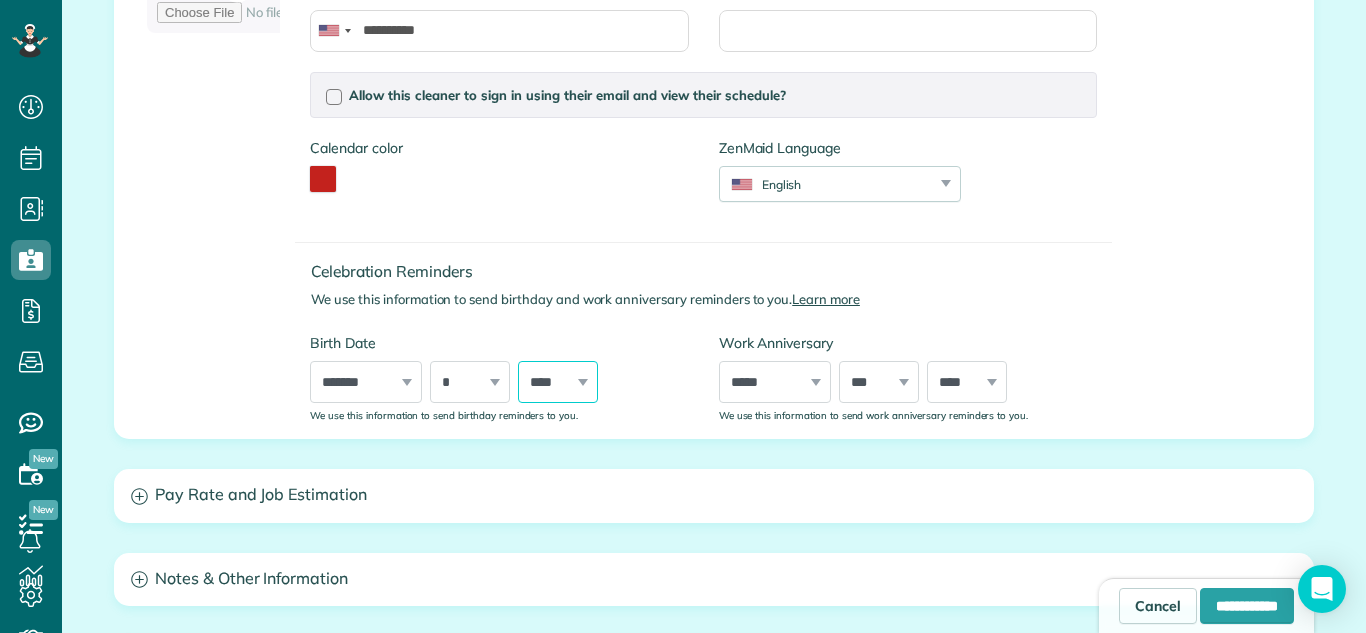 select on "****" 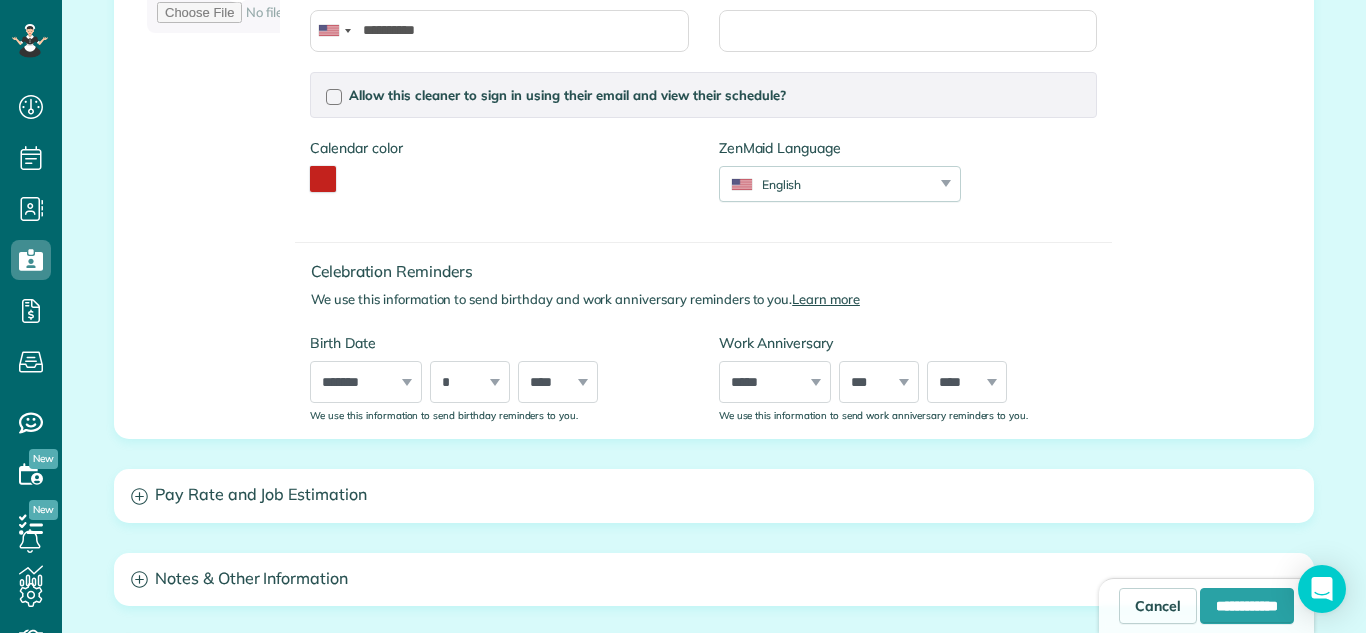 click on "*****
*******
********
*****
*****
***
****
****
******
*********
*******
********
********
***
*
*
*
*
*
*
*
*
*
**
**
**
**
**
**
**
**
**
**
**
**
**
**
**
**
**
**
**
**
**
**
****
****
****
****
****
****
****
****
****
****
****
****
****
****
****
****
****
****
****
****
****
****
****
****
****
****
****
****
****
****
****
****
****
****
****
****
****
****
****
****
****
****
****
****
****
****
****
****
****
****
****
****
****
****
****
****
****
****
****
****
****
****
****
****
****
****
****
****
****
****
****
****
****
****
****
****
****
****
****
****" at bounding box center [499, 382] 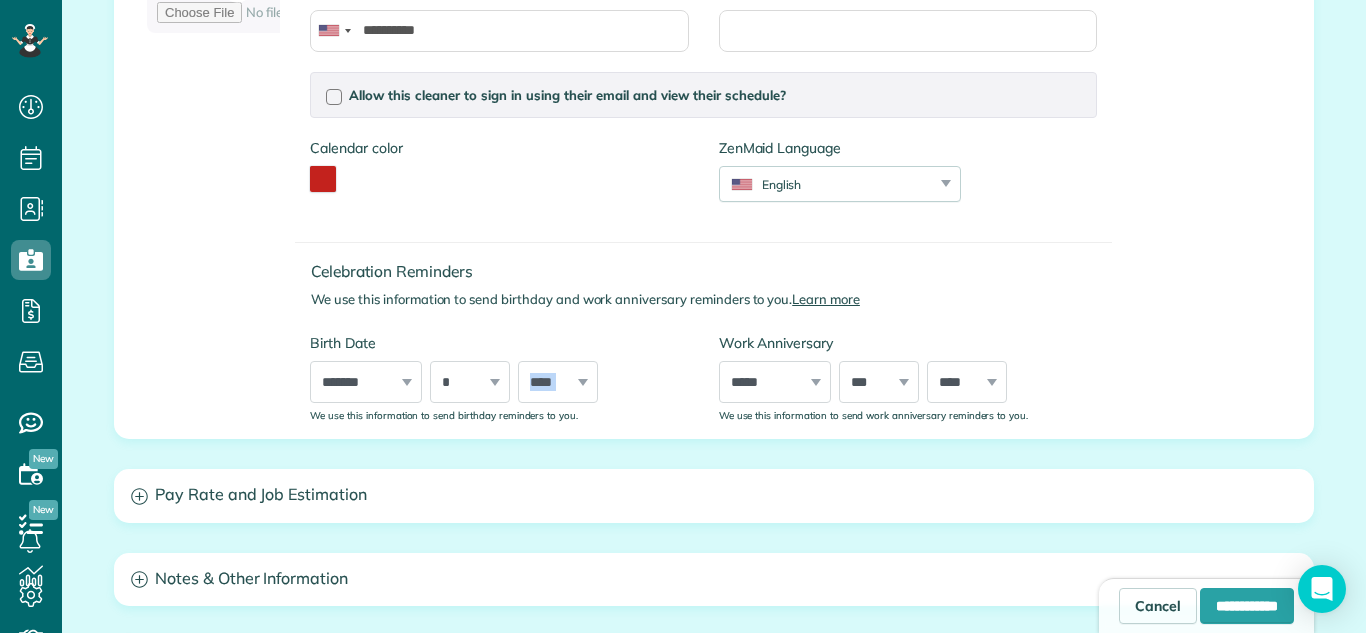 click on "*****
*******
********
*****
*****
***
****
****
******
*********
*******
********
********
***
*
*
*
*
*
*
*
*
*
**
**
**
**
**
**
**
**
**
**
**
**
**
**
**
**
**
**
**
**
**
**
****
****
****
****
****
****
****
****
****
****
****
****
****
****
****
****
****
****
****
****
****
****
****
****
****
****
****
****
****
****
****
****
****
****
****
****
****
****
****
****
****
****
****
****
****
****
****
****
****
****
****
****
****
****
****
****
****
****
****
****
****
****
****
****
****
****
****
****
****
****
****
****
****
****
****
****
****
****
****
****" at bounding box center [499, 382] 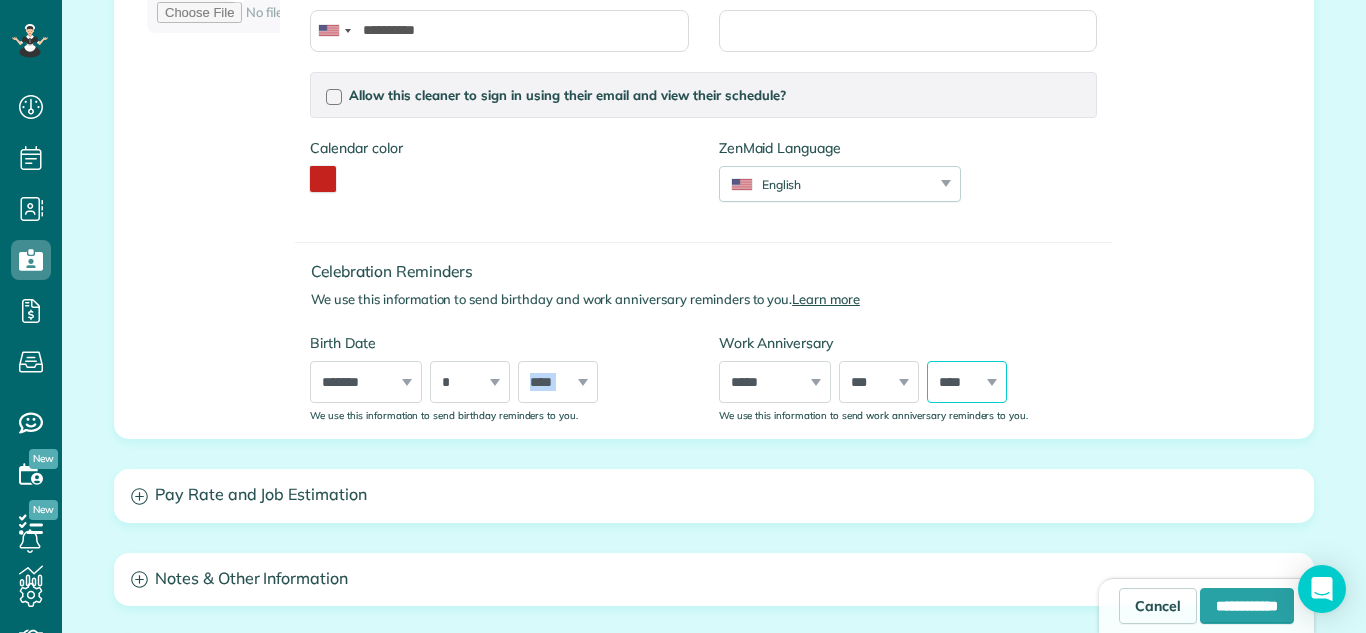 click on "****
****
****
****
****
****
****
****
****
****
****
****
****
****
****
****
****
****
****
****
****
****
****
****
****
****
****
****
****
****
****
****
****
****
****
****
****
****
****
****
****
****
****
****
****
****
****
****
****
****
****
****
****" at bounding box center [967, 382] 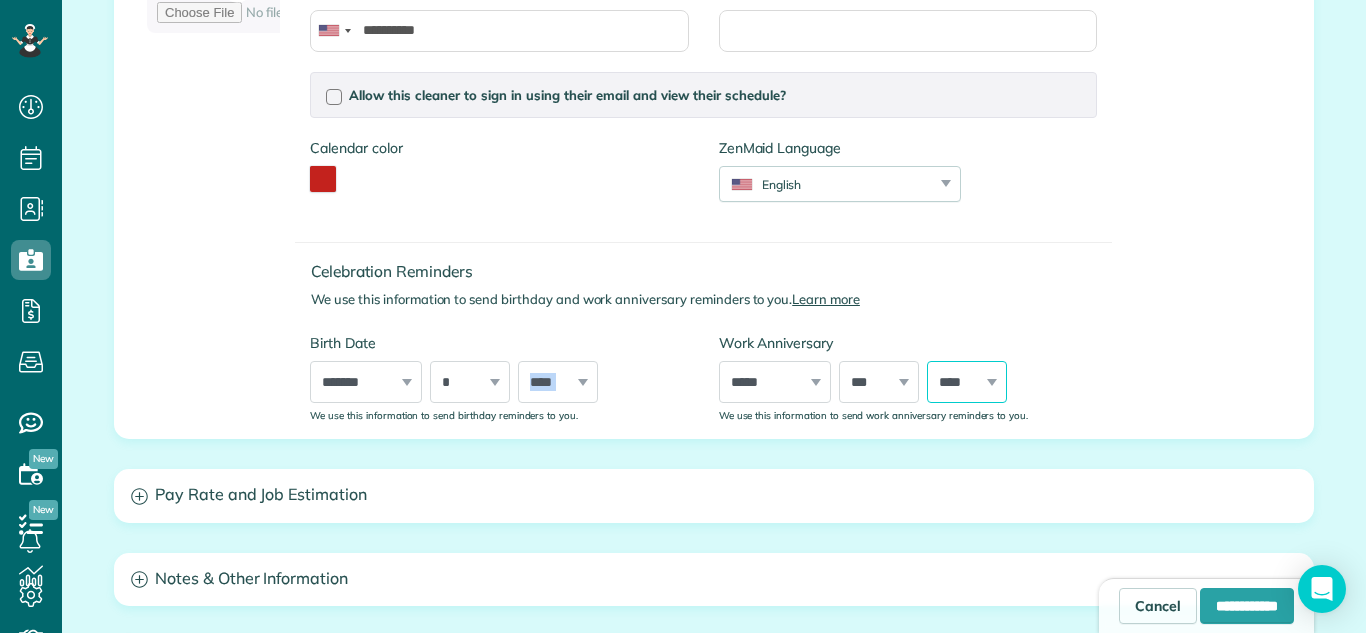 select on "****" 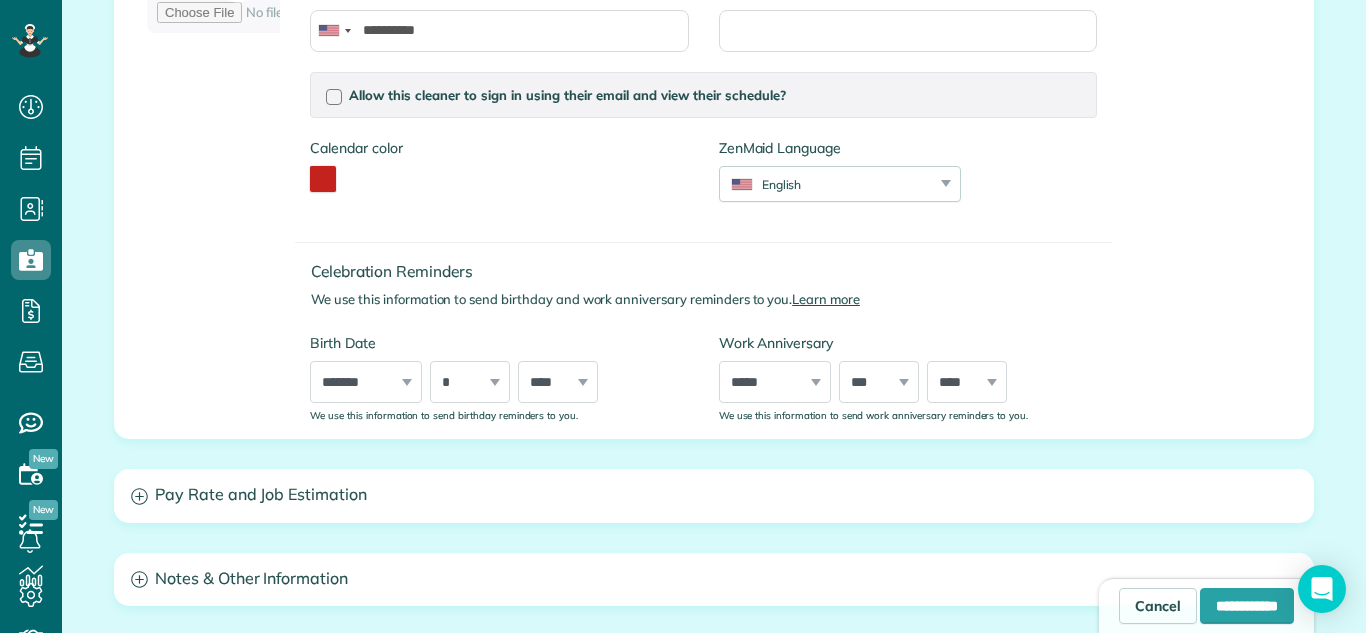 click on "*****
*******
********
*****
*****
***
****
****
******
*********
*******
********
********" at bounding box center (775, 382) 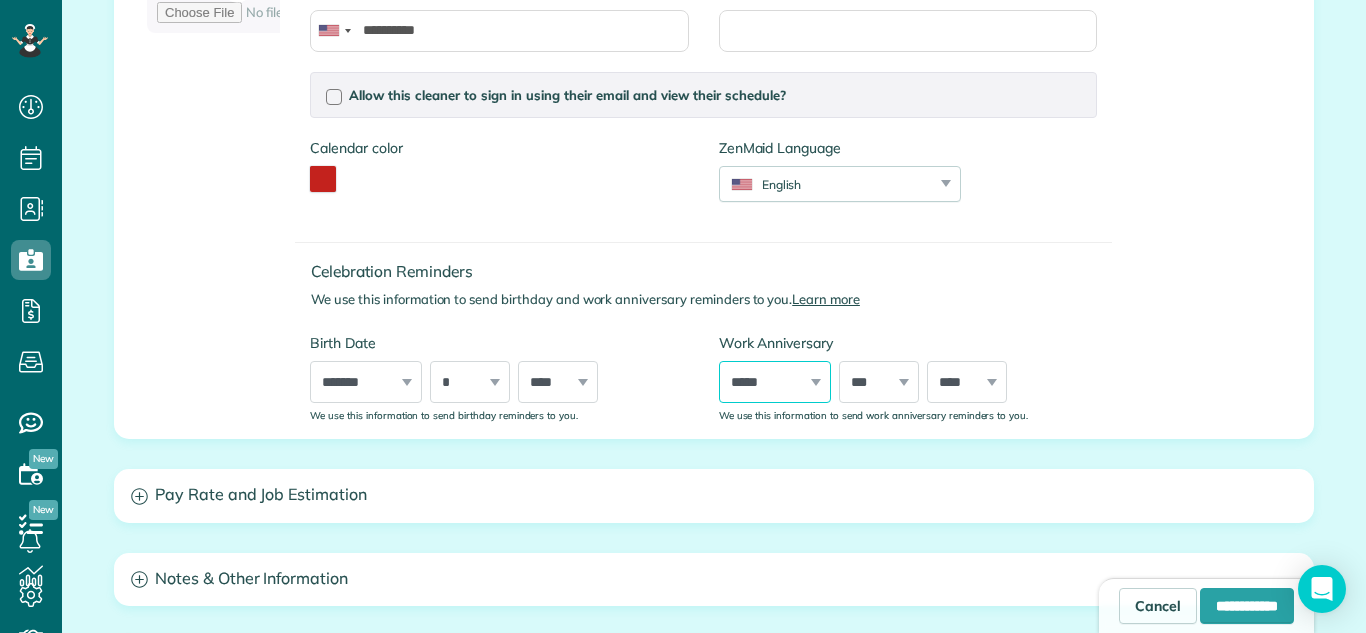 click on "*****
*******
********
*****
*****
***
****
****
******
*********
*******
********
********" at bounding box center (775, 382) 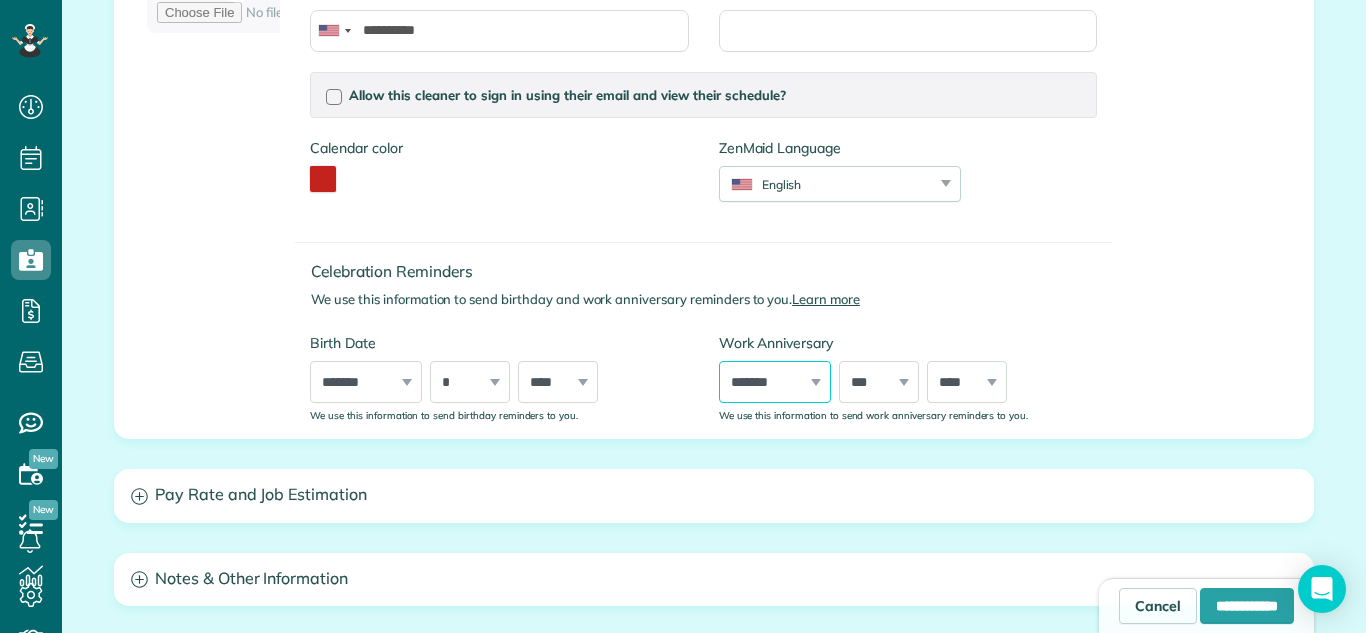 click on "*****
*******
********
*****
*****
***
****
****
******
*********
*******
********
********" at bounding box center [775, 382] 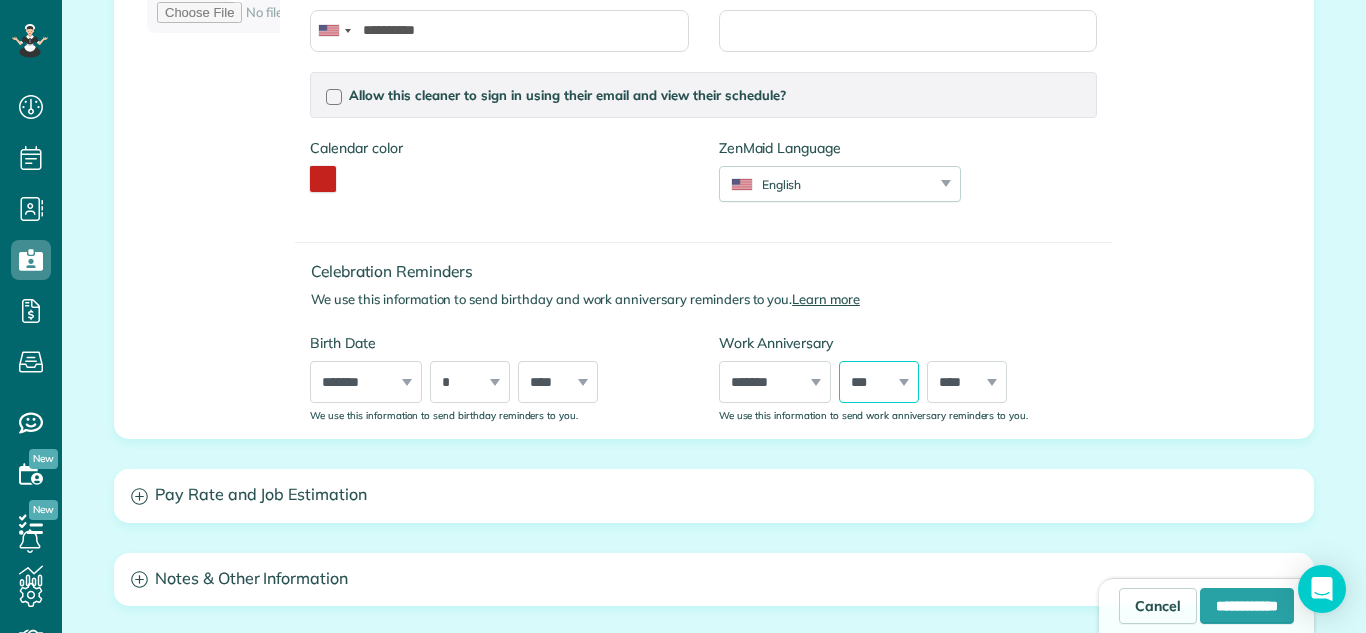 click on "***
*
*
*
*
*
*
*
*
*
**
**
**
**
**
**
**
**
**
**
**
**
**
**
**
**
**
**
**
**
**
**" at bounding box center [879, 382] 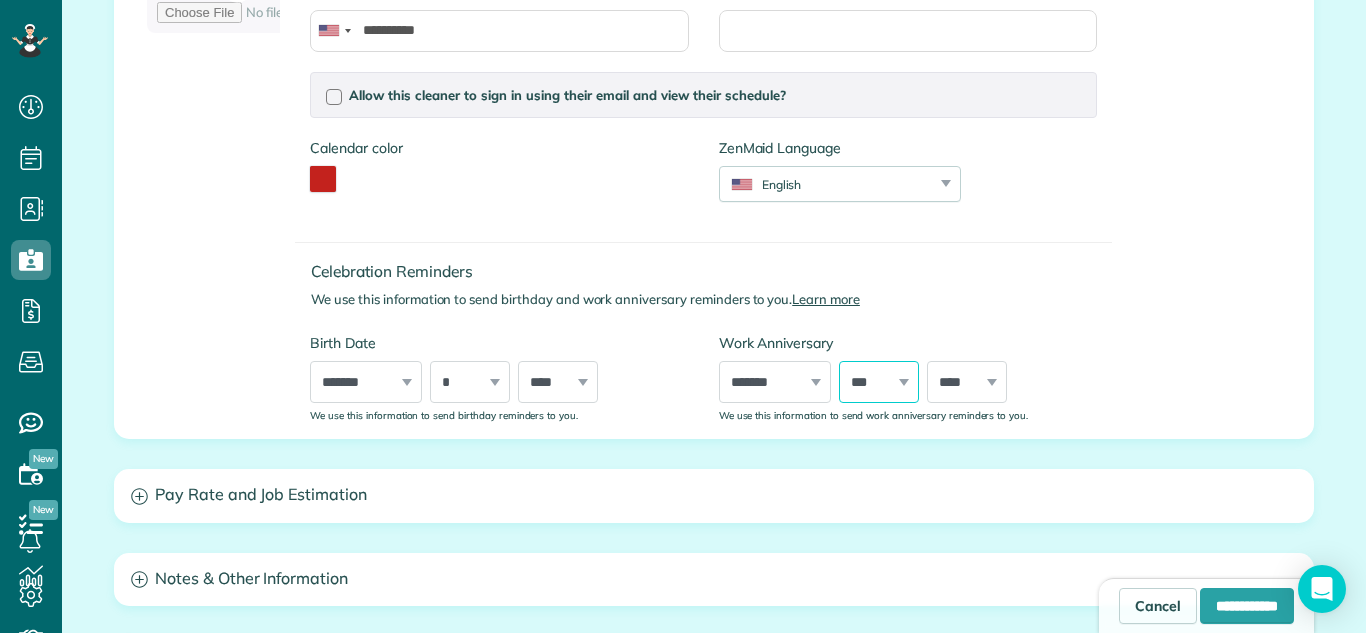 select on "**" 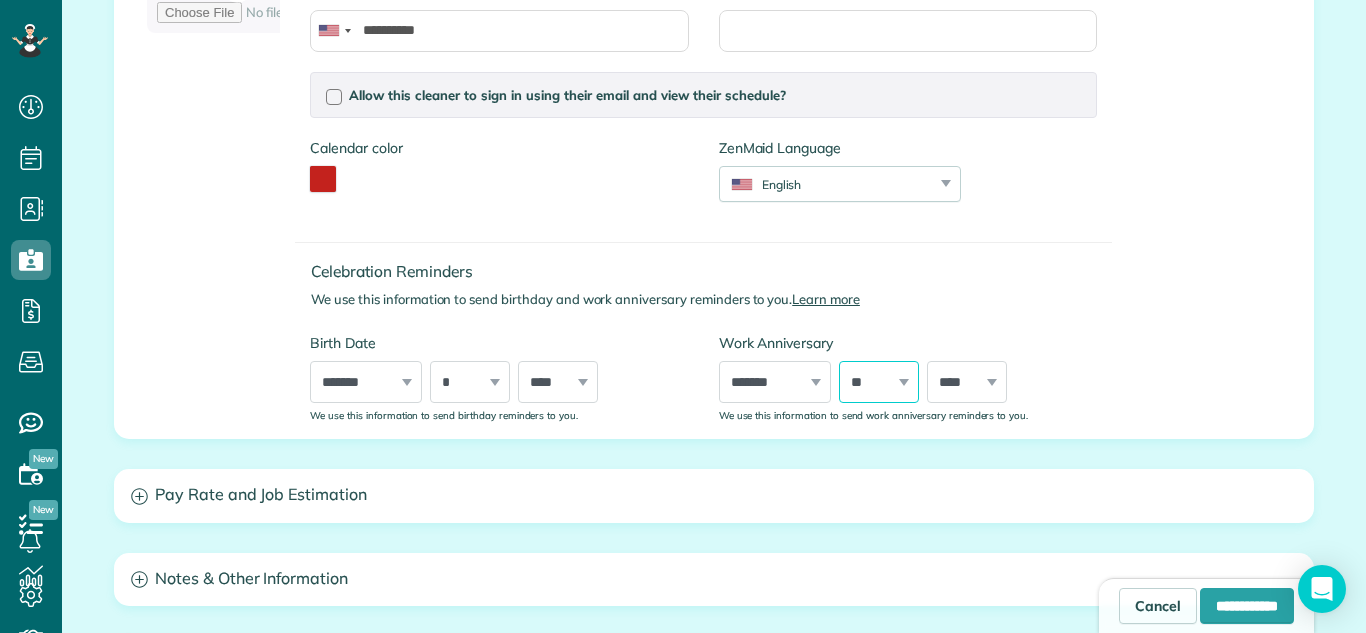 click on "***
*
*
*
*
*
*
*
*
*
**
**
**
**
**
**
**
**
**
**
**
**
**
**
**
**
**
**
**
**
**
**" at bounding box center (879, 382) 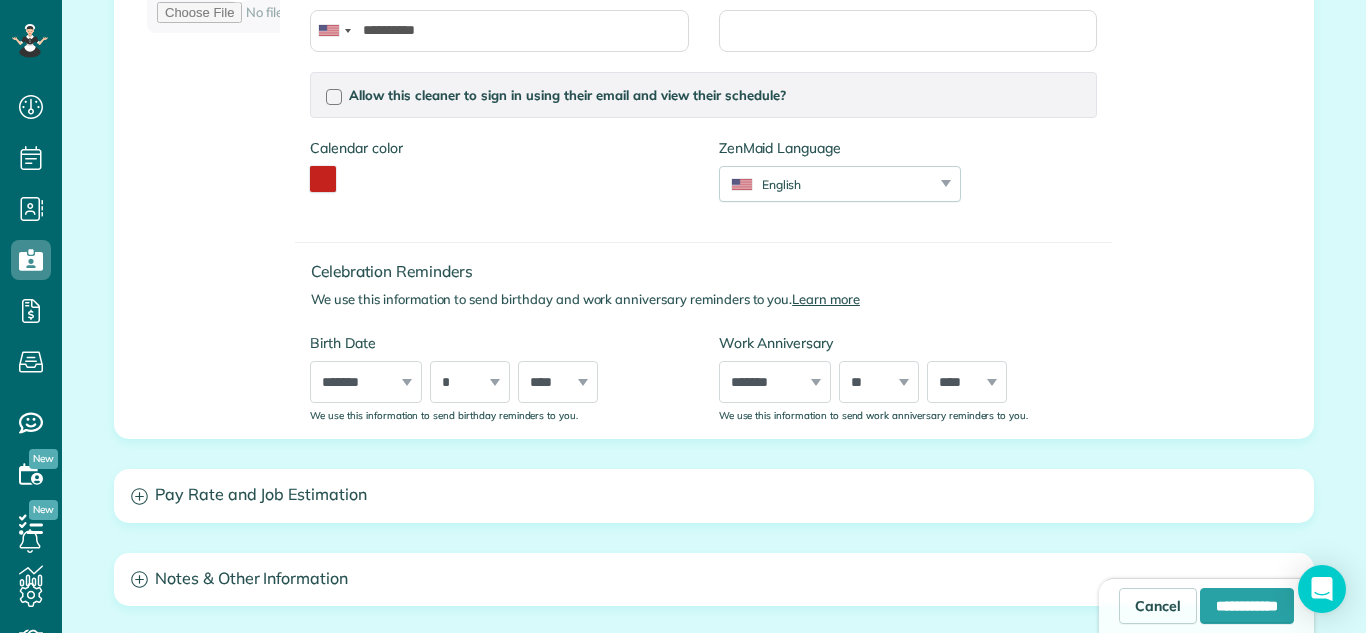 click on "**********" at bounding box center (714, 145) 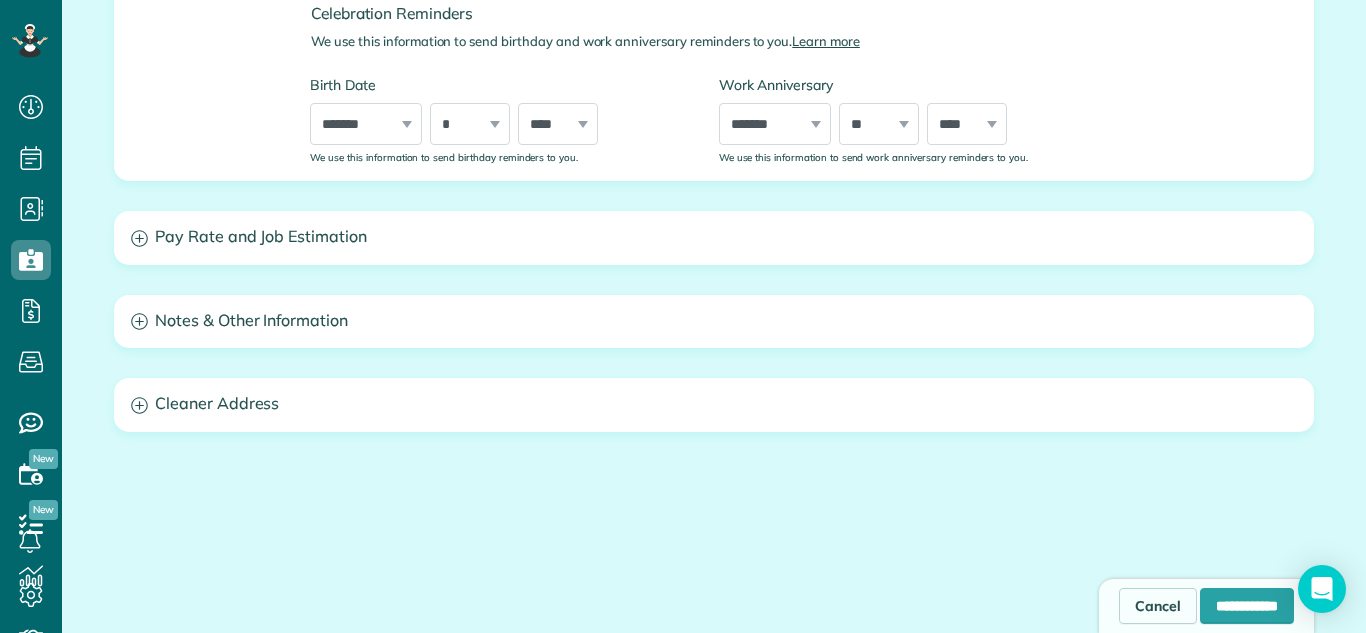 scroll, scrollTop: 731, scrollLeft: 0, axis: vertical 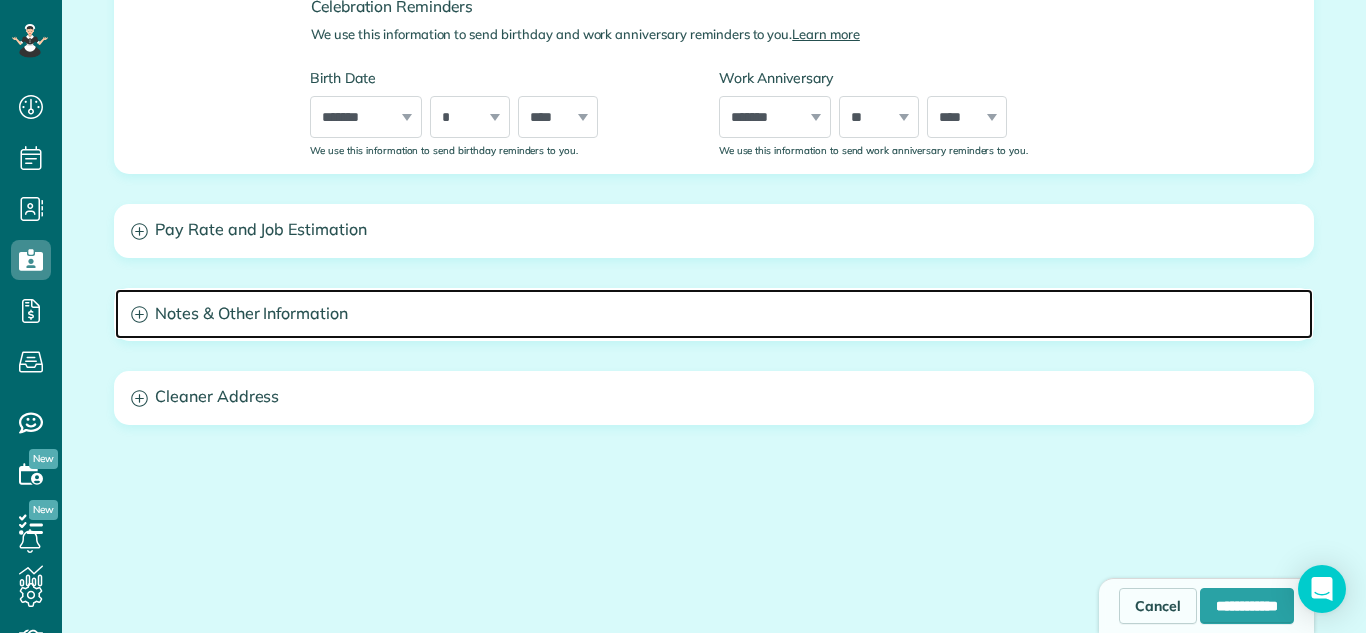 click on "Notes & Other Information" at bounding box center (714, 314) 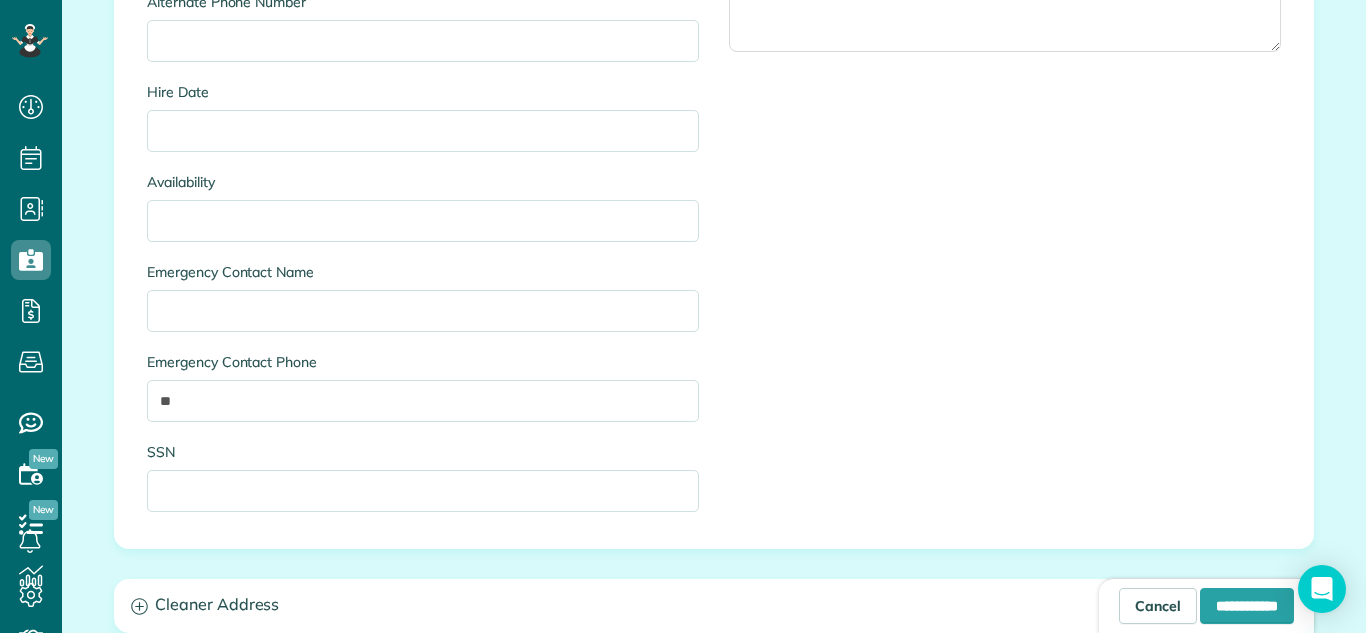 scroll, scrollTop: 1219, scrollLeft: 0, axis: vertical 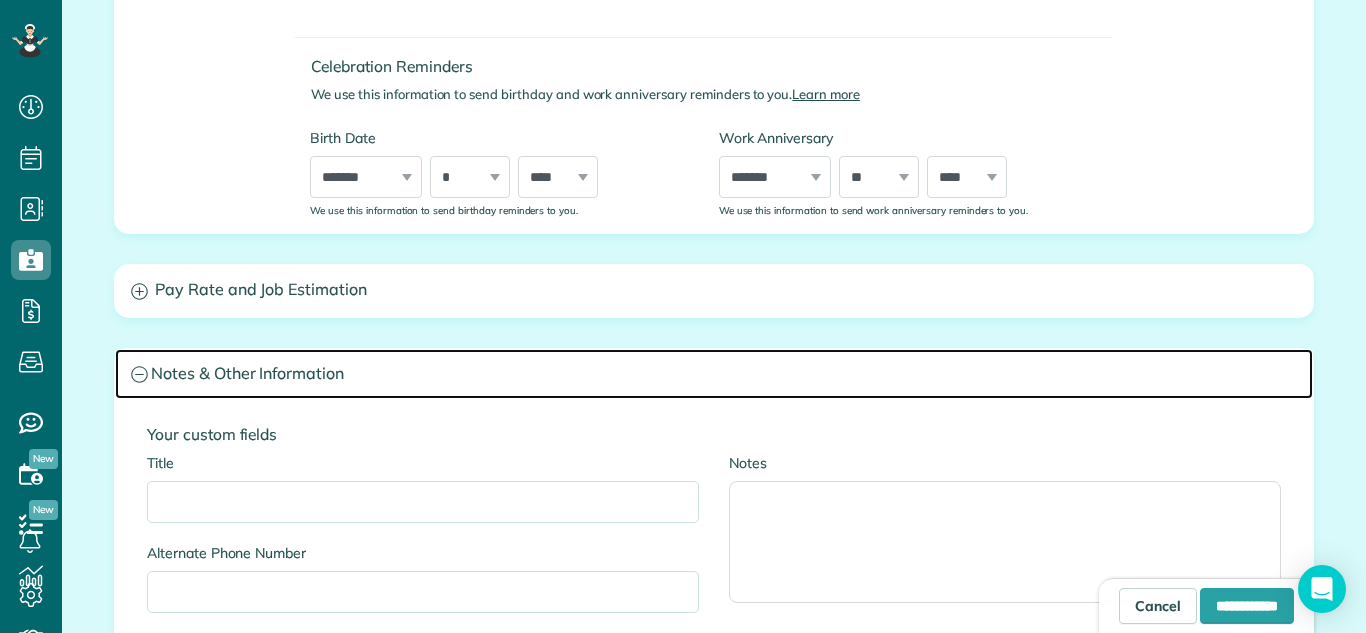click 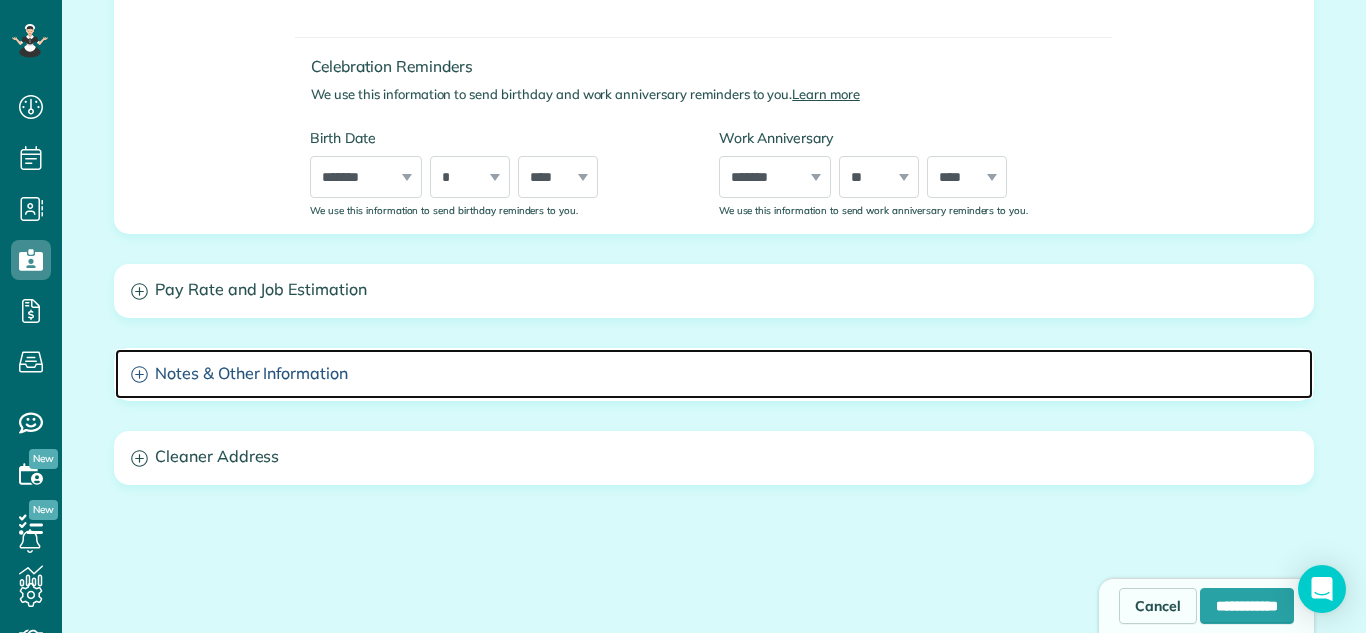 scroll, scrollTop: 788, scrollLeft: 0, axis: vertical 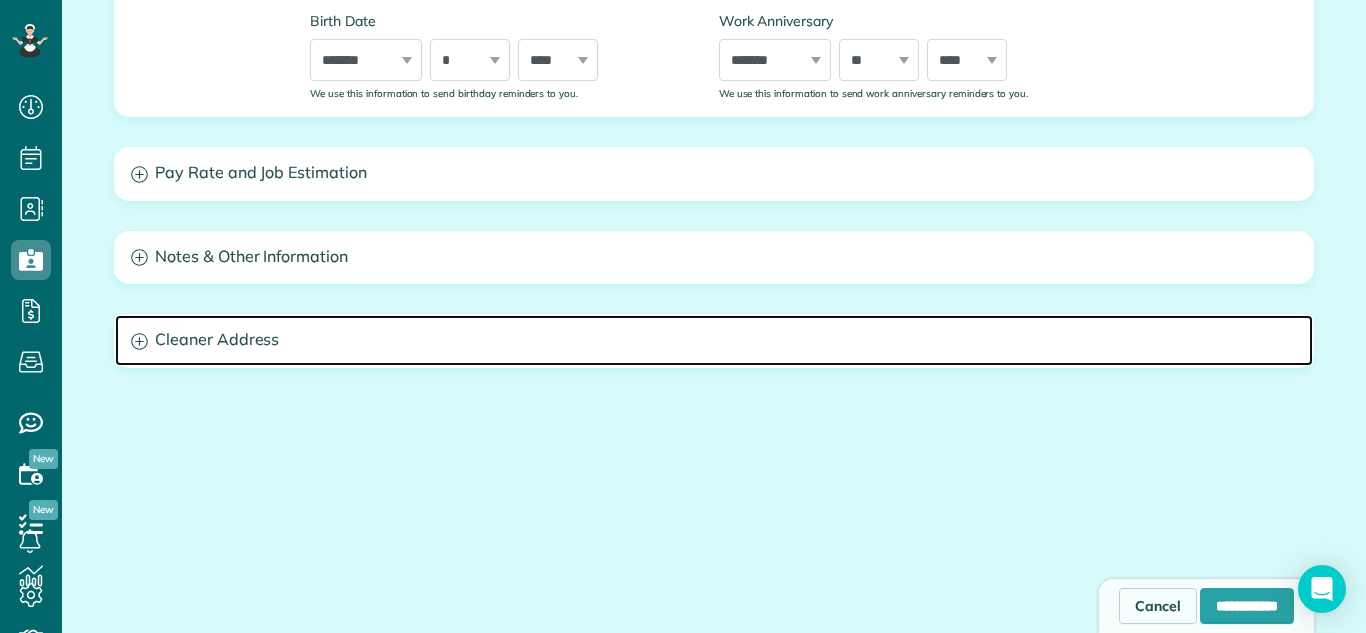 click 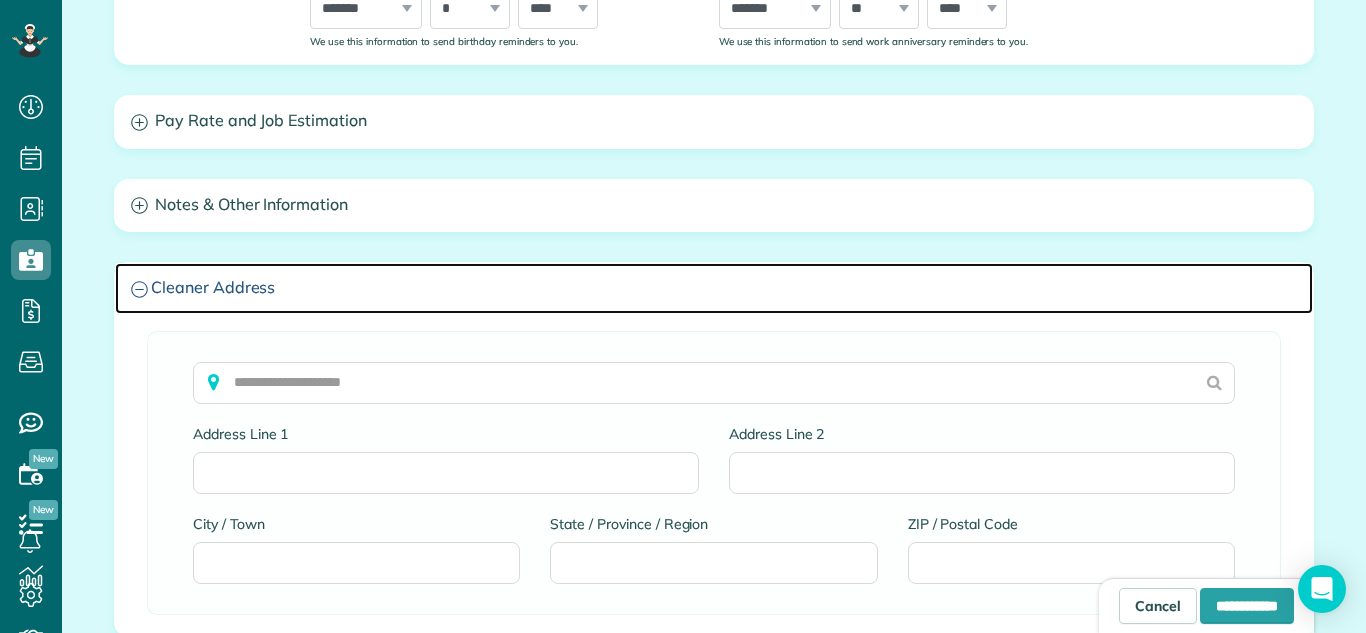 scroll, scrollTop: 808, scrollLeft: 0, axis: vertical 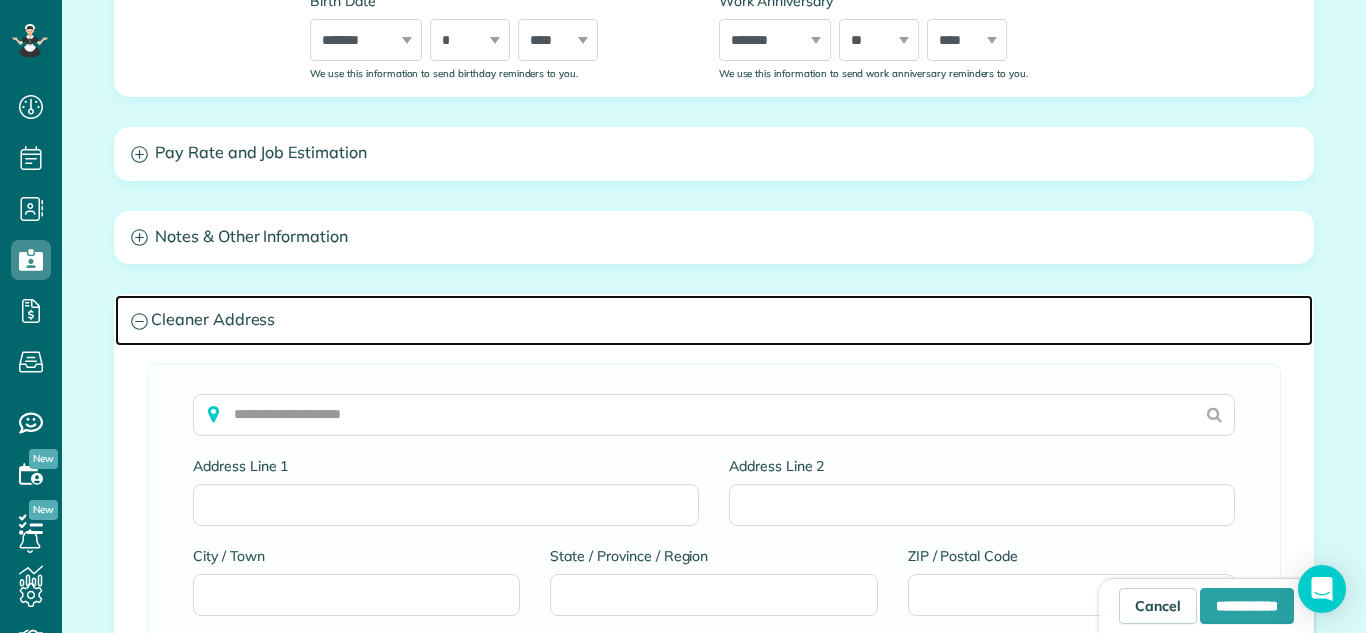 click 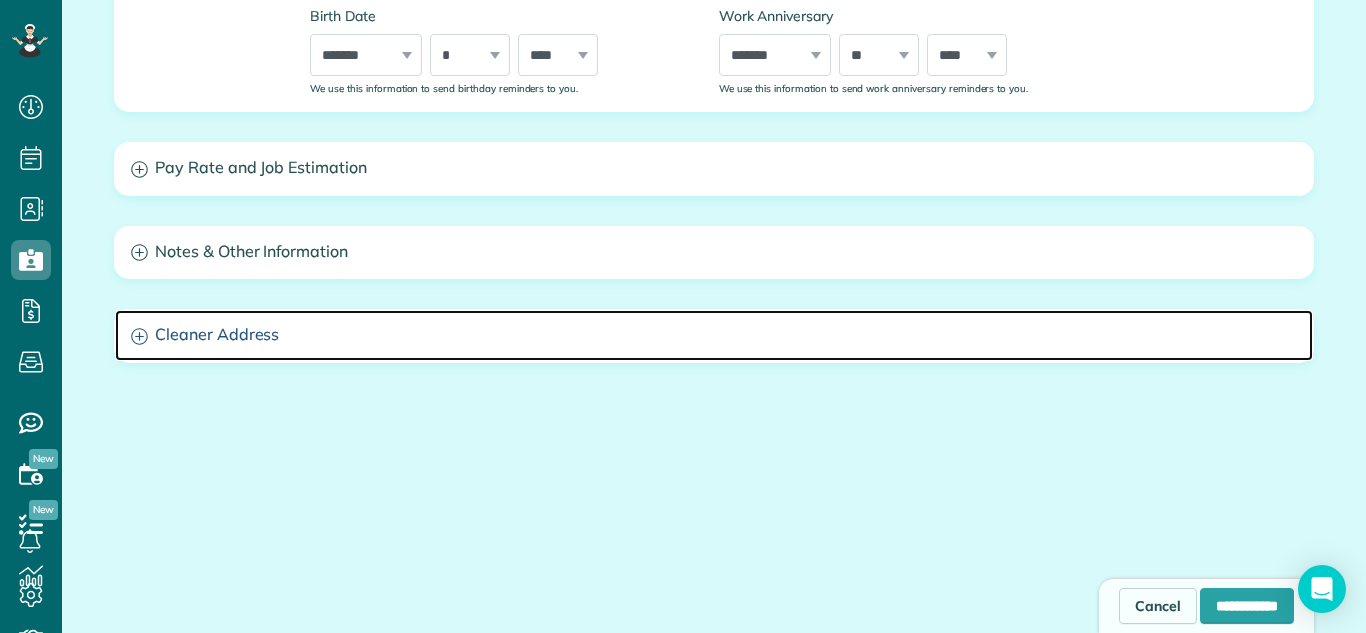 scroll, scrollTop: 793, scrollLeft: 0, axis: vertical 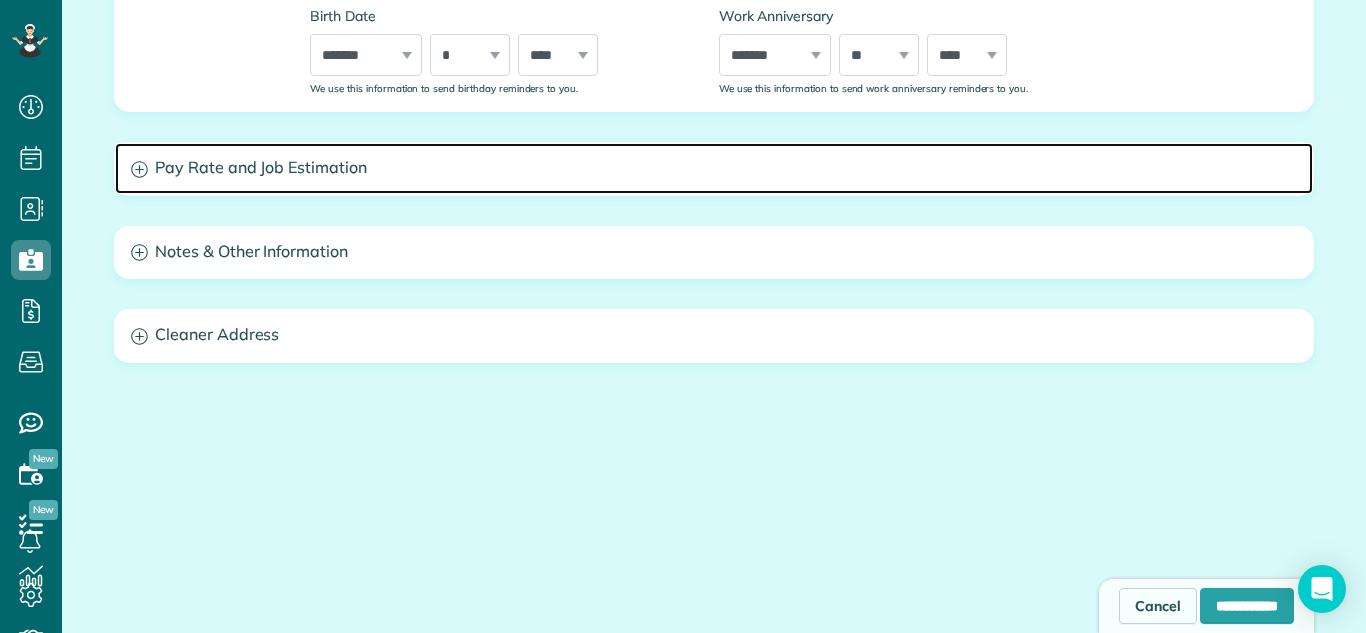 click 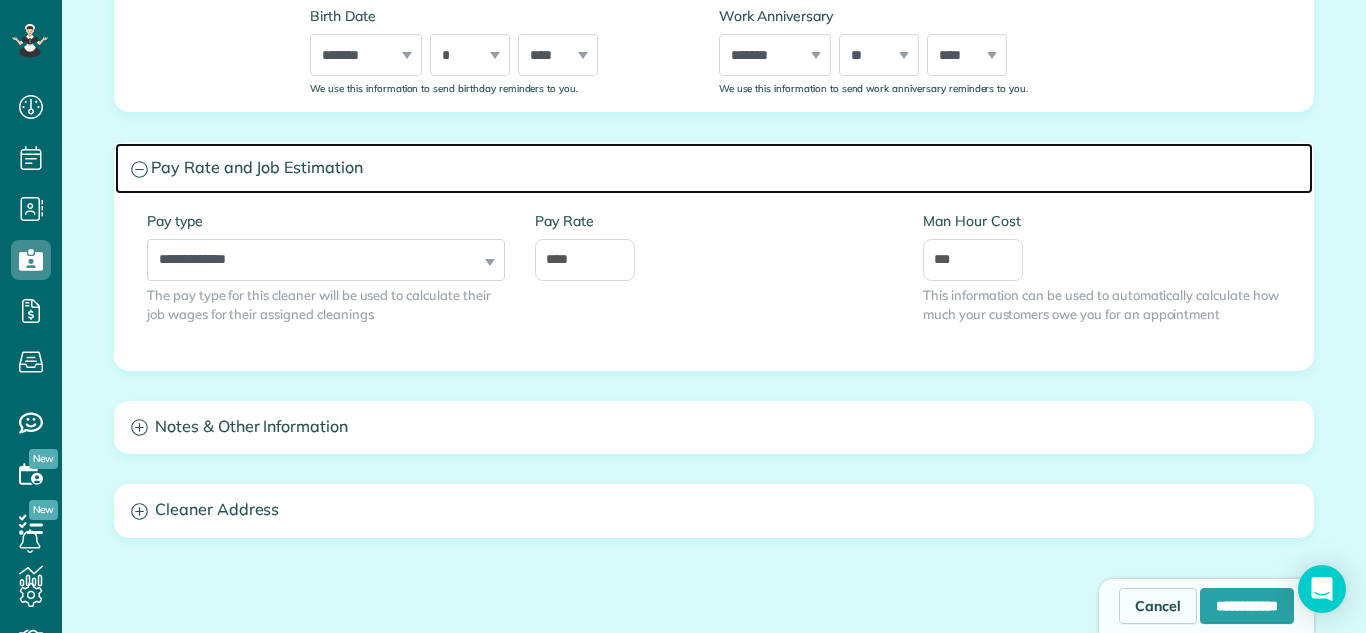 click 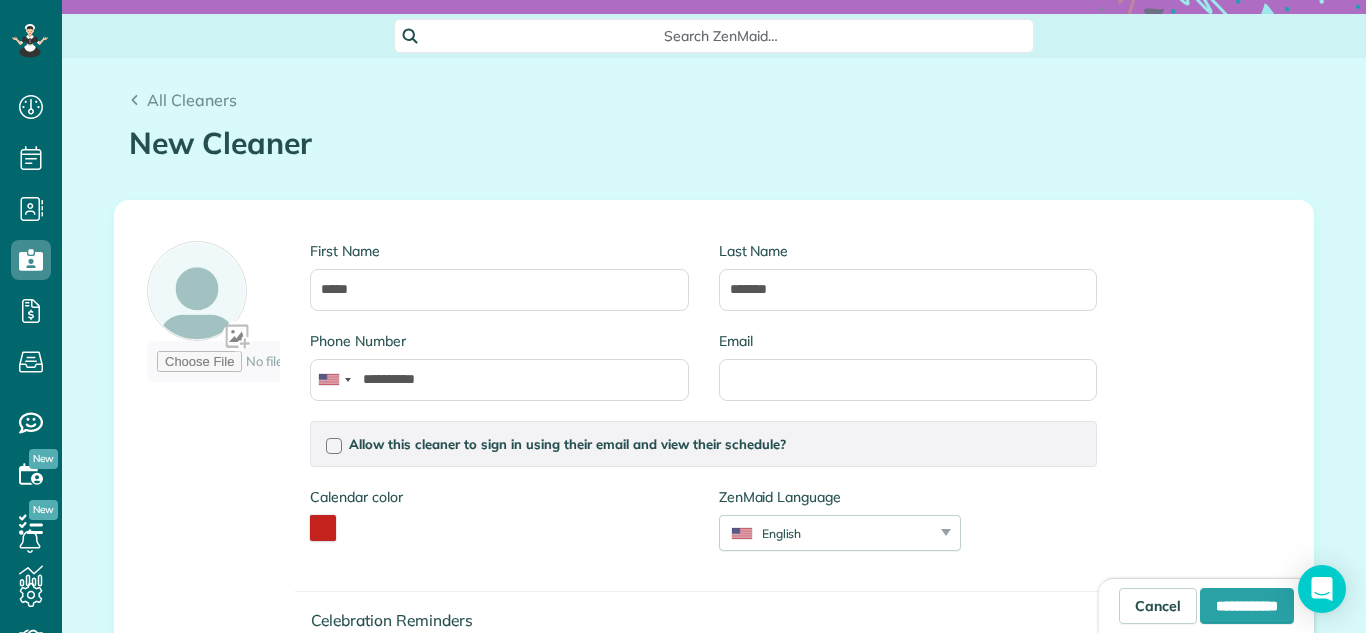 scroll, scrollTop: 115, scrollLeft: 0, axis: vertical 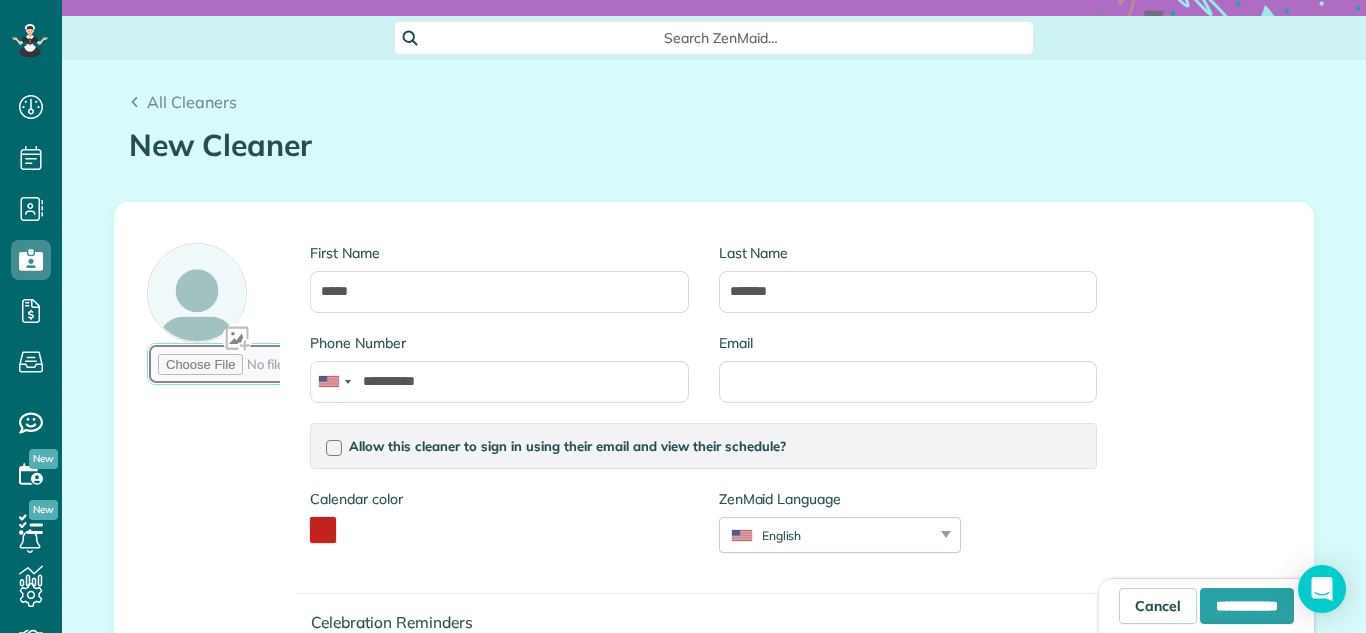 click at bounding box center [294, 364] 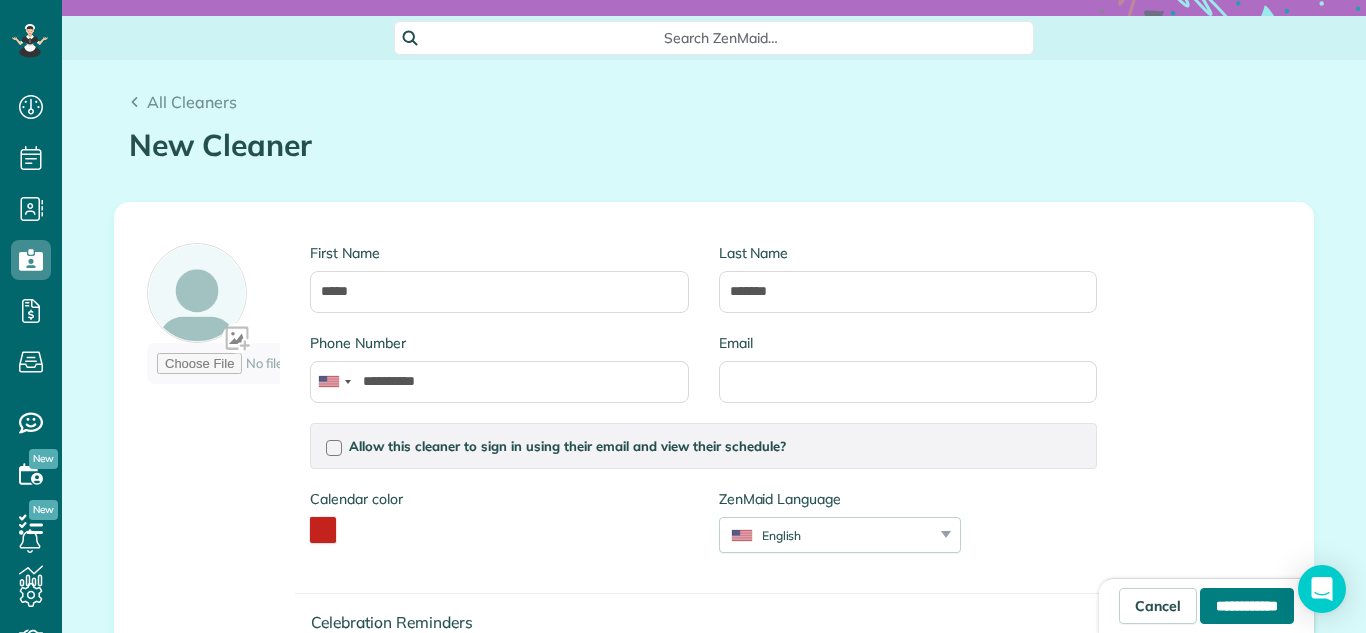 click on "**********" at bounding box center [1247, 606] 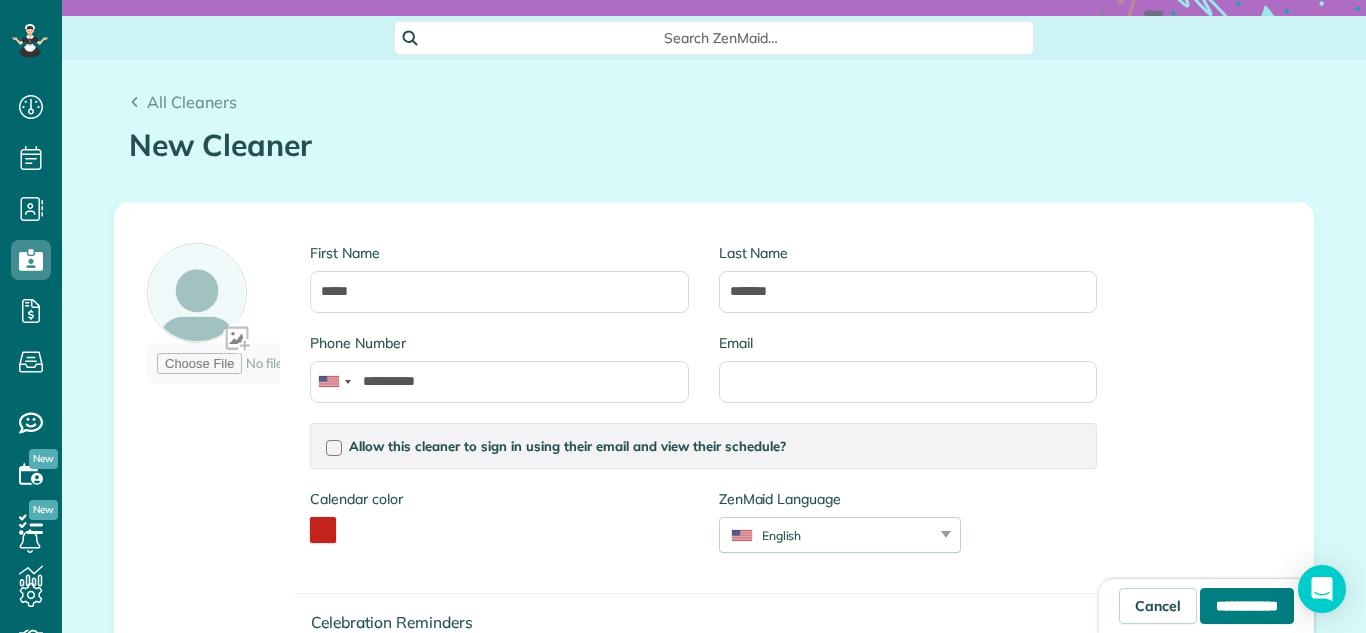 type on "**********" 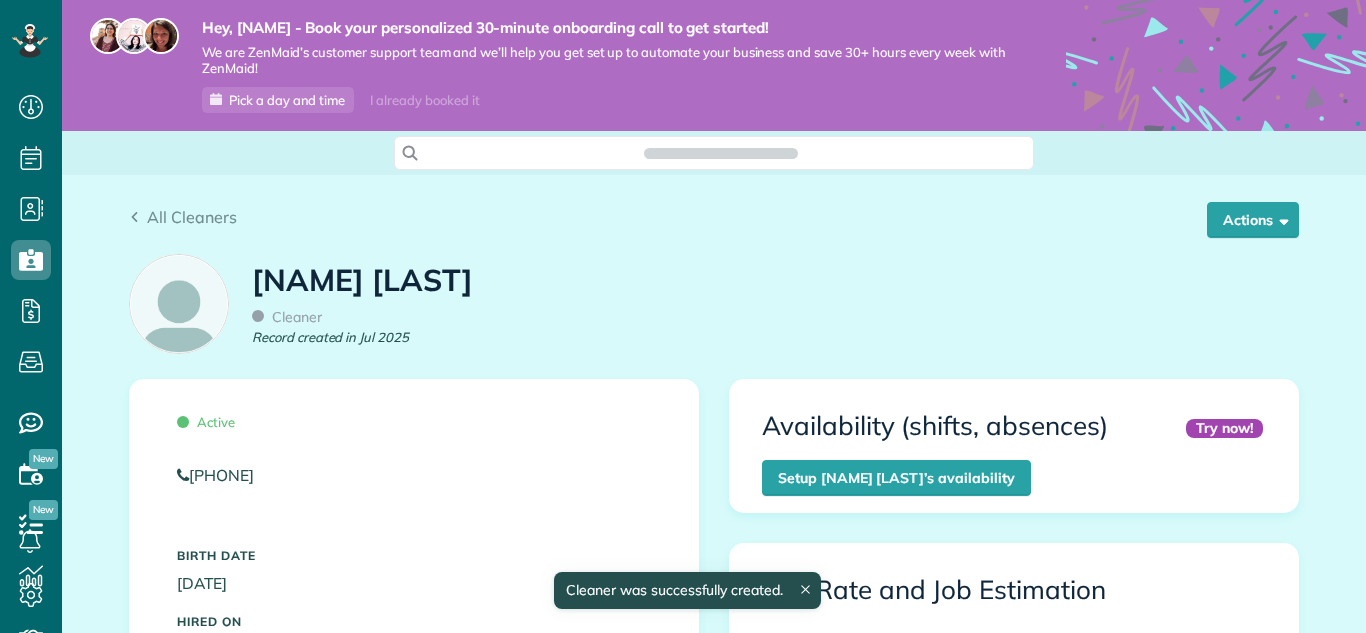scroll, scrollTop: 0, scrollLeft: 0, axis: both 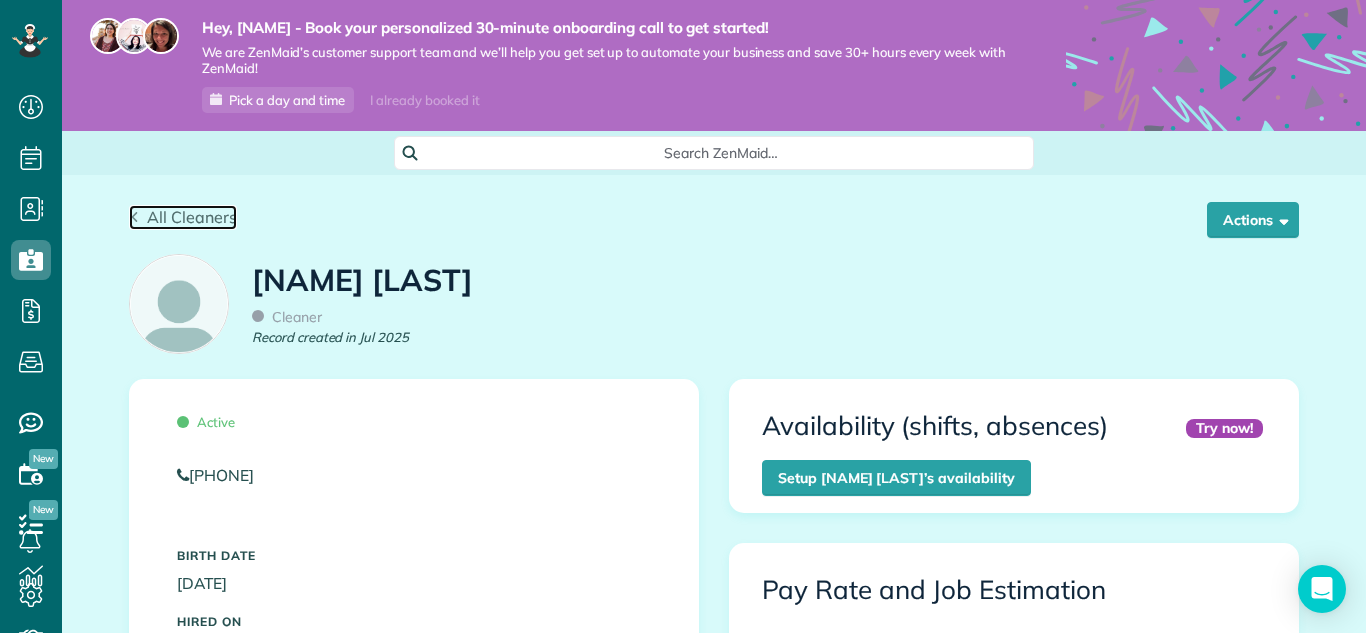 click 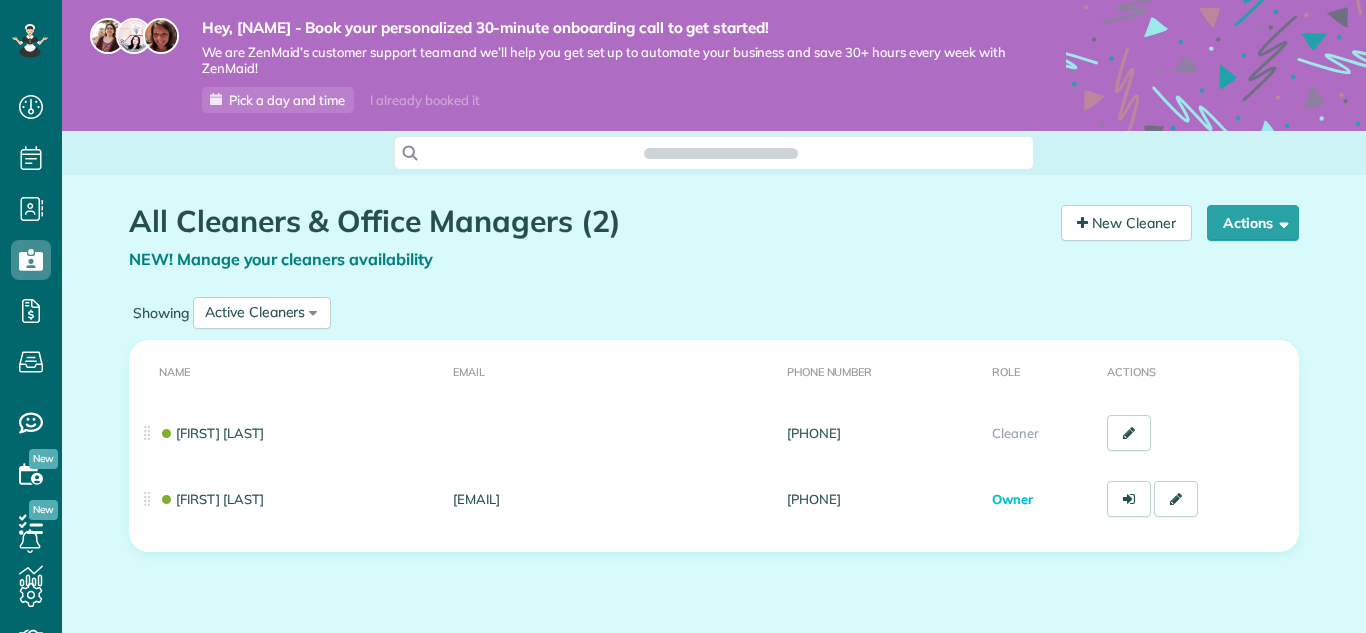 scroll, scrollTop: 0, scrollLeft: 0, axis: both 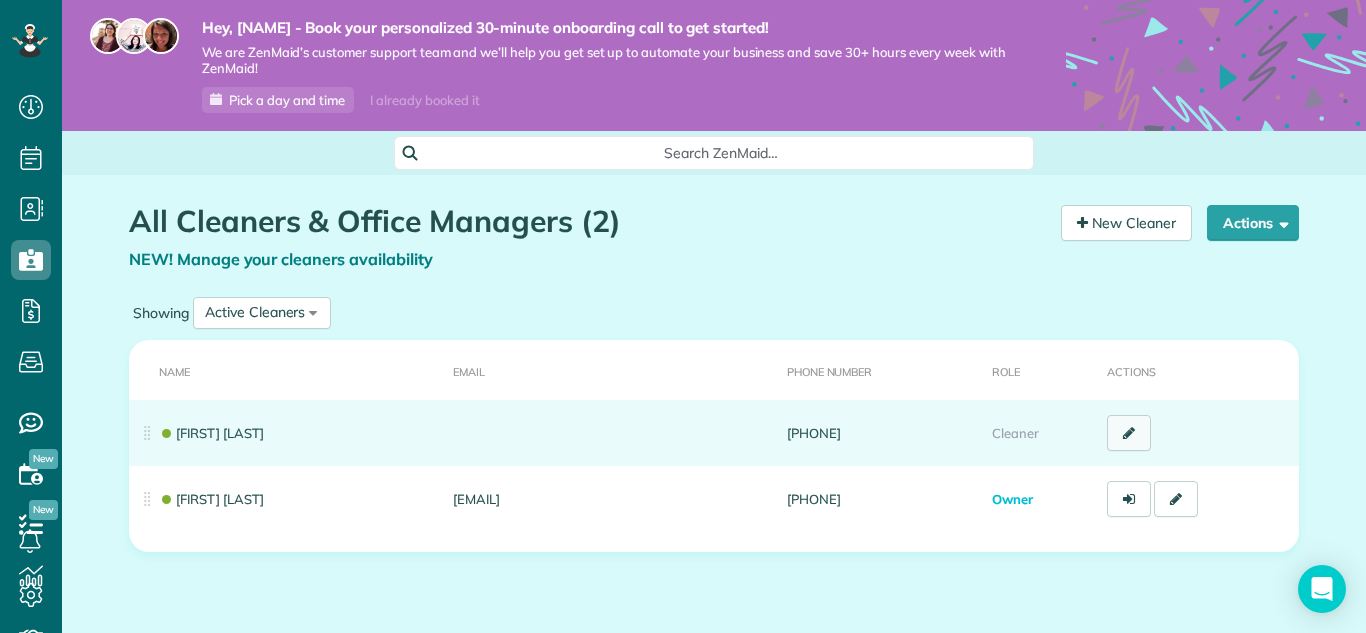 click at bounding box center [1129, 433] 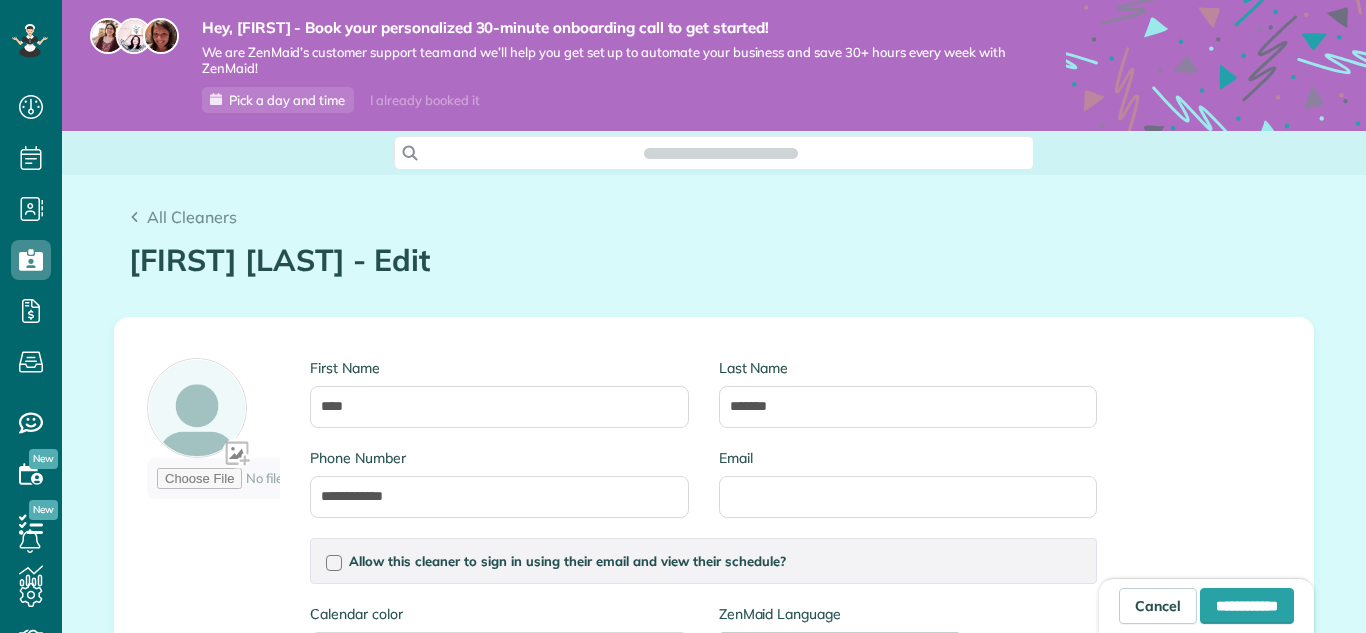 scroll, scrollTop: 0, scrollLeft: 0, axis: both 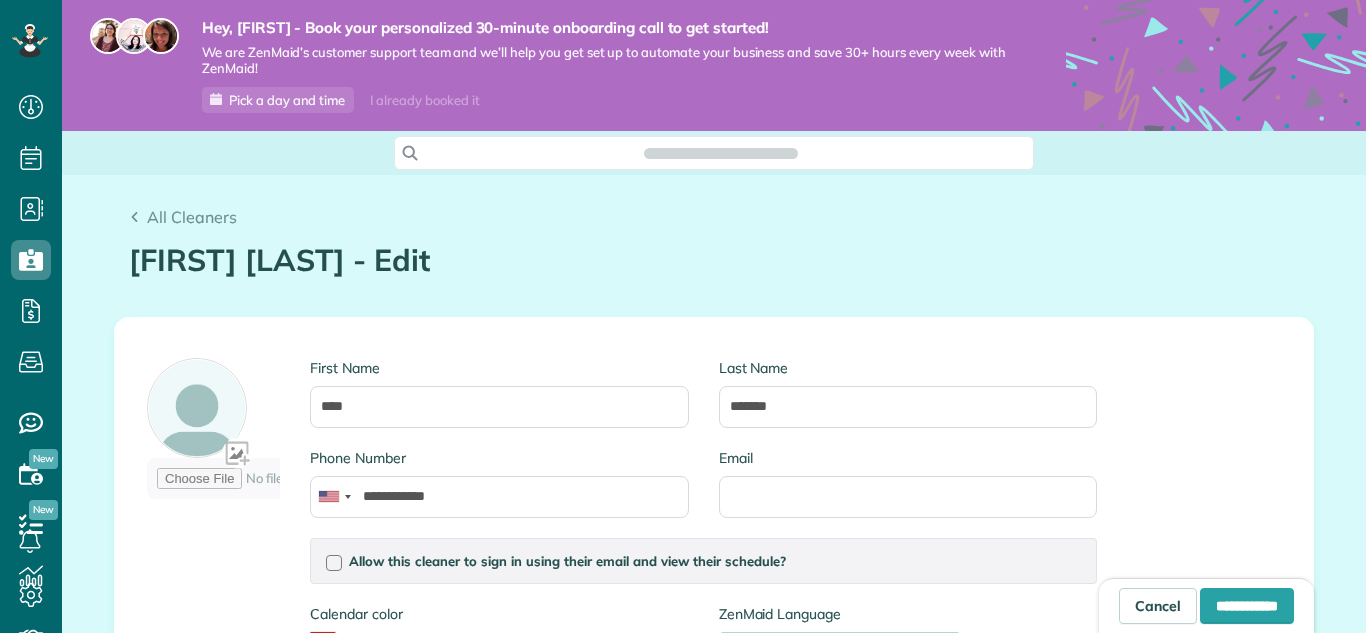 type on "**********" 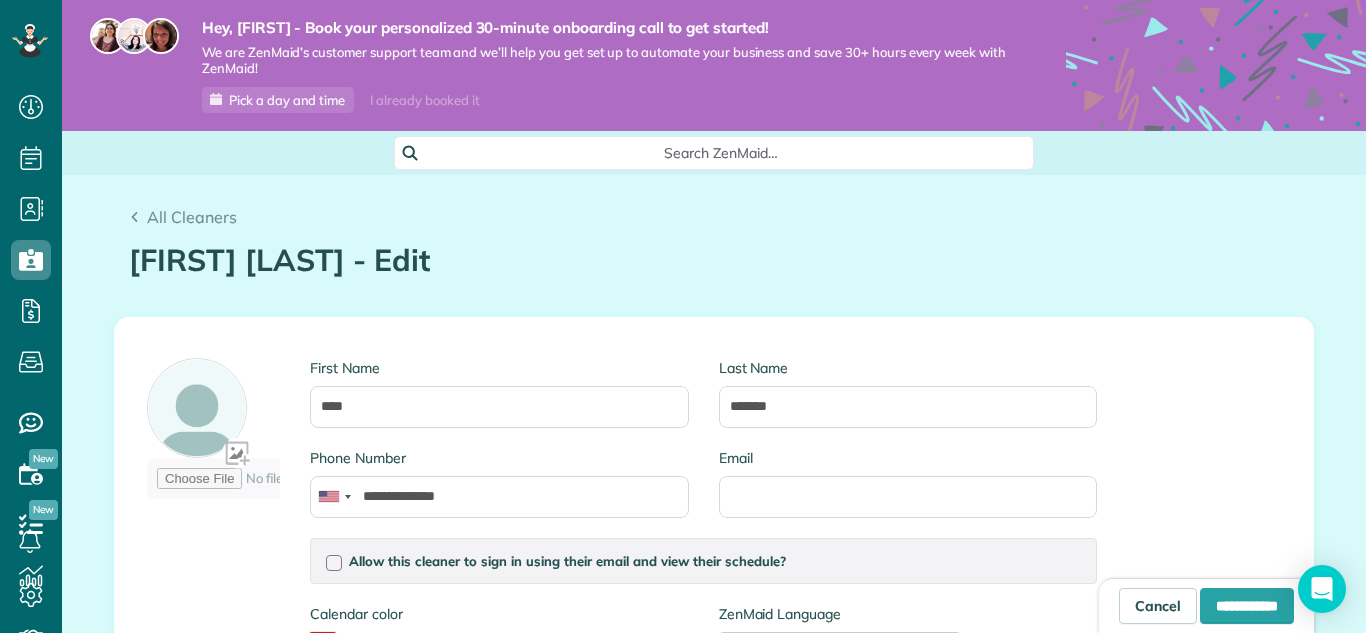 scroll, scrollTop: 633, scrollLeft: 62, axis: both 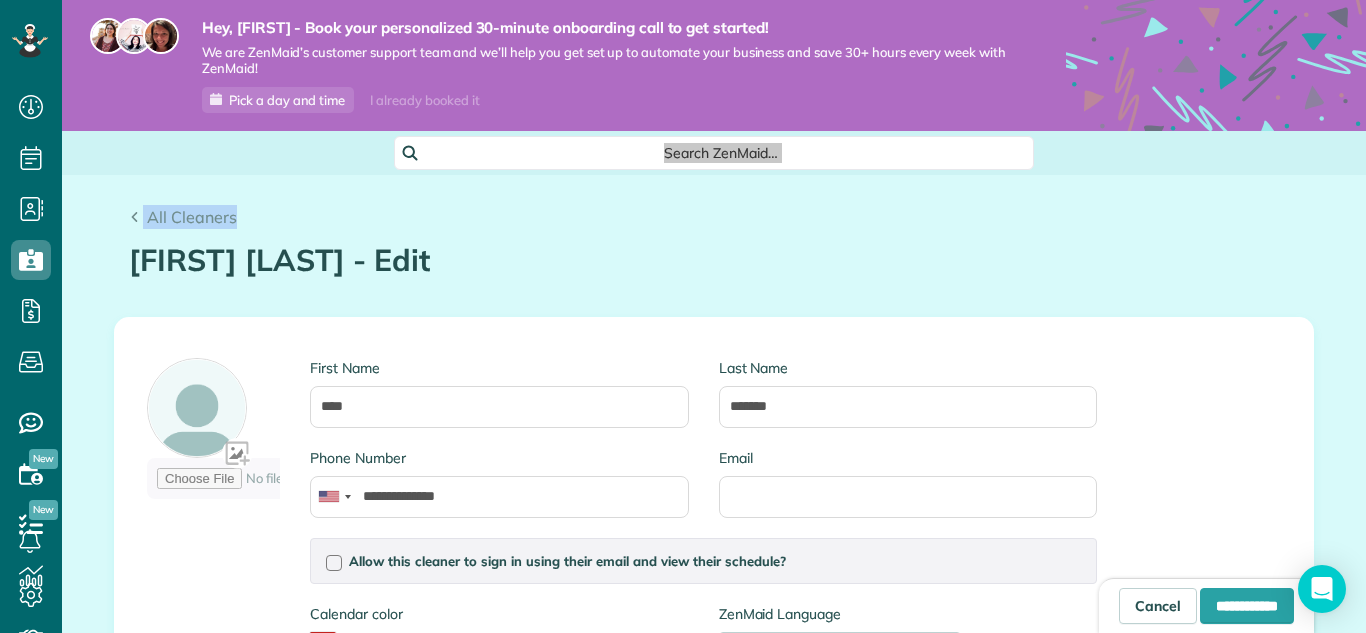 drag, startPoint x: 1349, startPoint y: 102, endPoint x: 1365, endPoint y: 236, distance: 134.95184 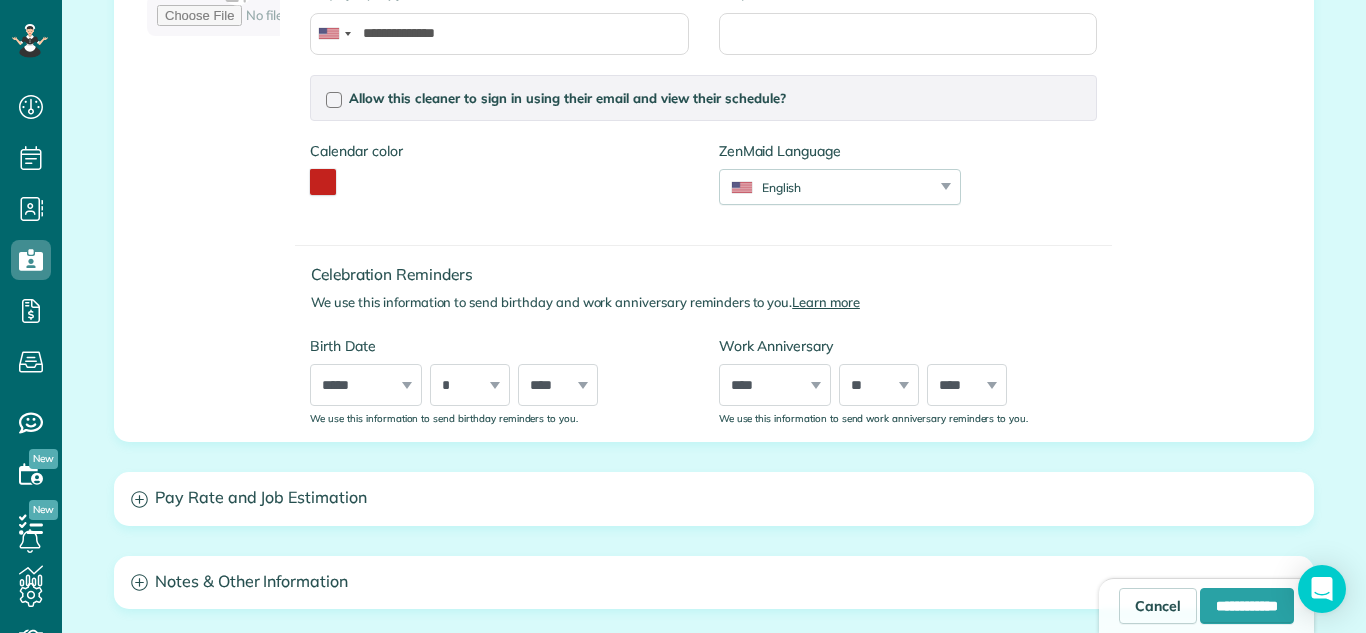 scroll, scrollTop: 435, scrollLeft: 0, axis: vertical 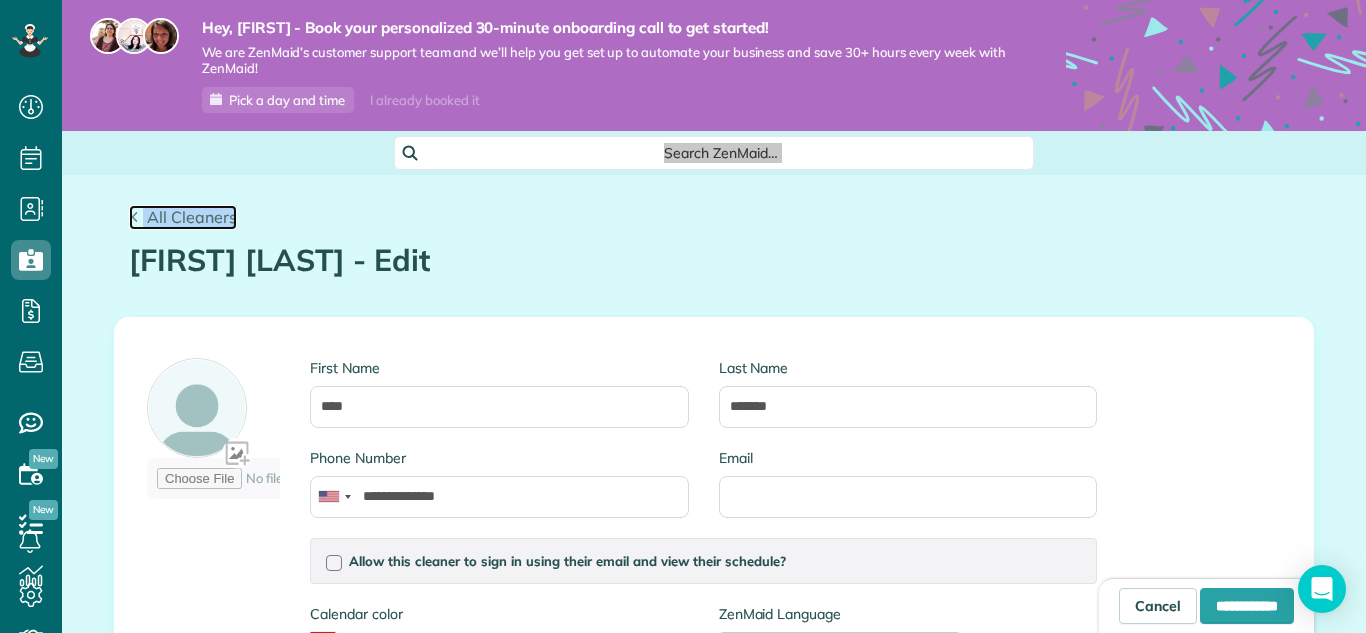click 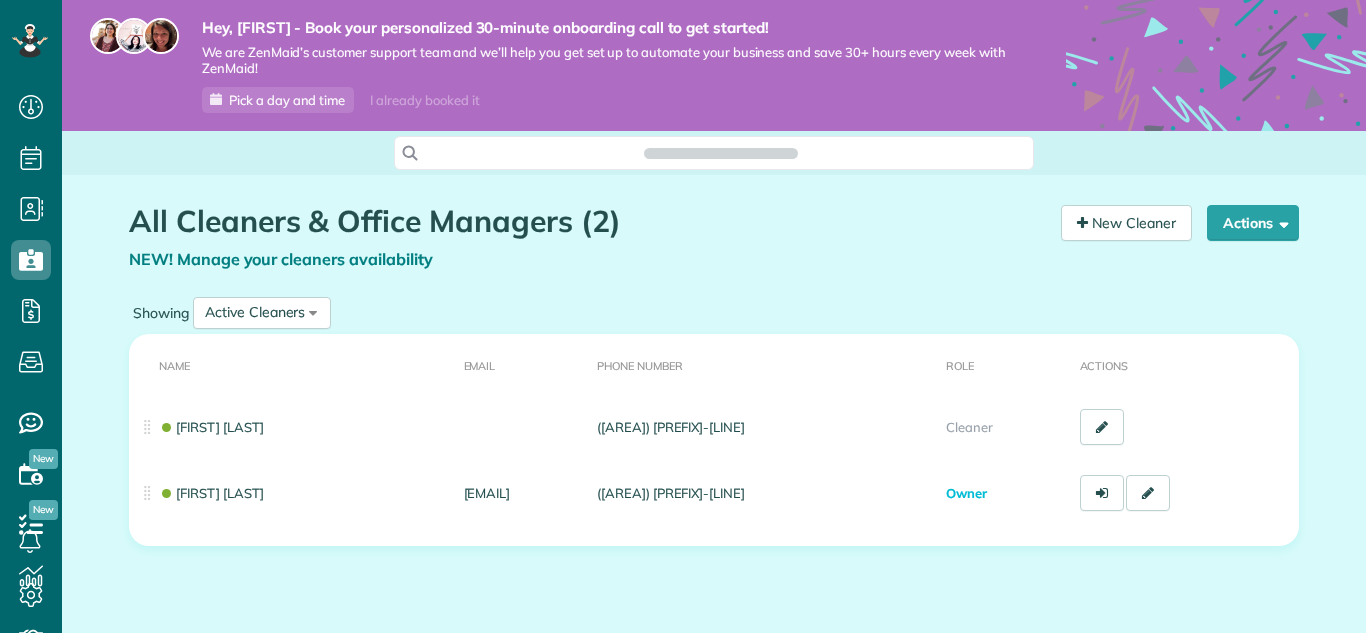 scroll, scrollTop: 0, scrollLeft: 0, axis: both 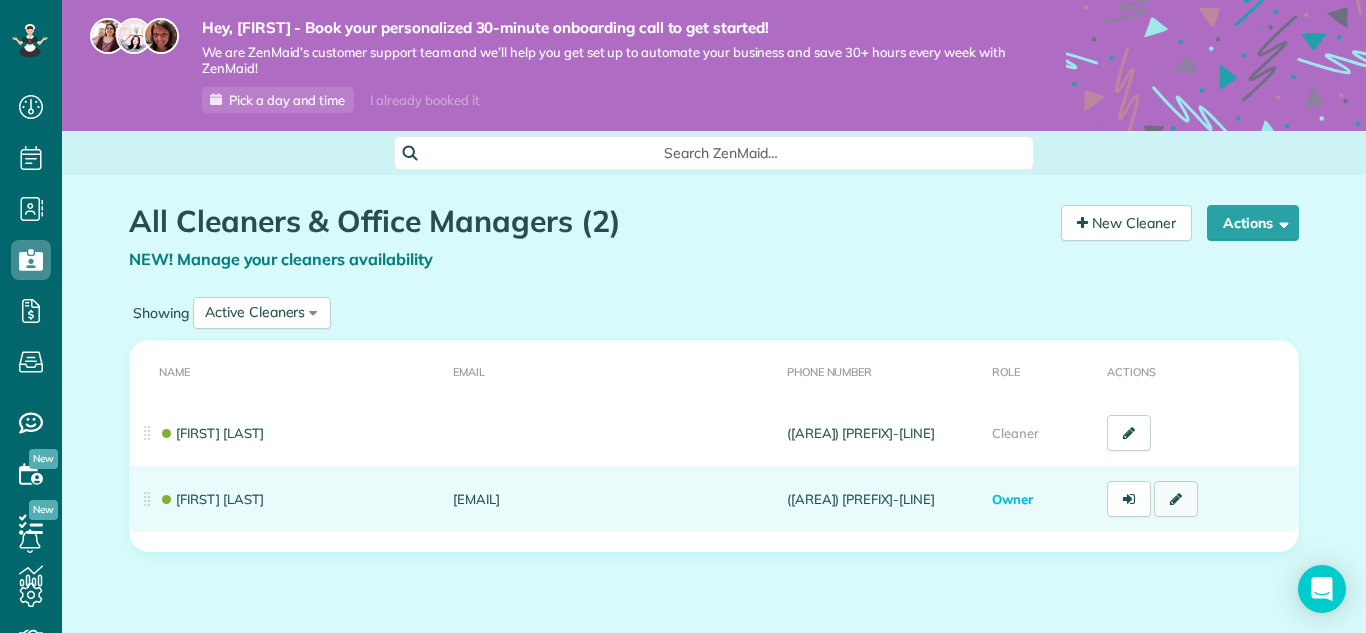click at bounding box center [1176, 499] 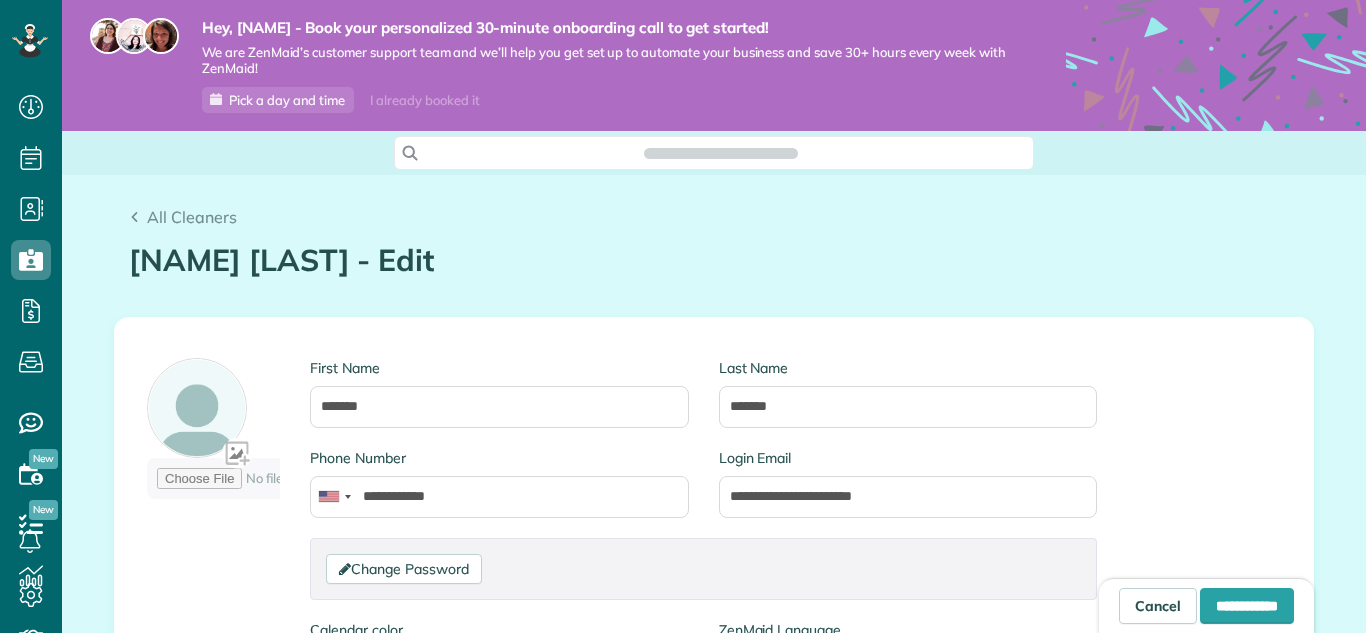 scroll, scrollTop: 0, scrollLeft: 0, axis: both 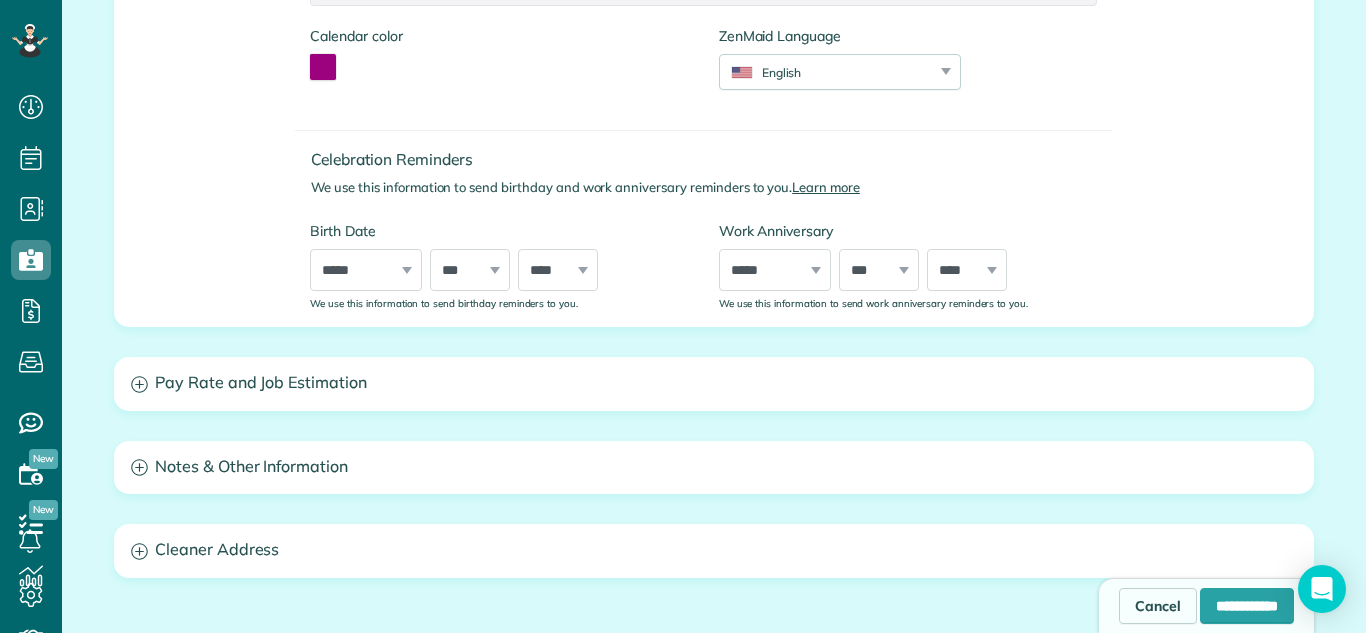 click on "*****
*******
********
*****
*****
***
****
****
******
*********
*******
********
********" at bounding box center [366, 270] 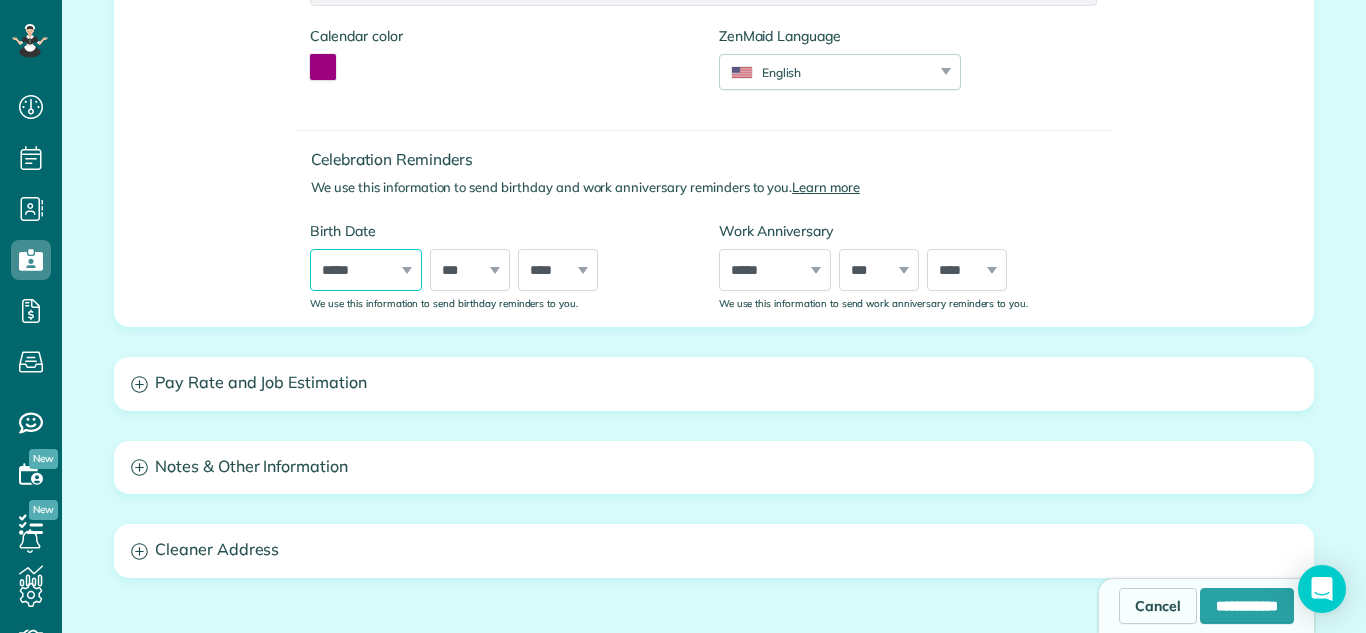 click on "*****
*******
********
*****
*****
***
****
****
******
*********
*******
********
********" at bounding box center (366, 270) 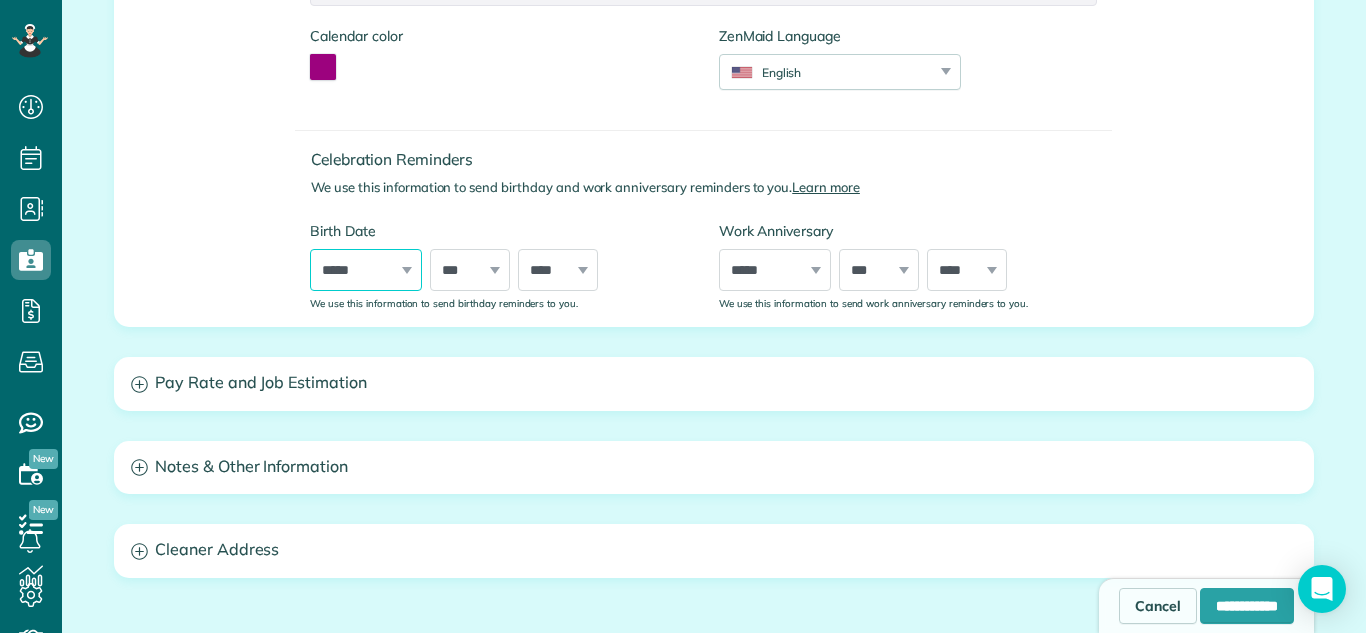 select on "*" 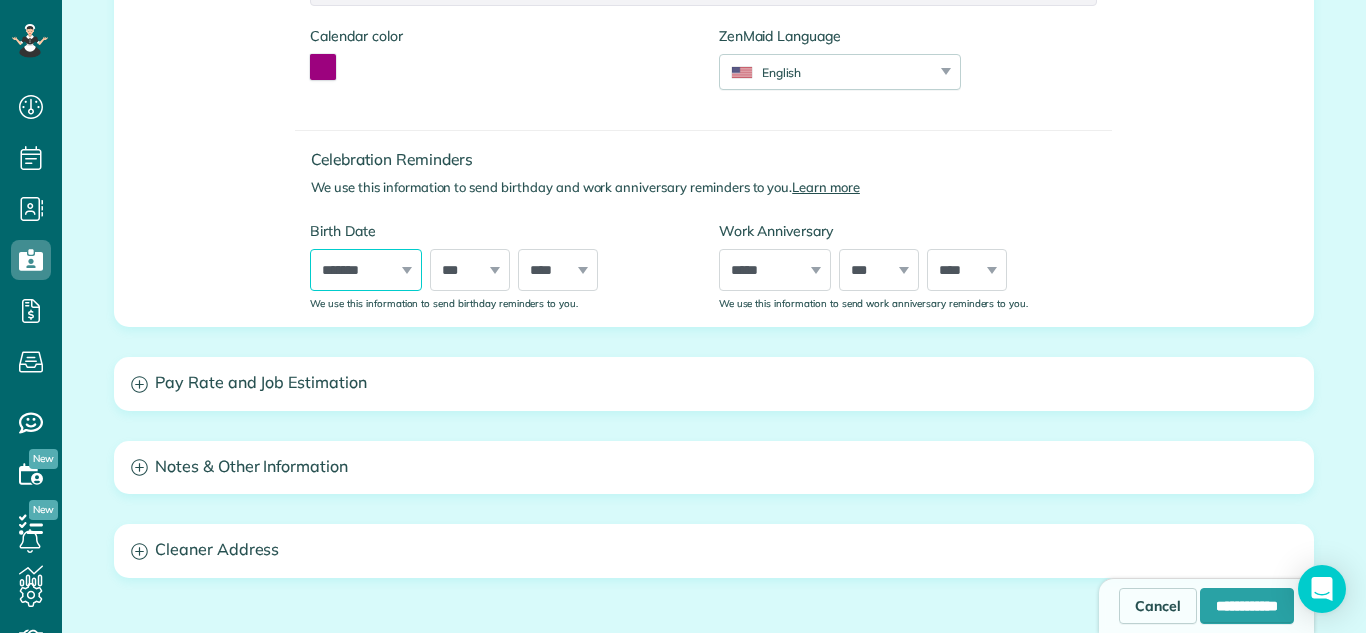 click on "*****
*******
********
*****
*****
***
****
****
******
*********
*******
********
********" at bounding box center (366, 270) 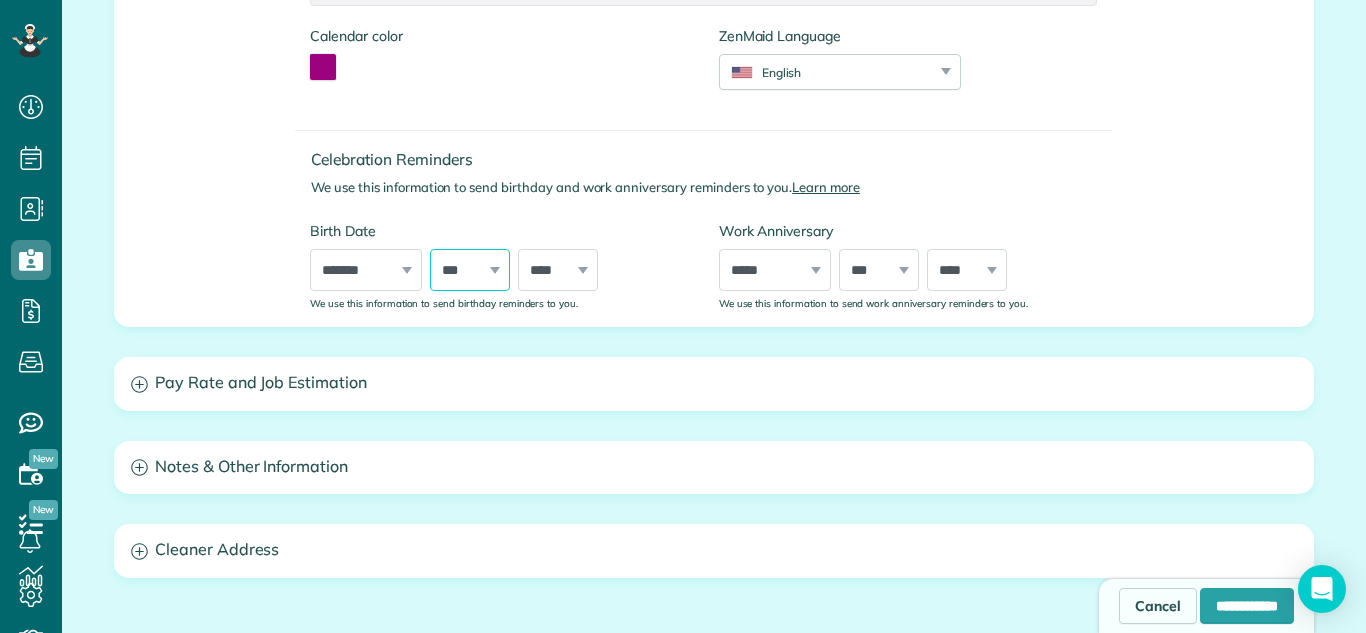 click on "***
*
*
*
*
*
*
*
*
*
**
**
**
**
**
**
**
**
**
**
**
**
**
**
**
**
**
**
**
**
**
**" at bounding box center [470, 270] 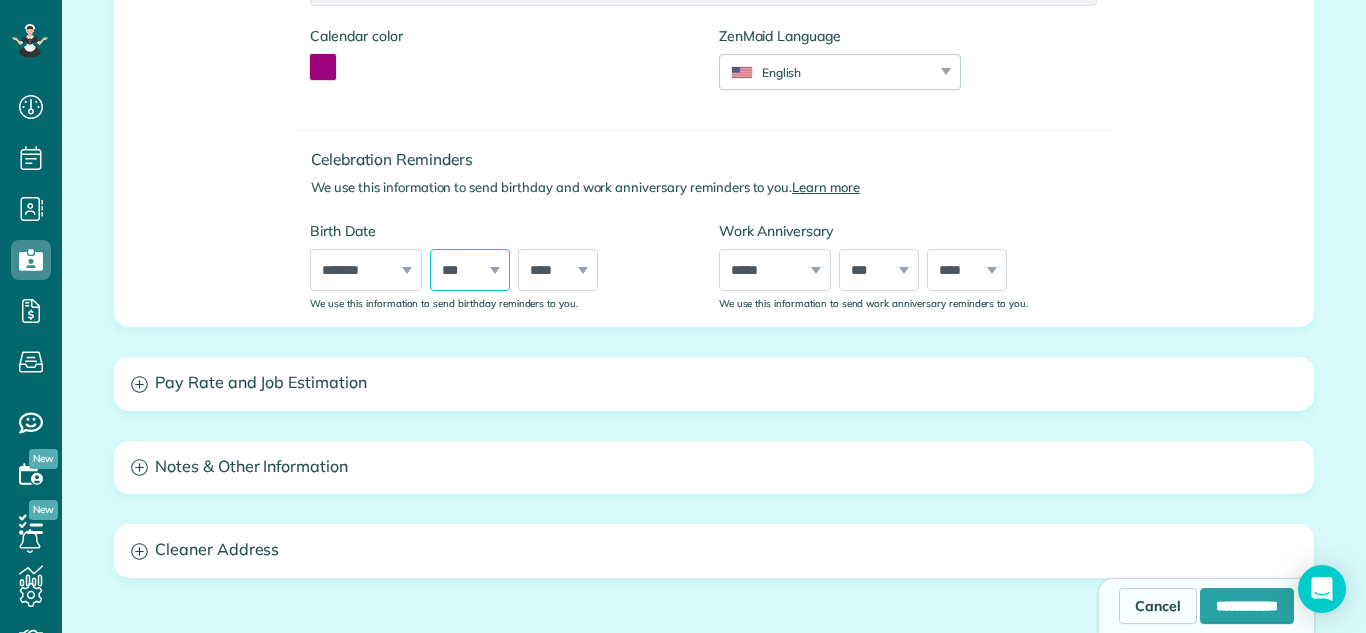 select on "*" 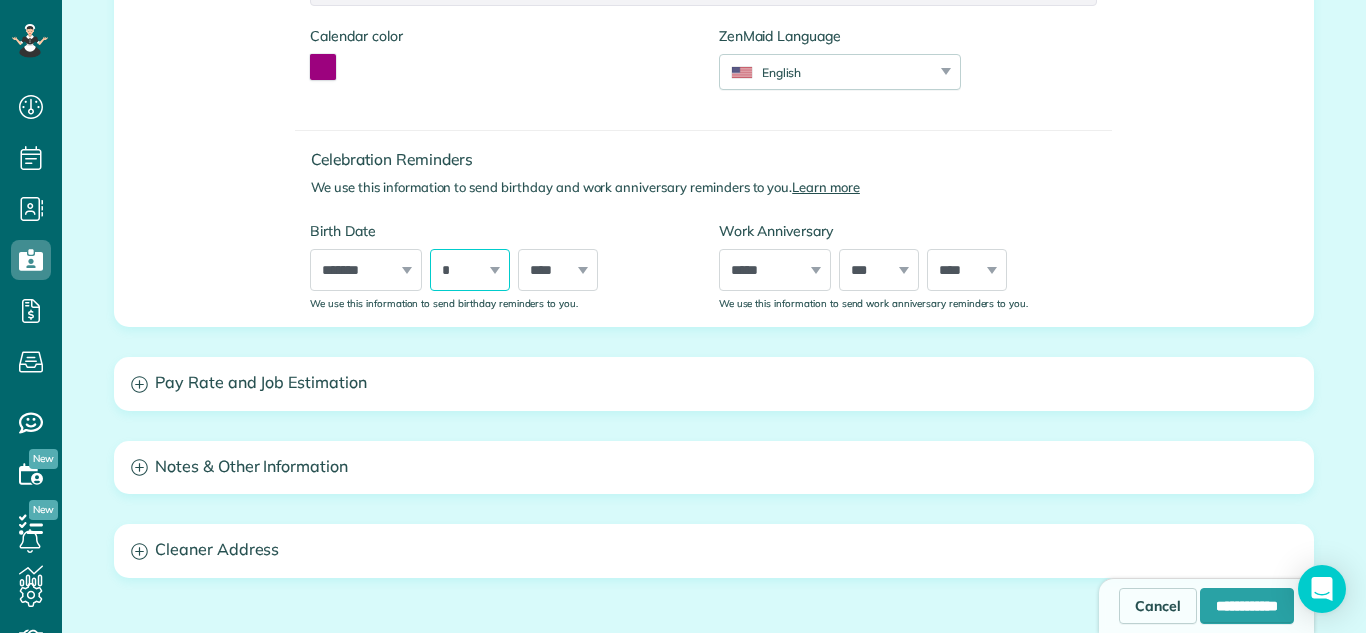 click on "***
*
*
*
*
*
*
*
*
*
**
**
**
**
**
**
**
**
**
**
**
**
**
**
**
**
**
**
**
**
**
**" at bounding box center (470, 270) 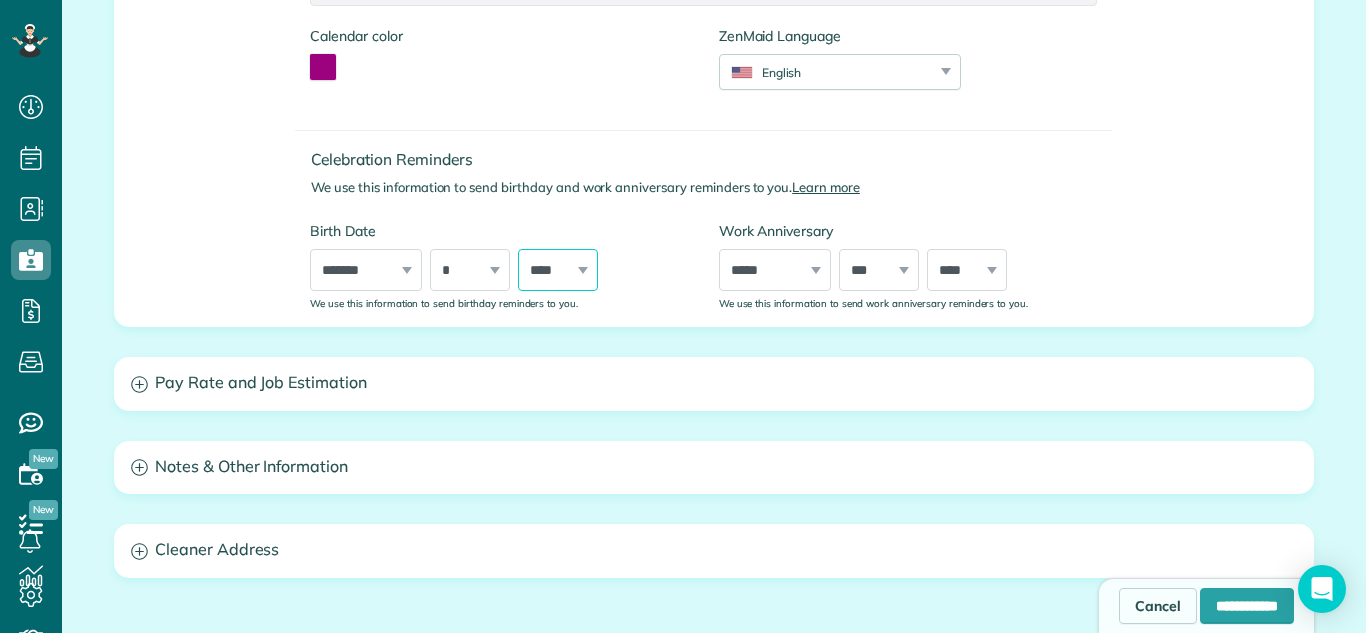 click on "****
****
****
****
****
****
****
****
****
****
****
****
****
****
****
****
****
****
****
****
****
****
****
****
****
****
****
****
****
****
****
****
****
****
****
****
****
****
****
****
****
****
****
****
****
****
****
****
****
****
****
****
****
****
****
****
****
****
****
****
****
****
****
****
****
****
****
****
****
****
****
****
****
****
****
****
****
****
****
****" at bounding box center [558, 270] 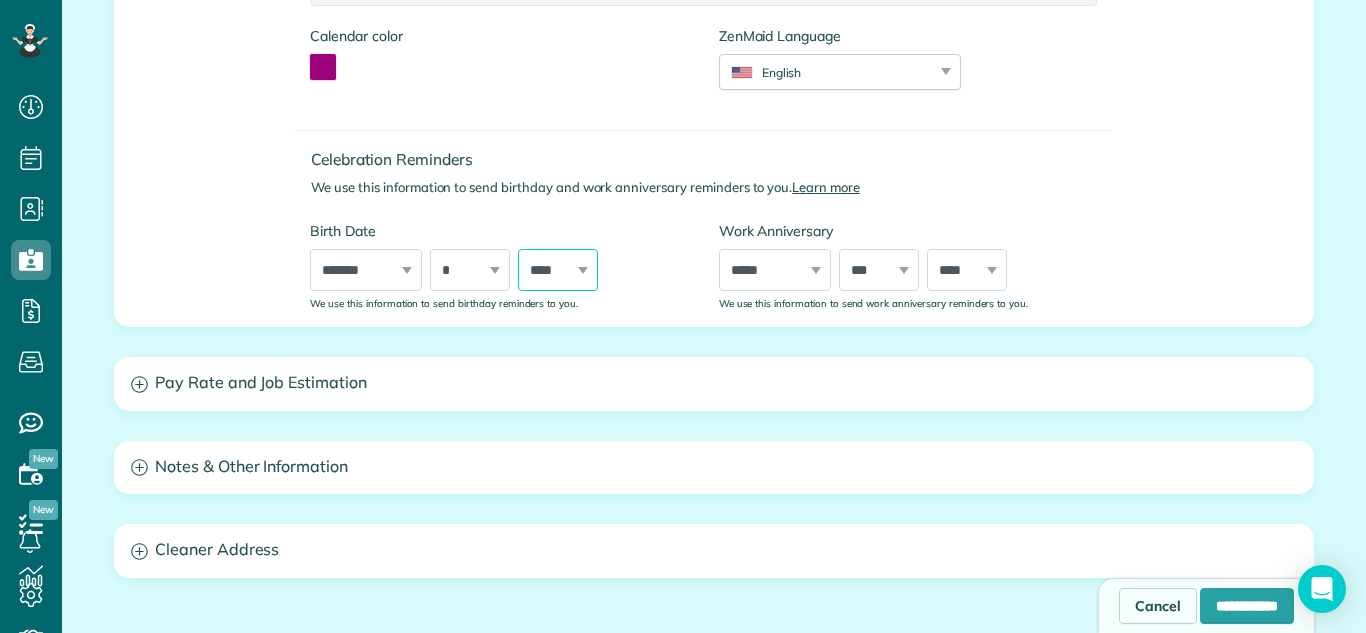 select on "****" 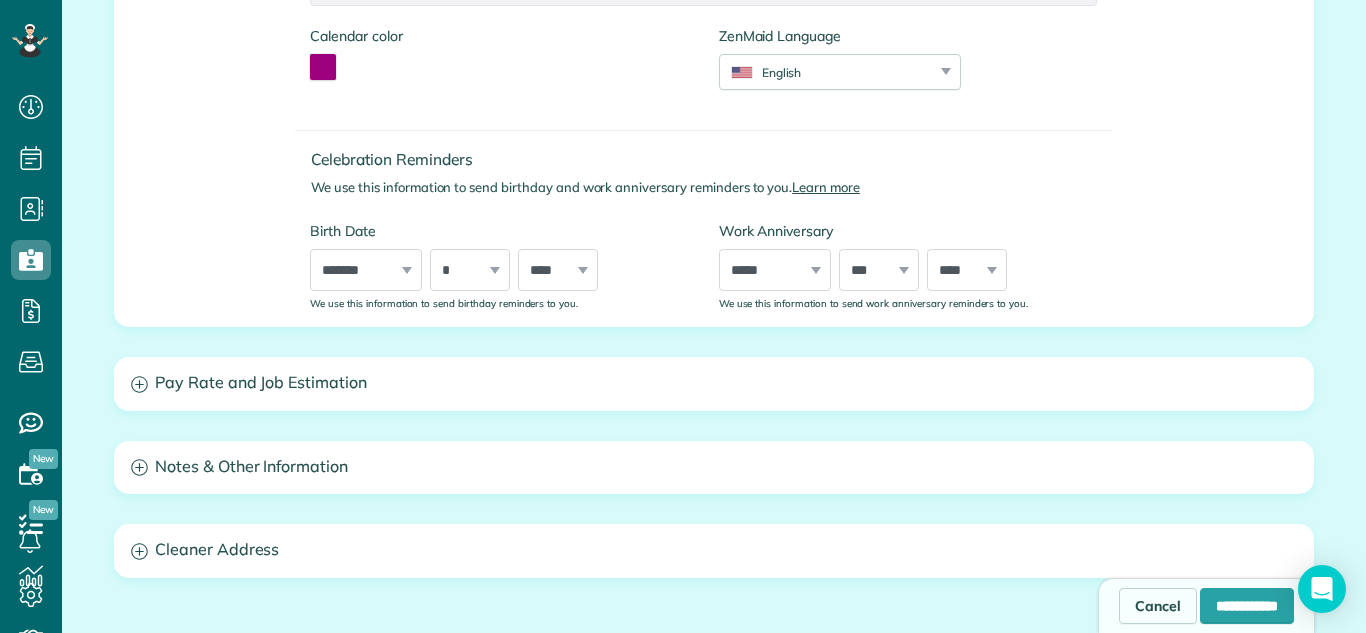click on "*****
*******
********
*****
*****
***
****
****
******
*********
*******
********
********
***
*
*
*
*
*
*
*
*
*
**
**
**
**
**
**
**
**
**
**
**
**
**
**
**
**
**
**
**
**
**
**
****
****
****
****
****
****
****
****
****
****
****
****
****
****
****
****
****
****
****
****
****
****
****
****
****
****
****
****
****
****
****
****
****
****
****
****
****
****
****
****
****
****
****
****
****
****
****
****
****
****
****
****
****
****
****
****
****
****
****
****
****
****
****
****
****
****
****
****
****
****
****
****
****
****
****
****
****
****
****
****" at bounding box center (499, 270) 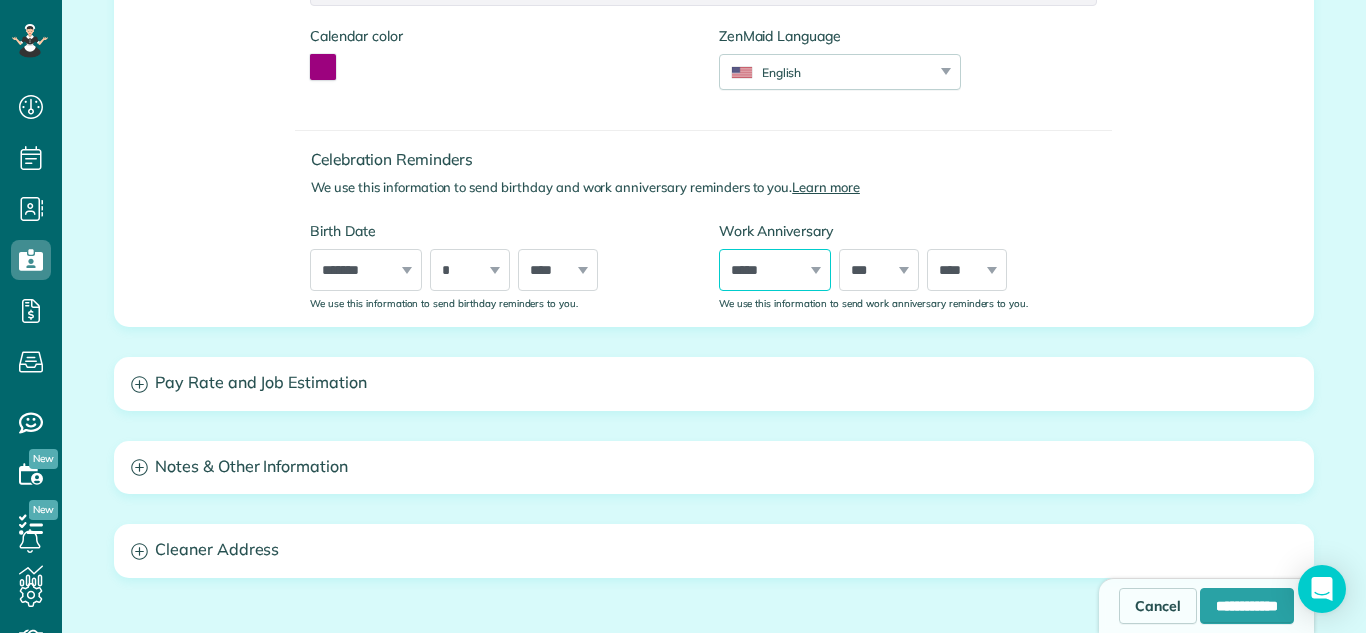 click on "*****
*******
********
*****
*****
***
****
****
******
*********
*******
********
********" at bounding box center [775, 270] 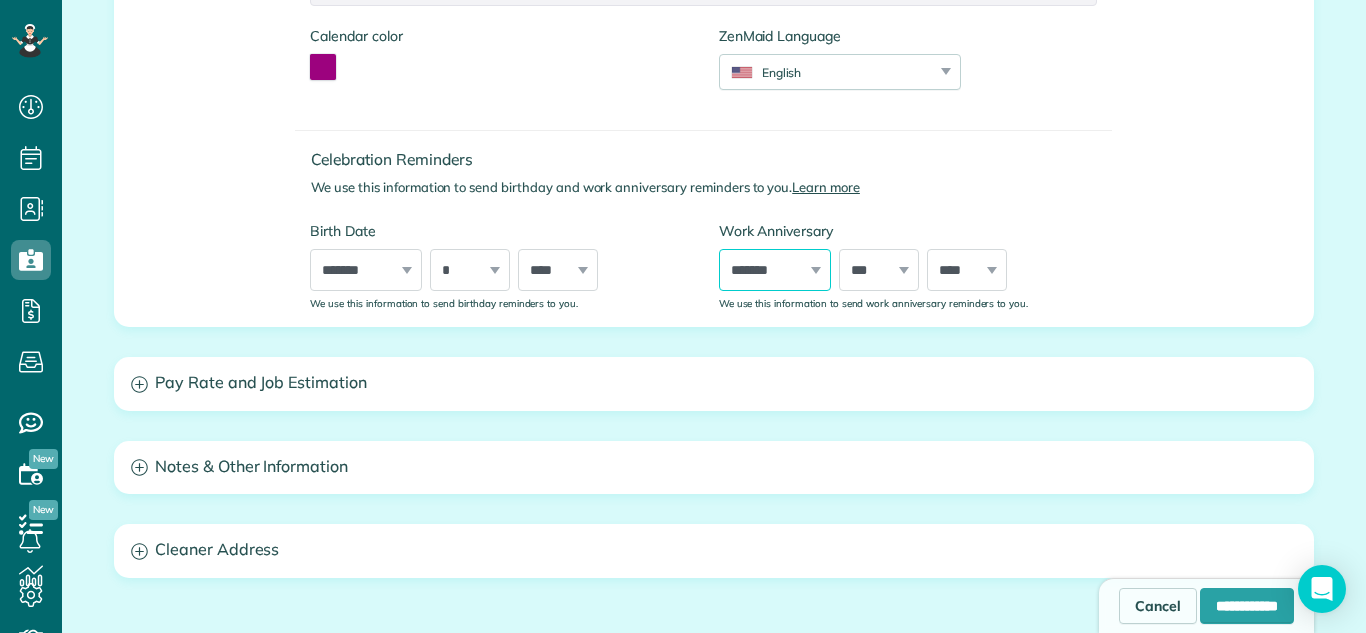 click on "*****
*******
********
*****
*****
***
****
****
******
*********
*******
********
********" at bounding box center [775, 270] 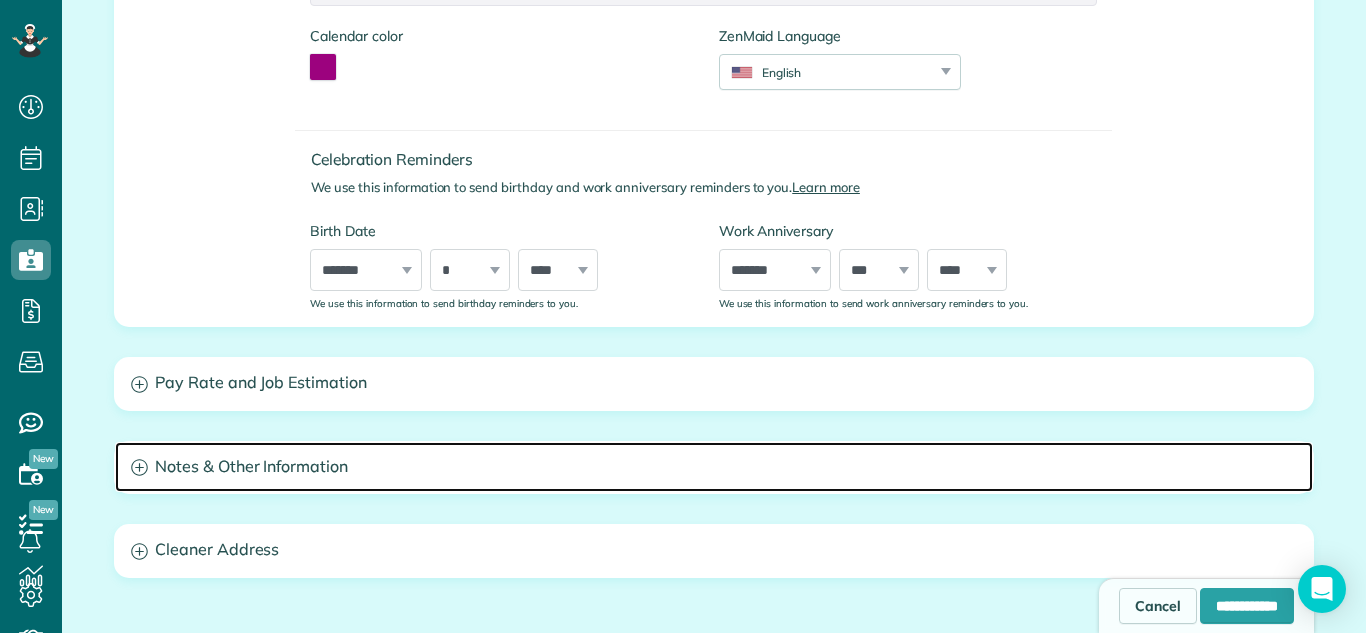 click on "Notes & Other Information" at bounding box center (714, 467) 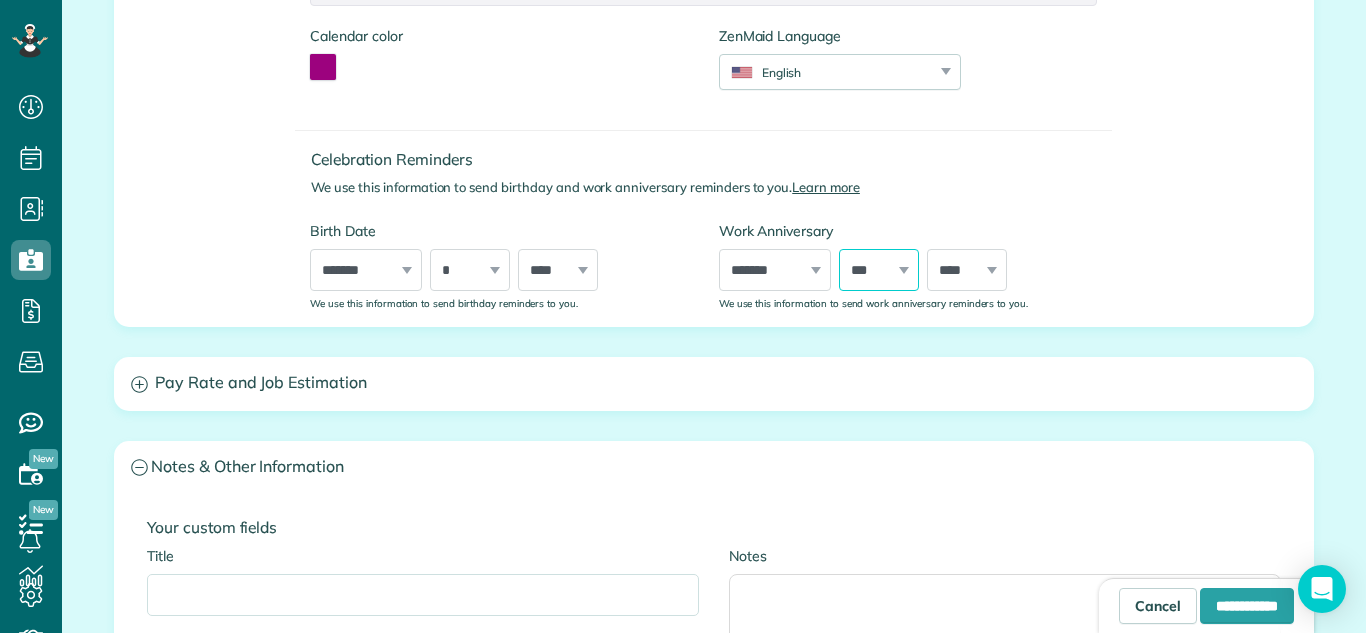 click on "***
*
*
*
*
*
*
*
*
*
**
**
**
**
**
**
**
**
**
**
**
**
**
**
**
**
**
**
**
**
**
**" at bounding box center [879, 270] 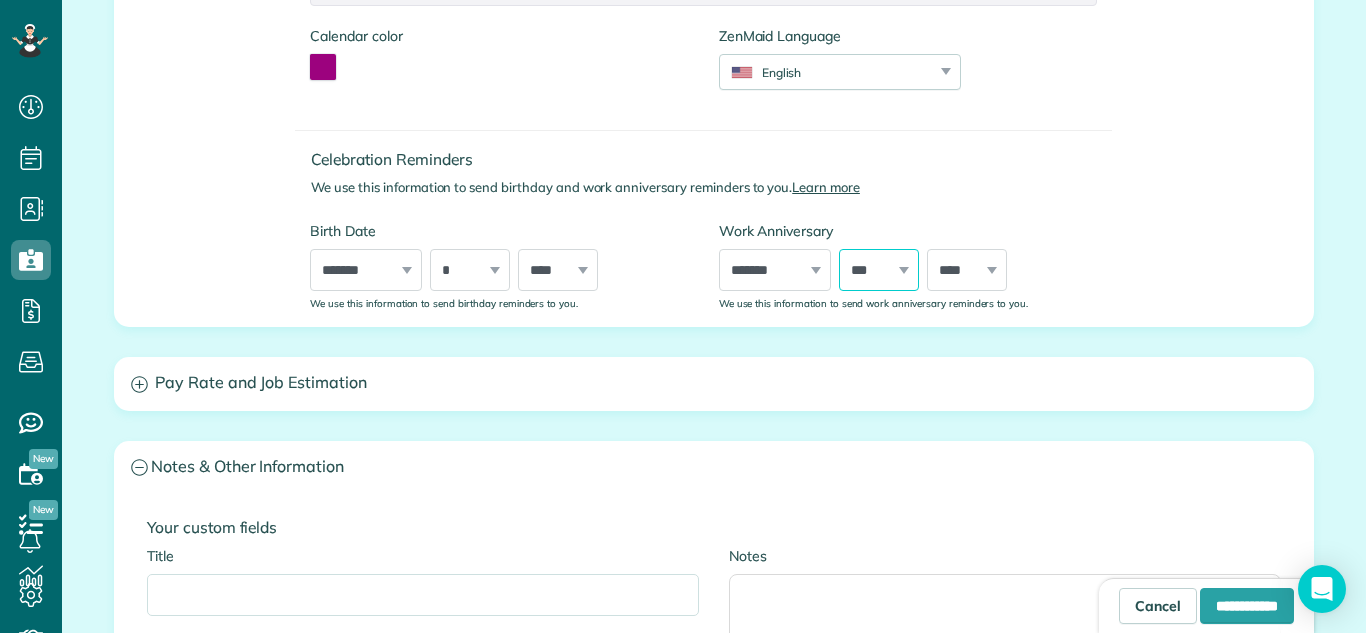 select on "**" 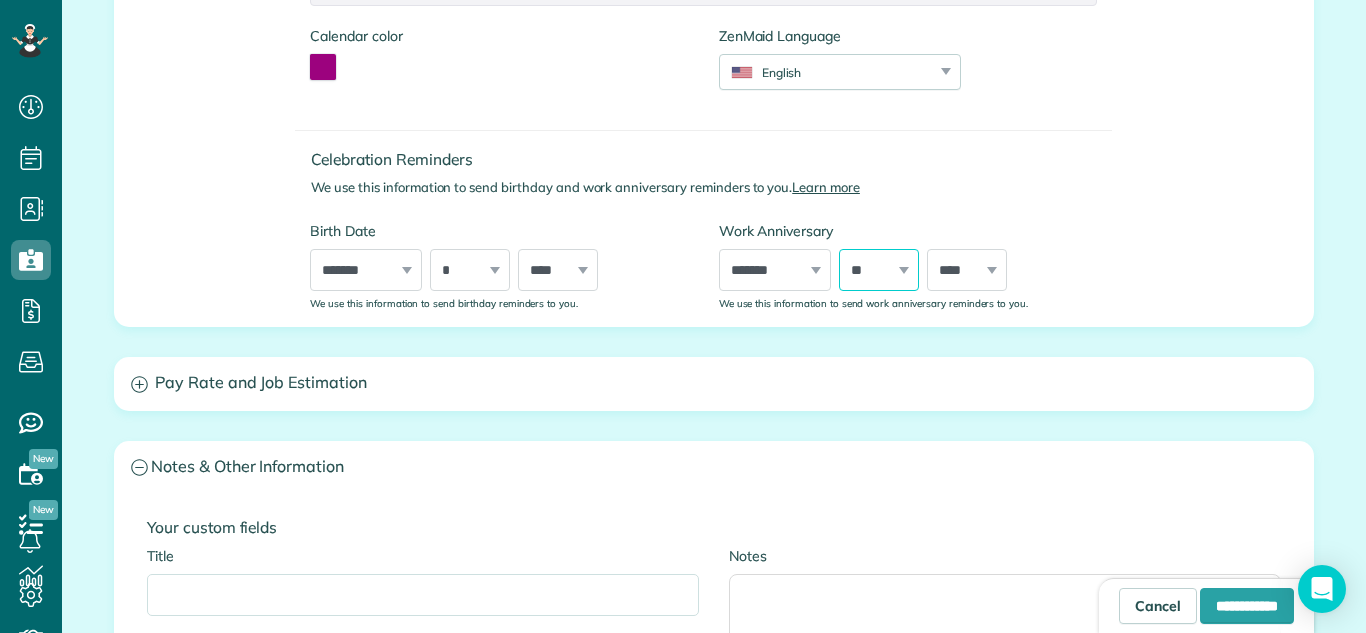click on "***
*
*
*
*
*
*
*
*
*
**
**
**
**
**
**
**
**
**
**
**
**
**
**
**
**
**
**
**
**
**
**" at bounding box center (879, 270) 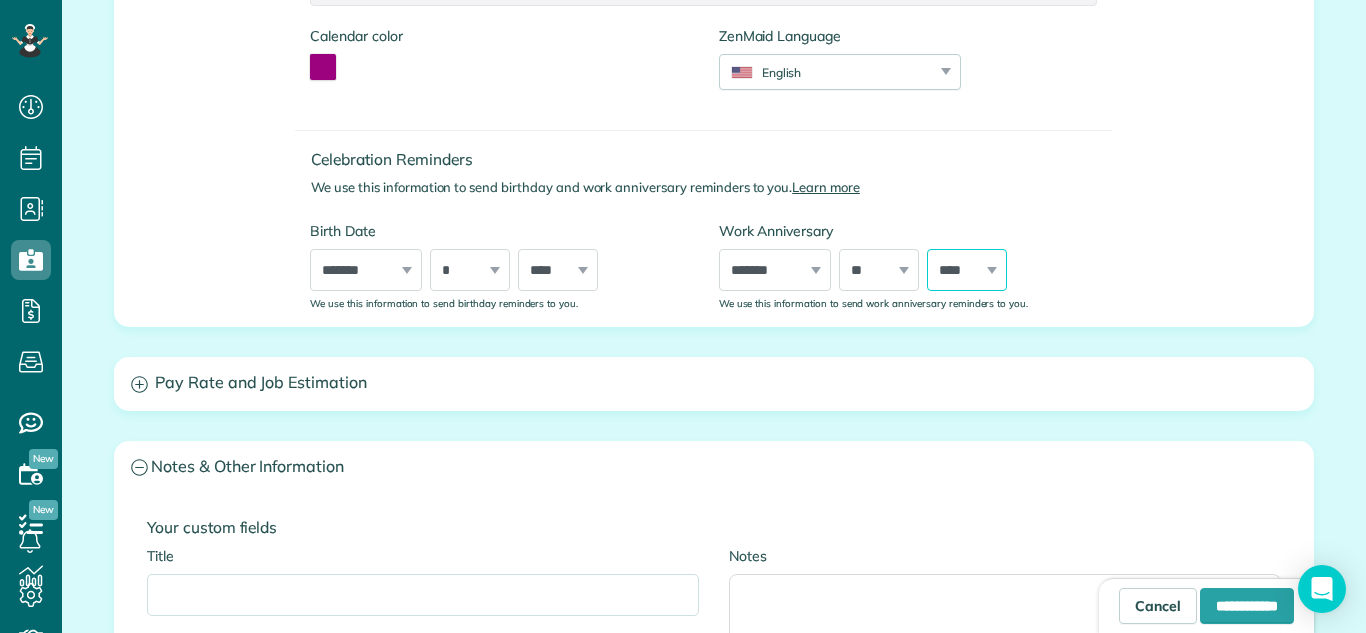 click on "****
****
****
****
****
****
****
****
****
****
****
****
****
****
****
****
****
****
****
****
****
****
****
****
****
****
****
****
****
****
****
****
****
****
****
****
****
****
****
****
****
****
****
****
****
****
****
****
****
****
****
****
****" at bounding box center [967, 270] 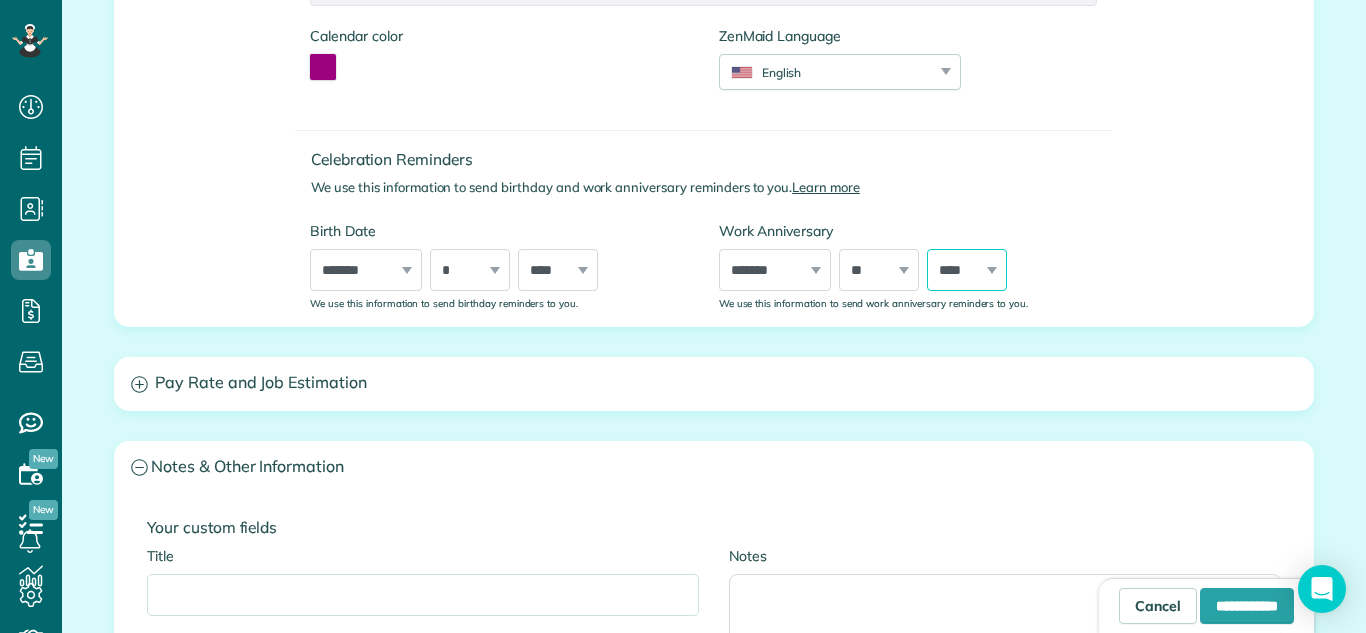 select on "****" 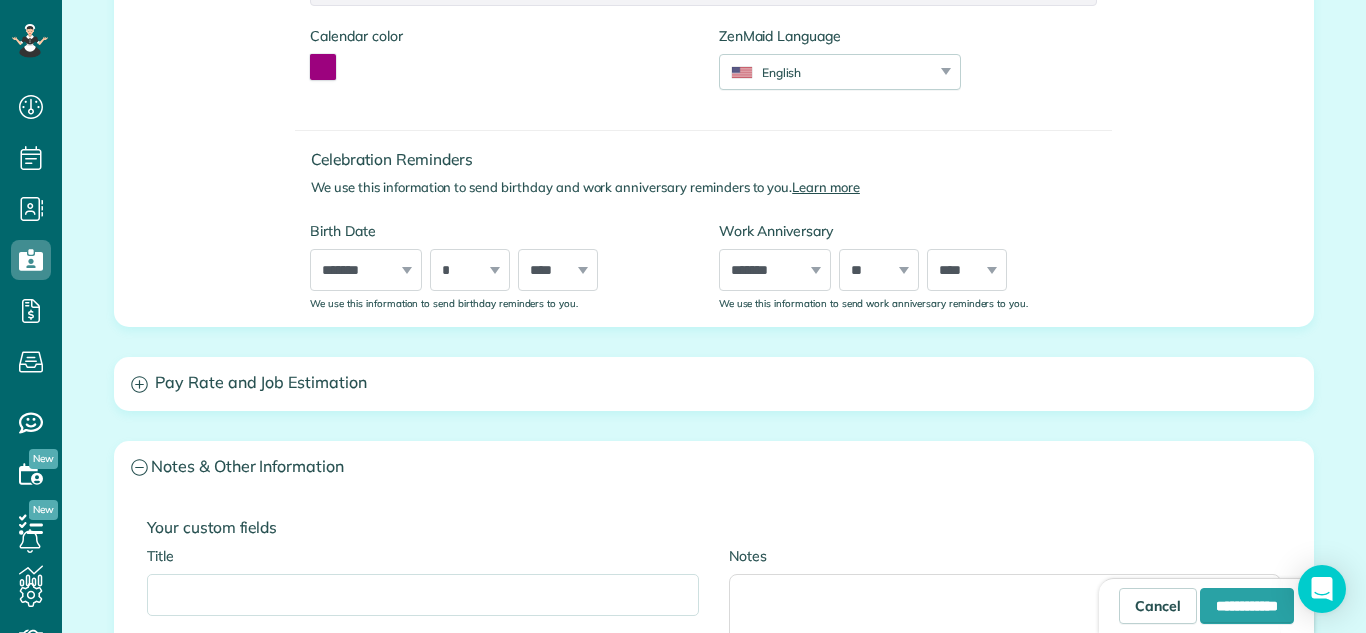 click on "Work Anniversary
*****
*******
********
*****
*****
***
****
****
******
*********
*******
********
********
***
*
*
*
*
*
*
*
*
*
**
**
**
**
**
**
**
**
**
**
**
**
**
**
**
**
**
**
**
**
**
**
****
****
****
****
****
****
****
****
****
****
****
****
****
****
****
****
****
****
****
****
****
****
****
****
****
****
****
****
****
****
****
****
****
****
****
****
****
****
****
****
****
****
****
****
****
****
****
****
****
****
****
****
****
We use this information to send work anniversary reminders to you." at bounding box center [908, 265] 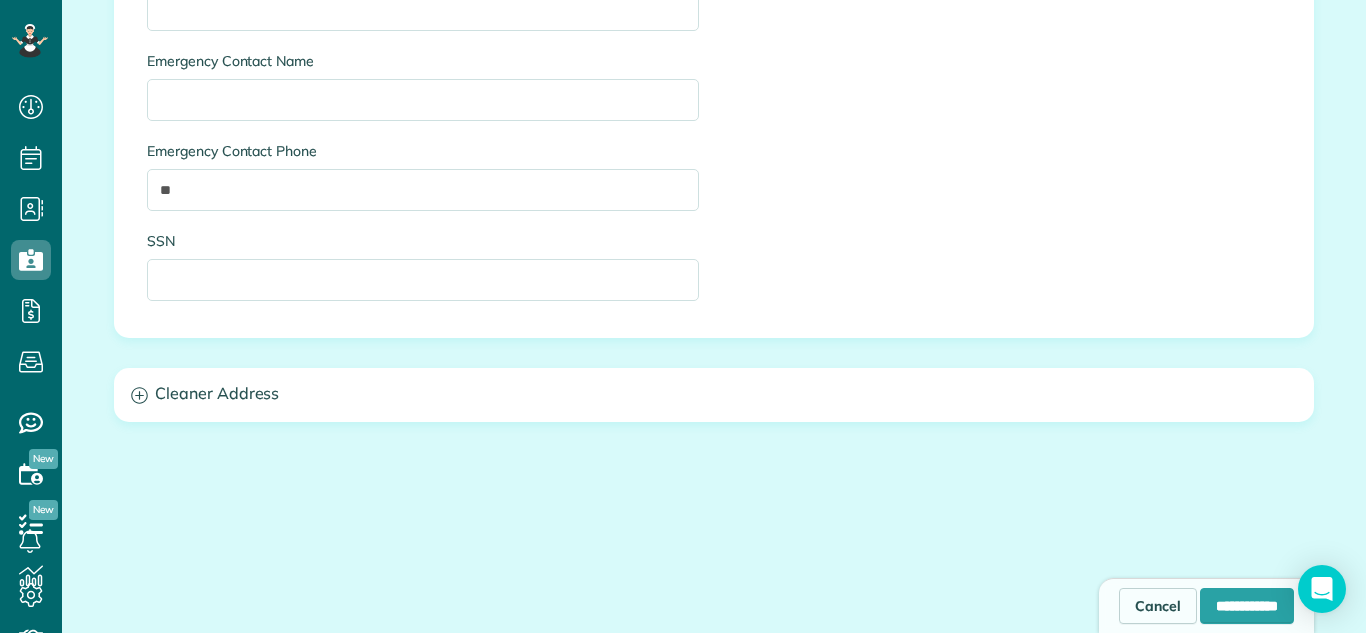 scroll, scrollTop: 1477, scrollLeft: 0, axis: vertical 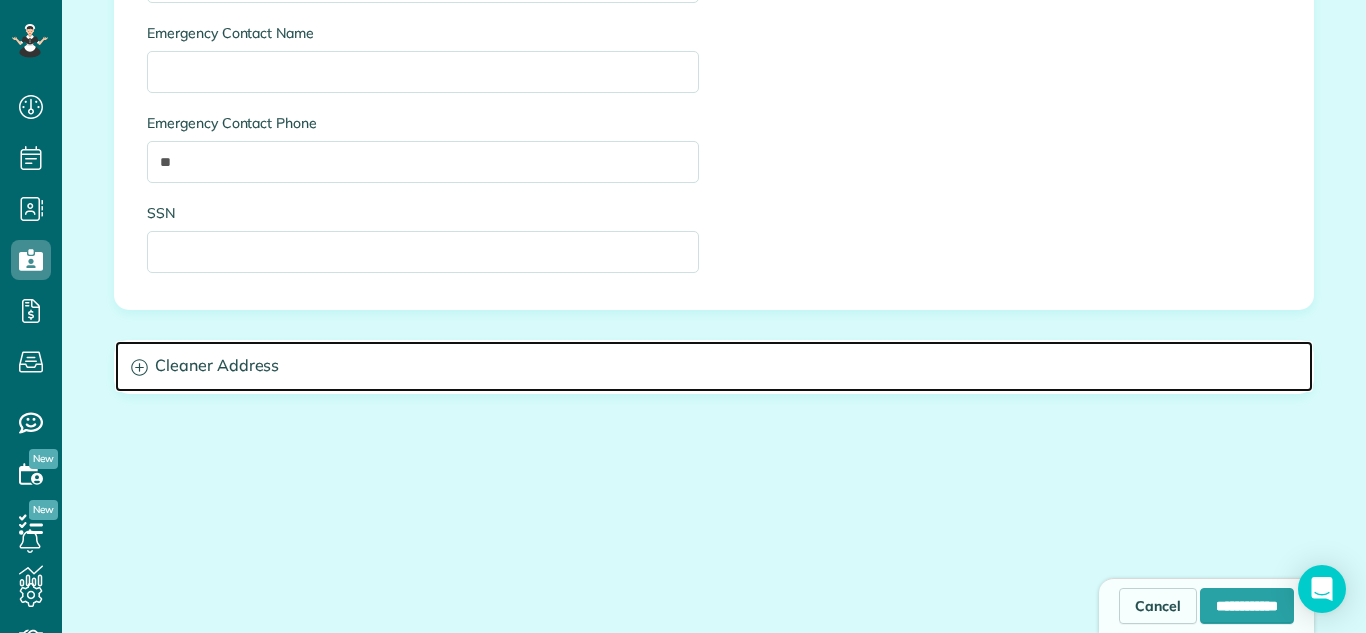 click 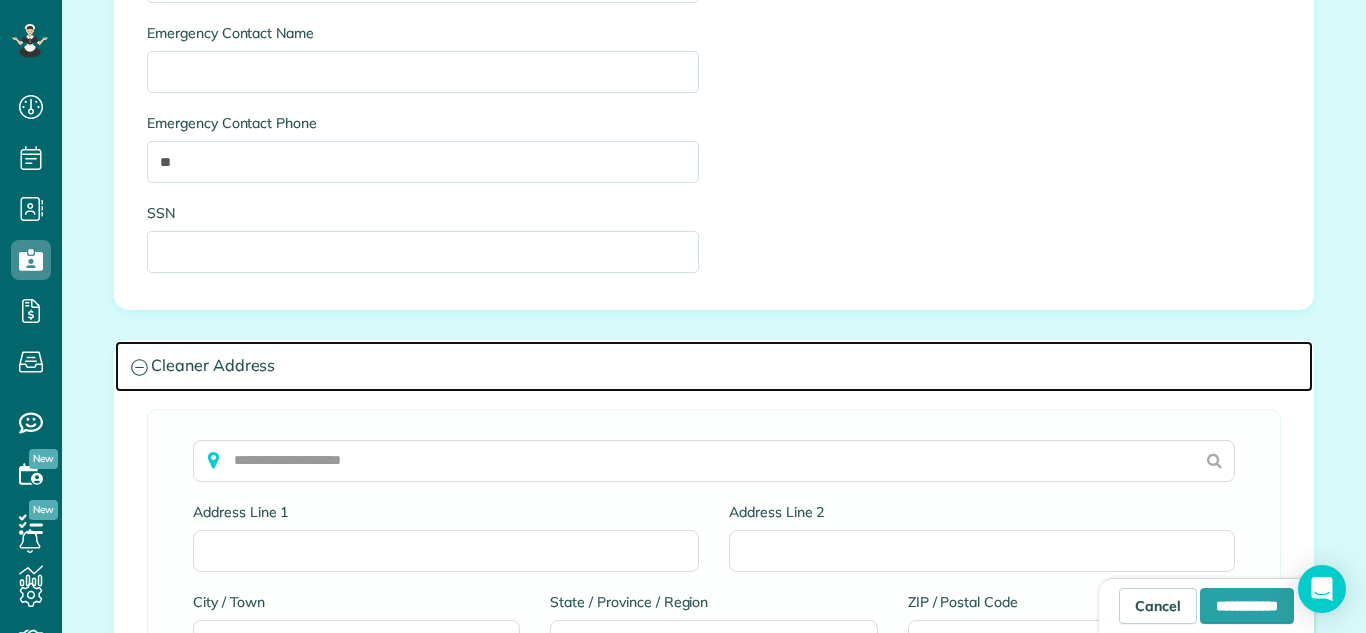 click 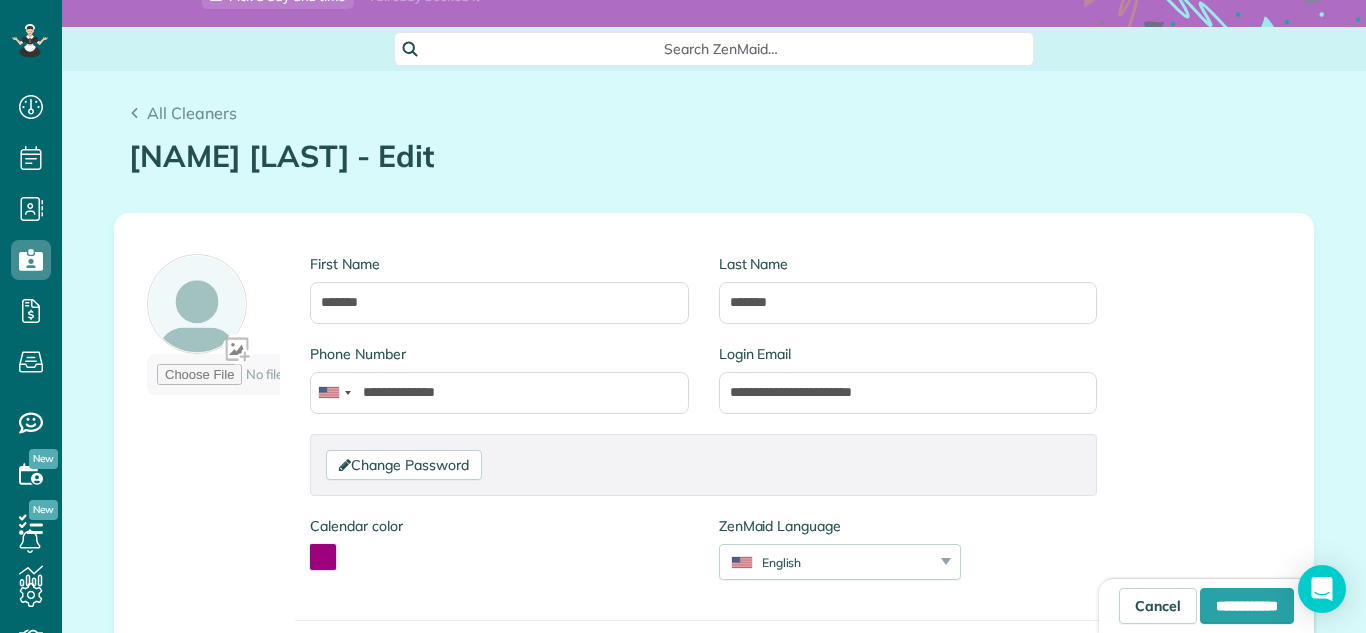 scroll, scrollTop: 108, scrollLeft: 0, axis: vertical 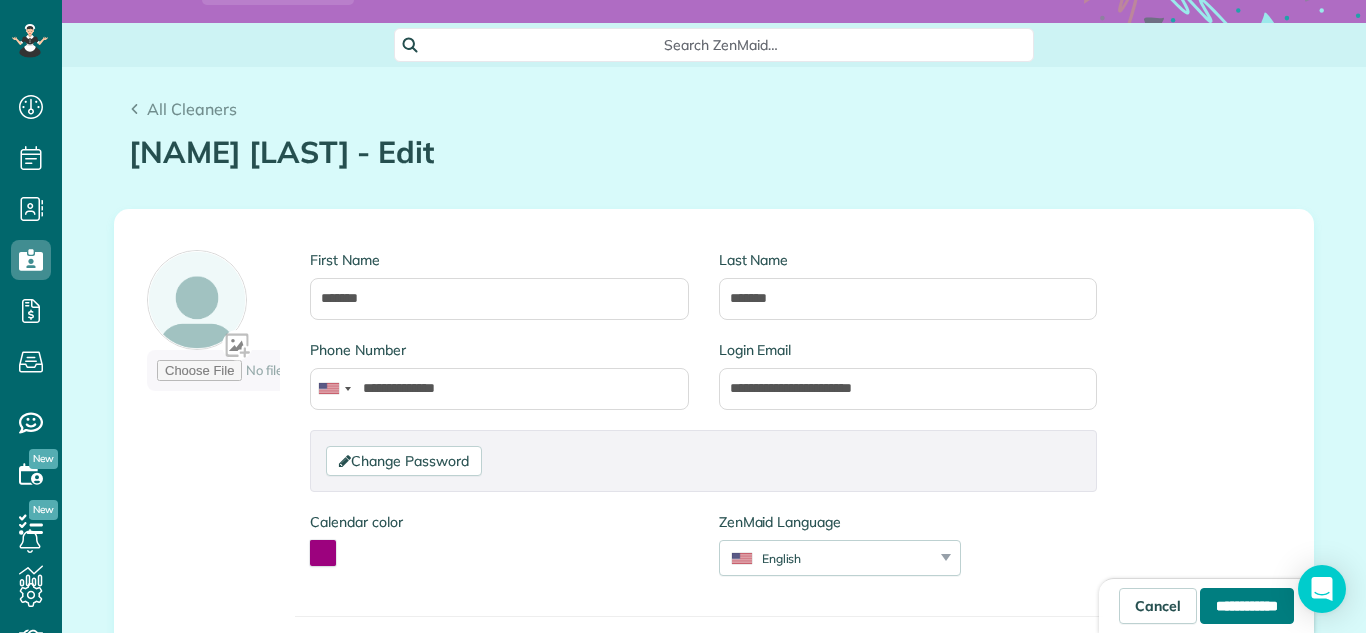 click on "**********" at bounding box center [1247, 606] 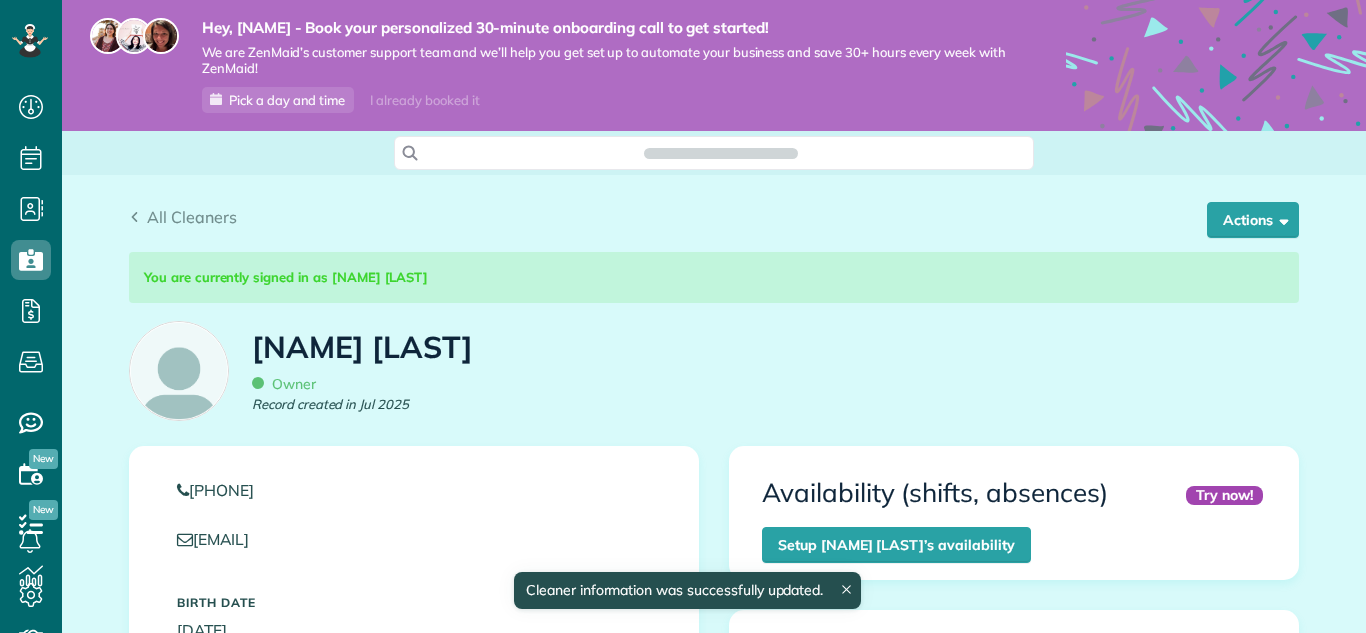 scroll, scrollTop: 0, scrollLeft: 0, axis: both 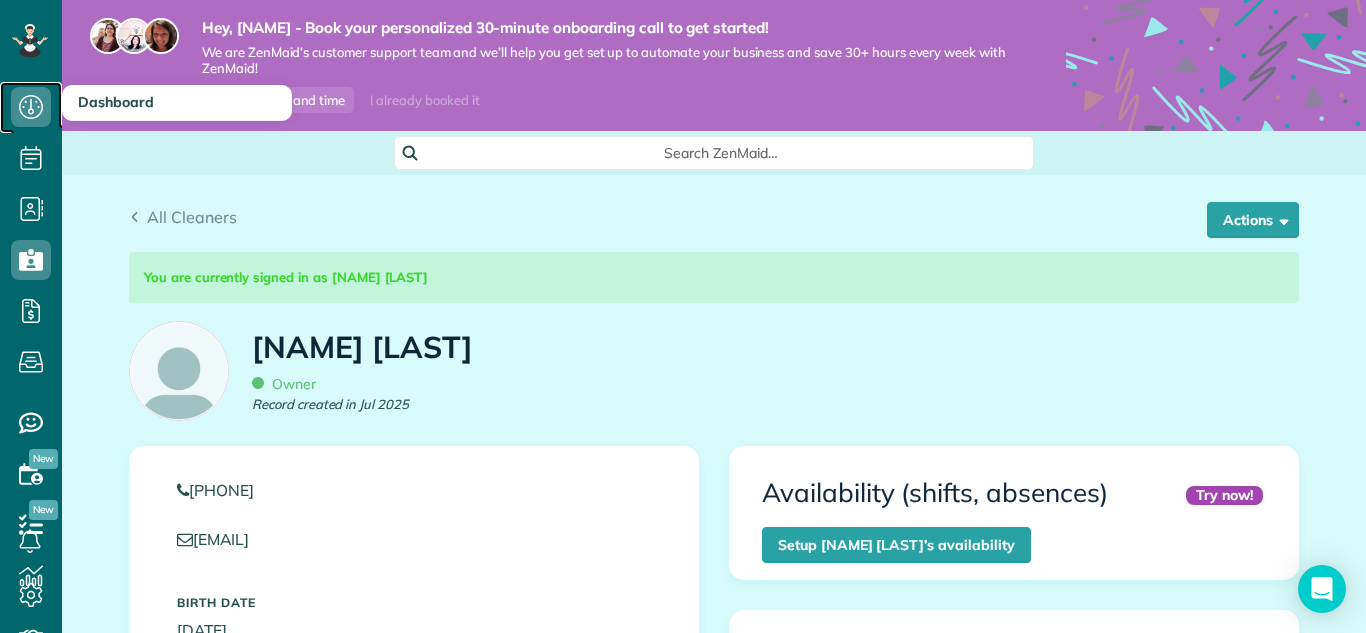 click 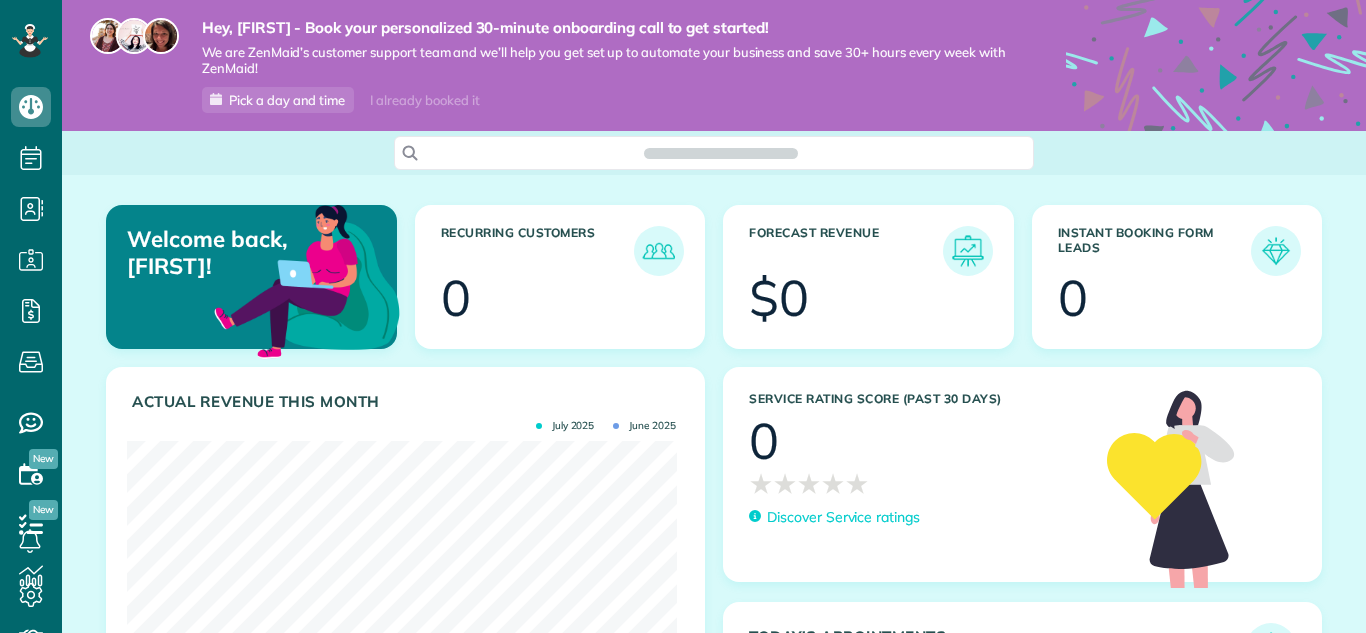 scroll, scrollTop: 0, scrollLeft: 0, axis: both 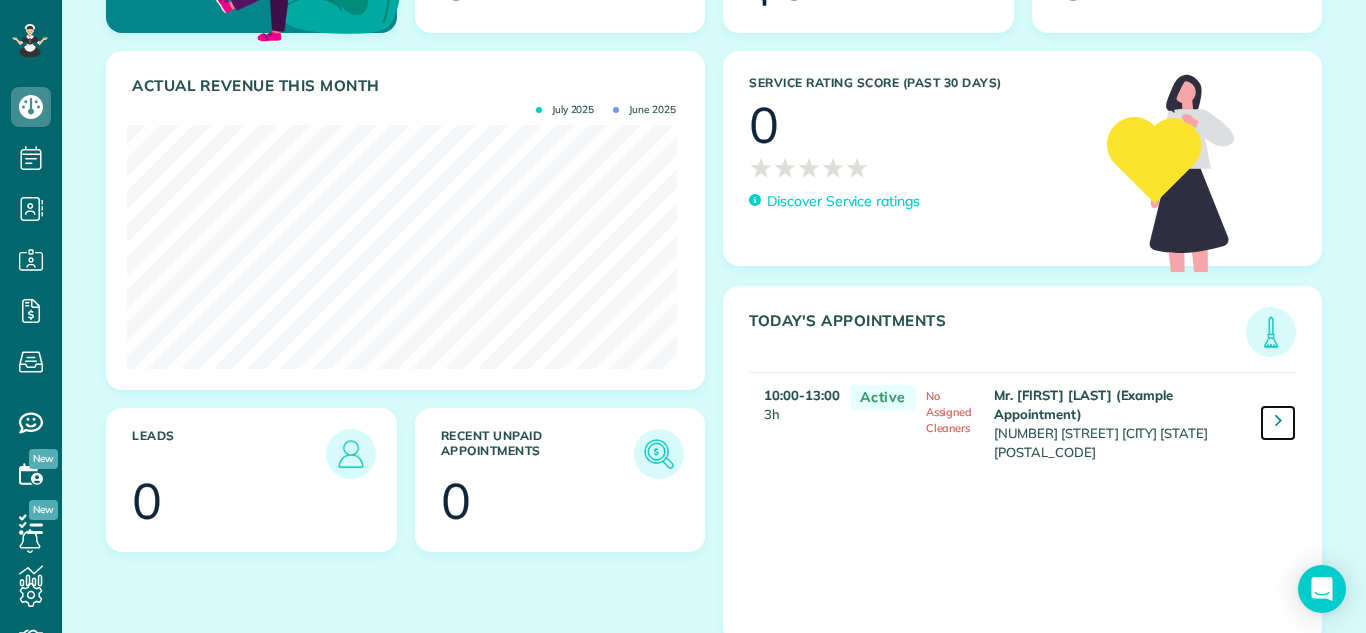 click at bounding box center [1278, 420] 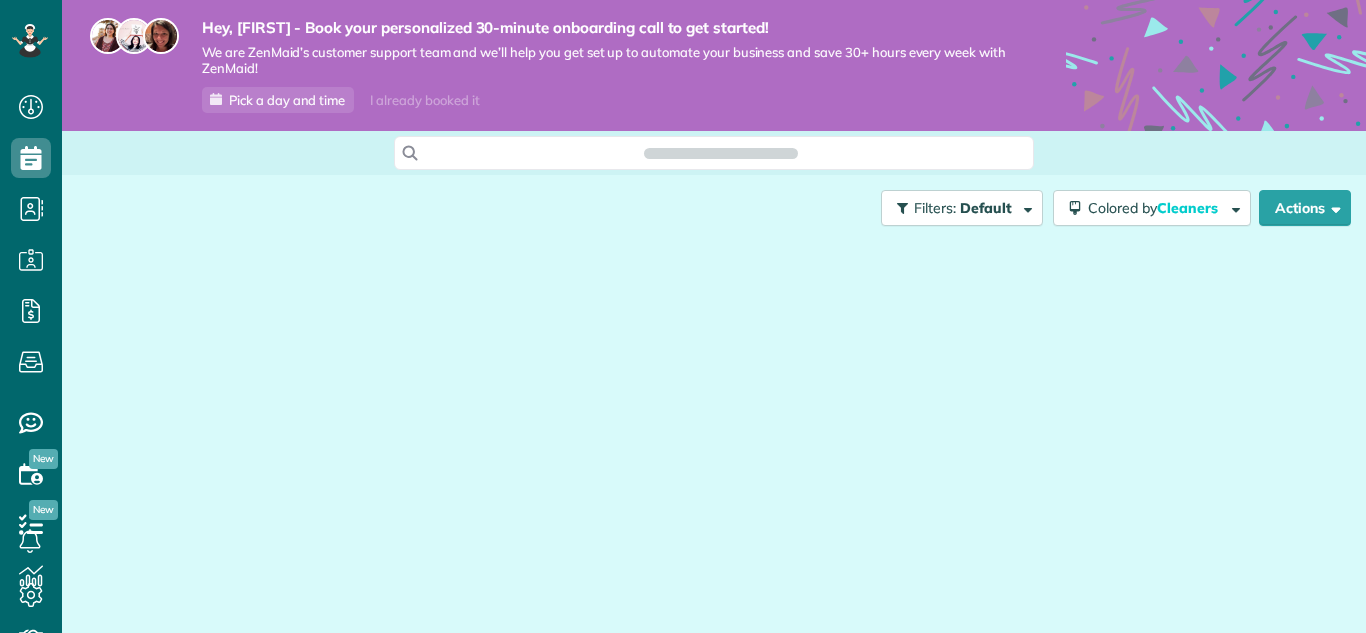 scroll, scrollTop: 0, scrollLeft: 0, axis: both 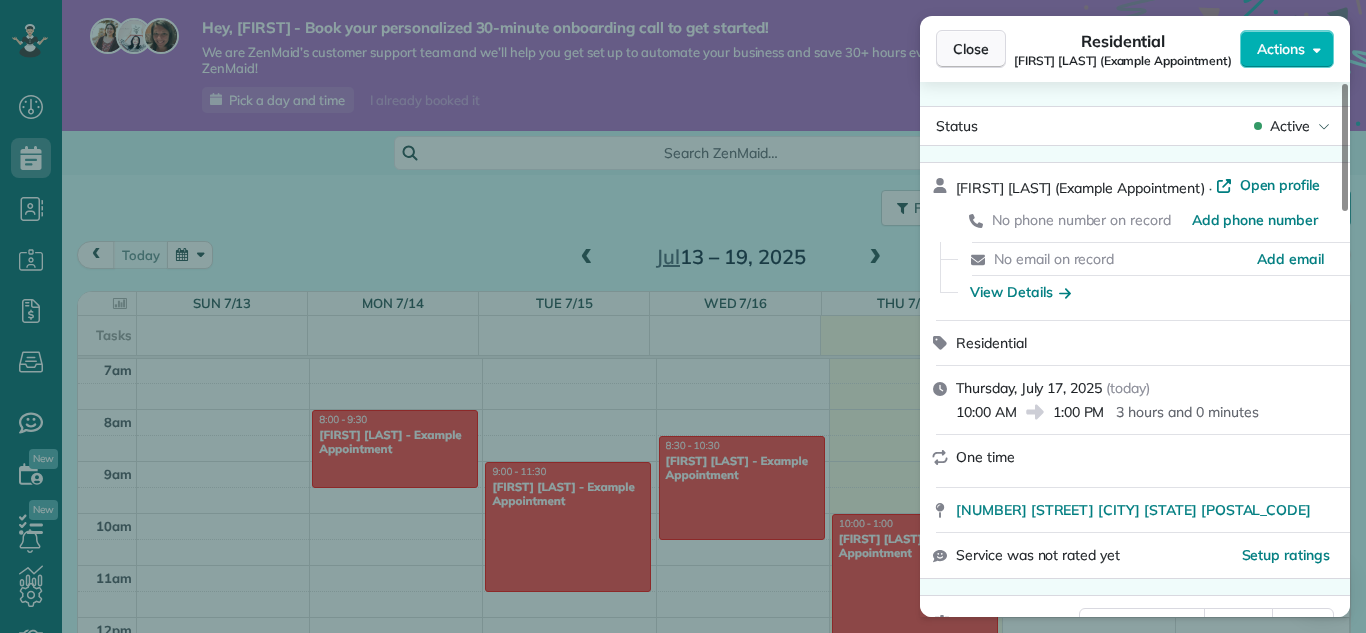 click on "Close" at bounding box center (971, 49) 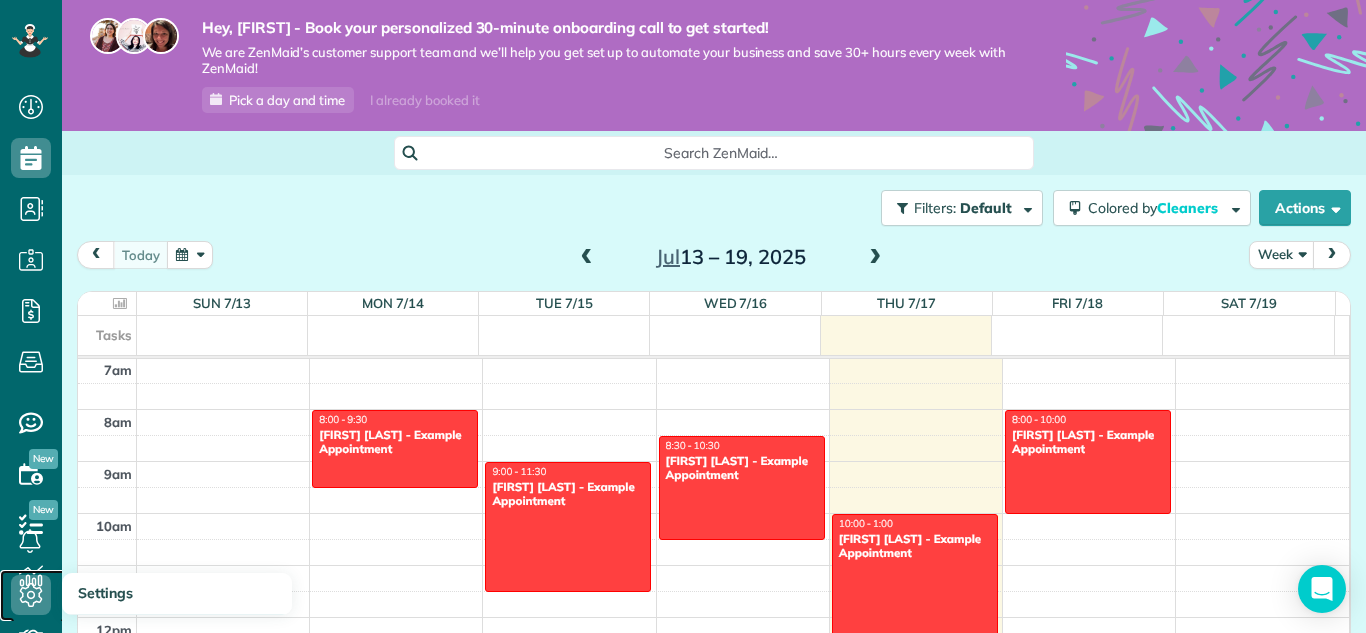 click 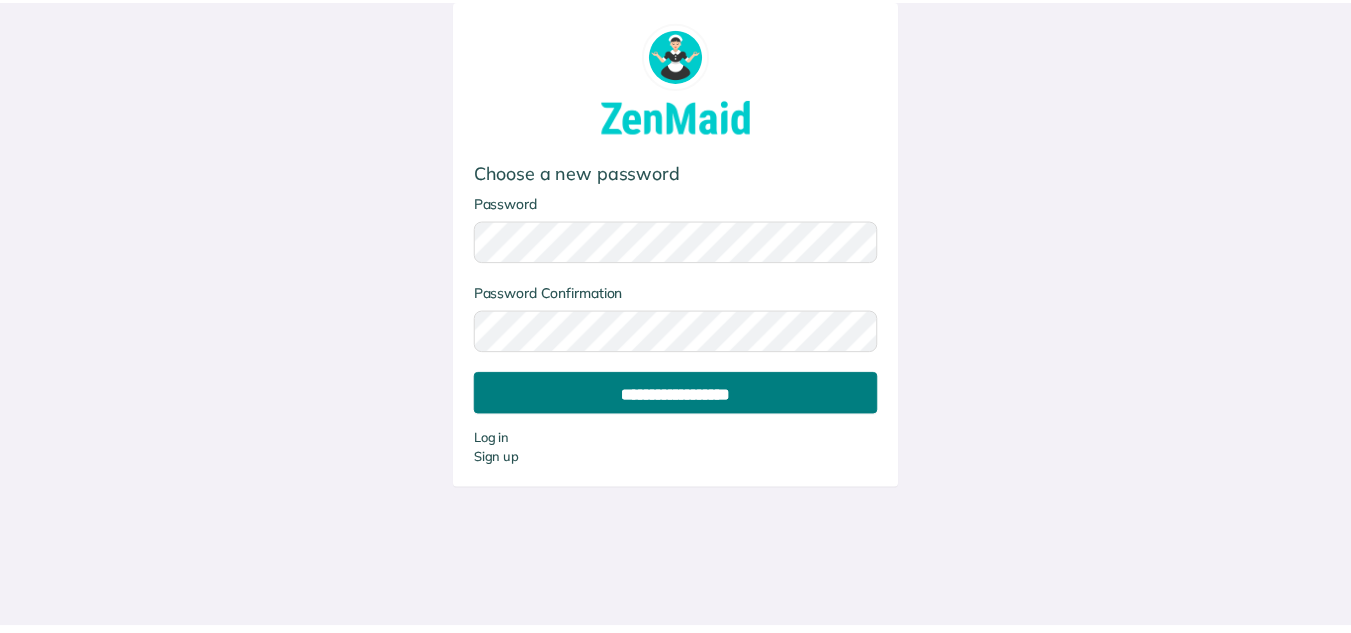 scroll, scrollTop: 0, scrollLeft: 0, axis: both 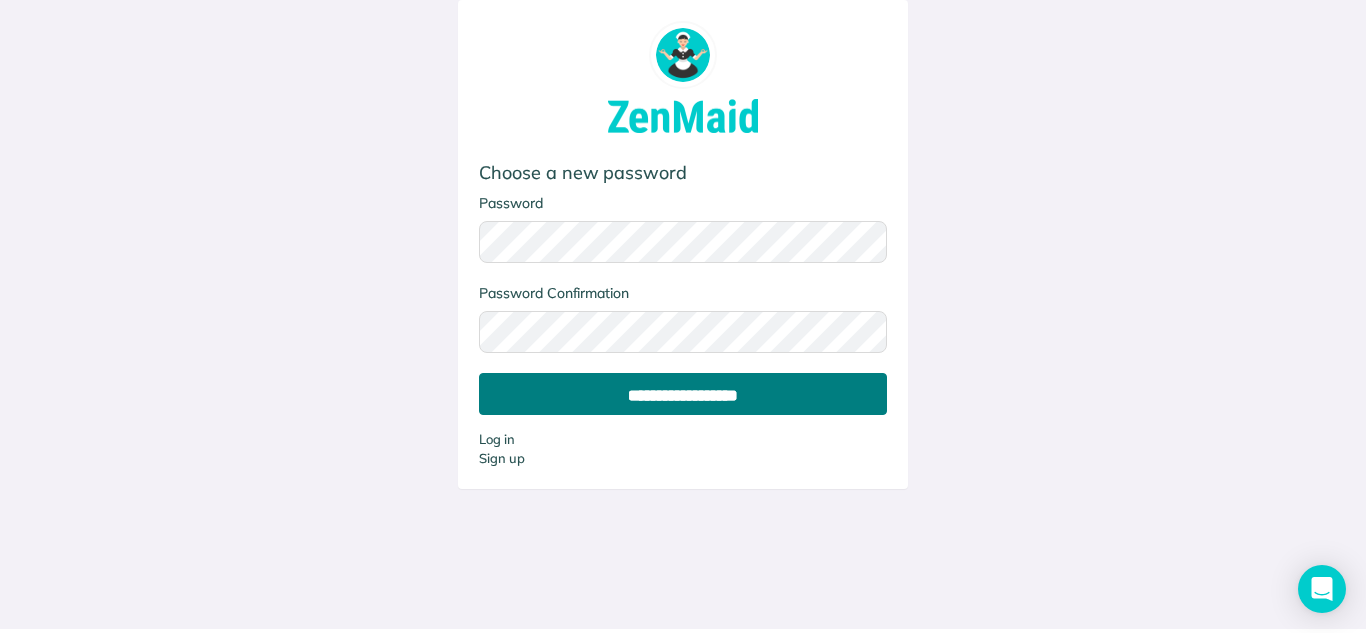click on "**********" at bounding box center (683, 394) 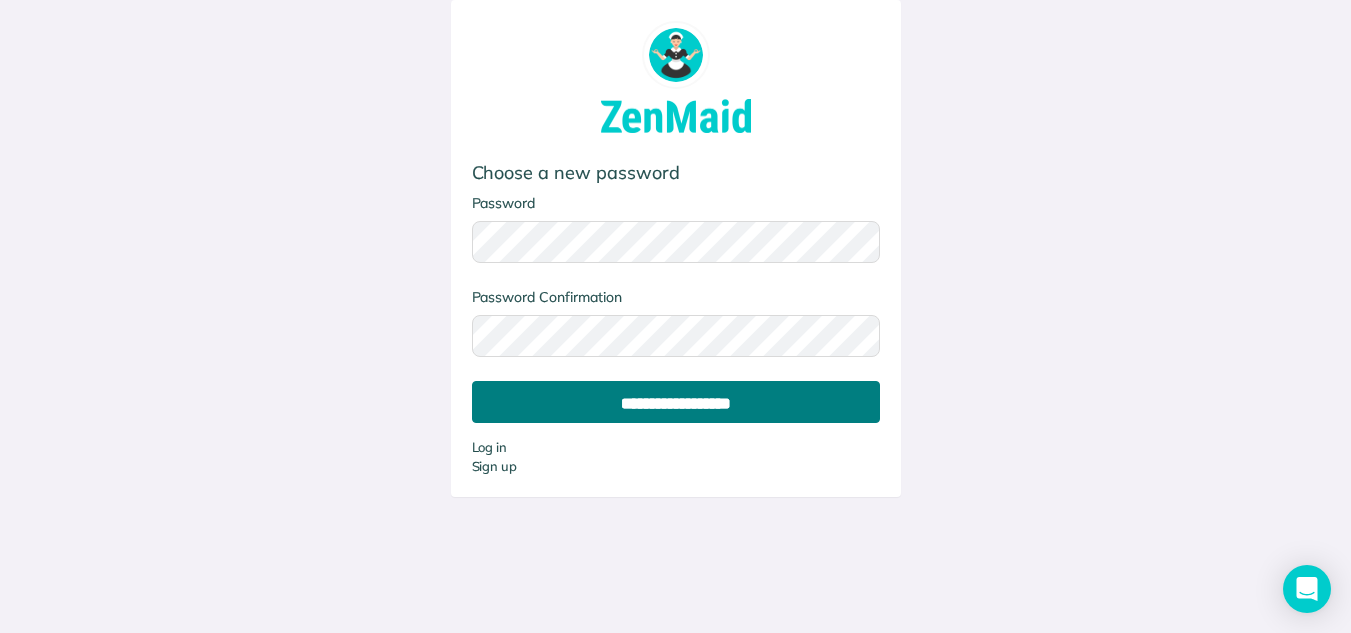 click on "**********" at bounding box center (676, 402) 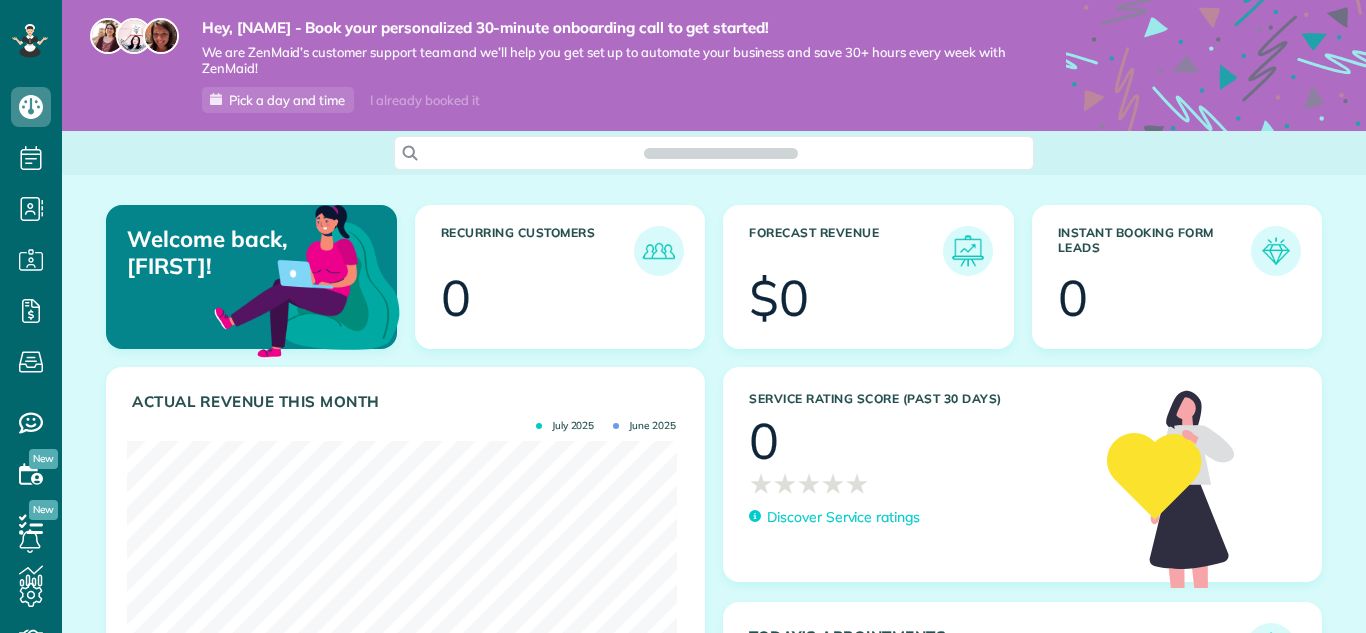 scroll, scrollTop: 0, scrollLeft: 0, axis: both 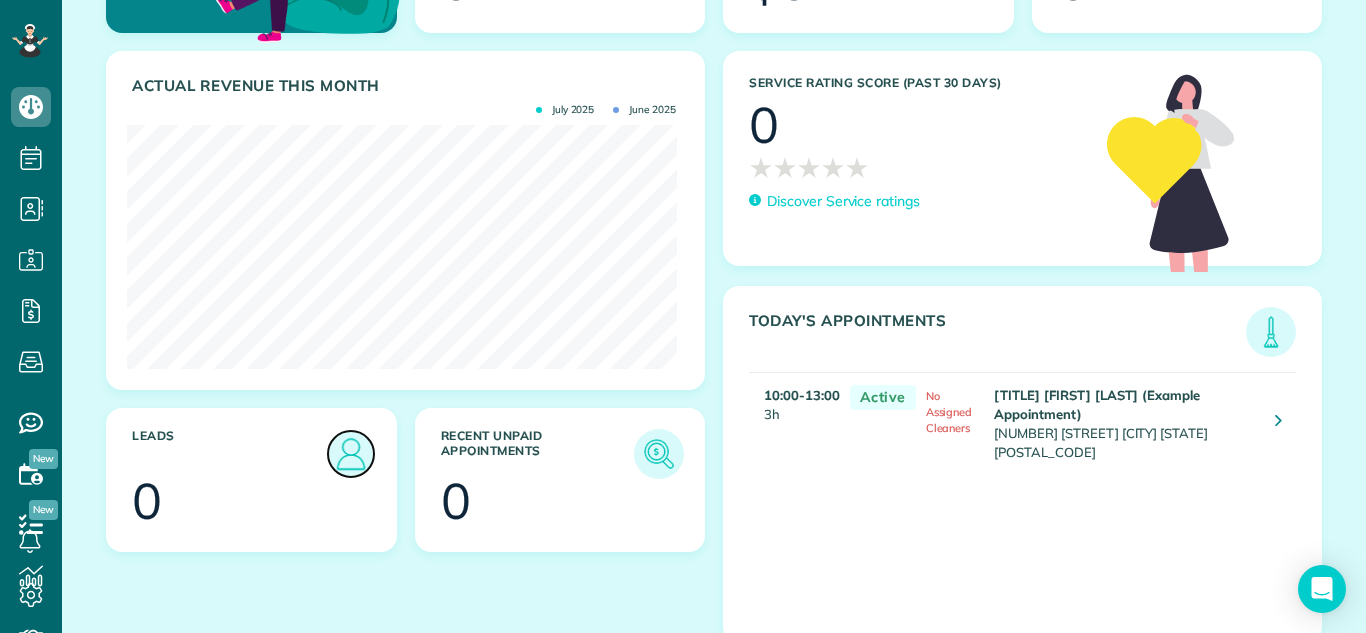 click at bounding box center [351, 454] 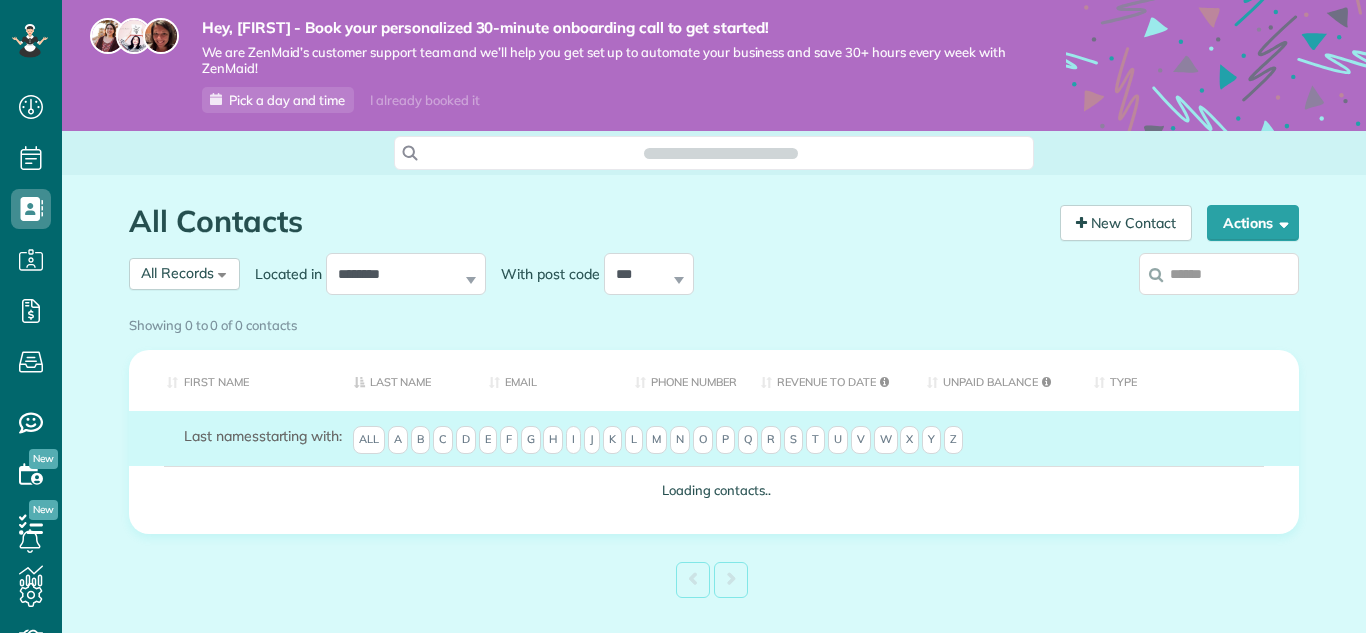 scroll, scrollTop: 0, scrollLeft: 0, axis: both 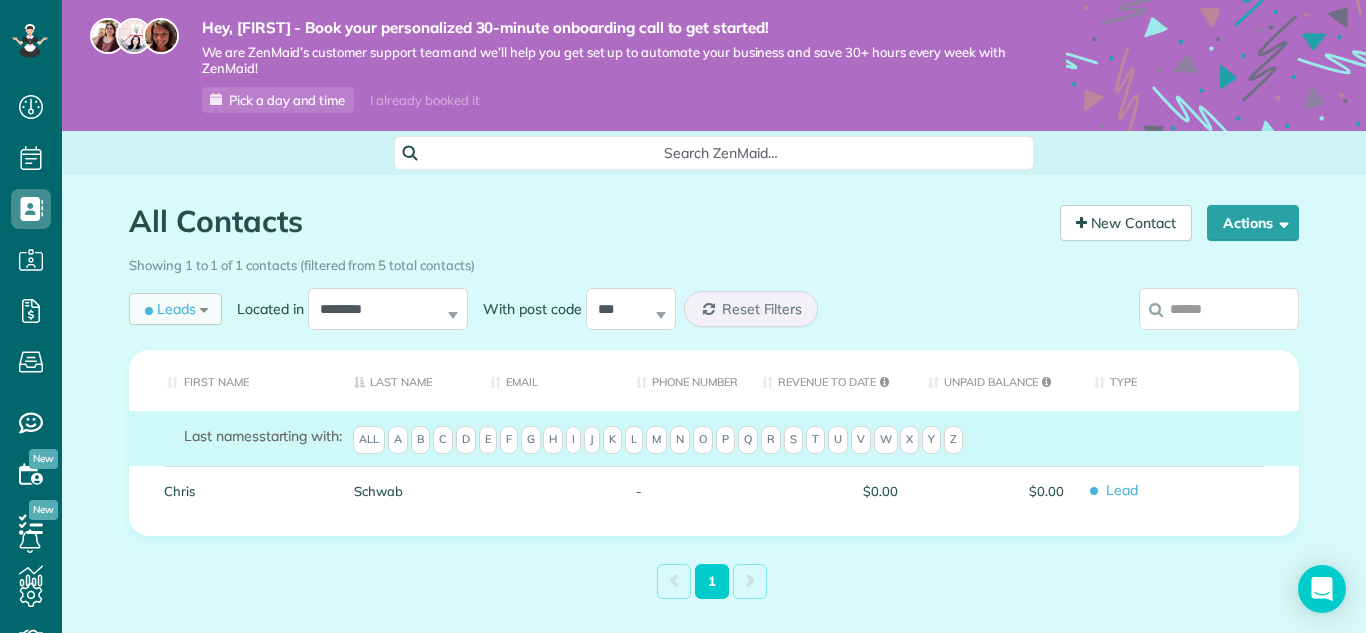 click on "Leads
All Records
All Customers
Leads
Former Customers
Recurring Customers
One-time Customers" at bounding box center [175, 309] 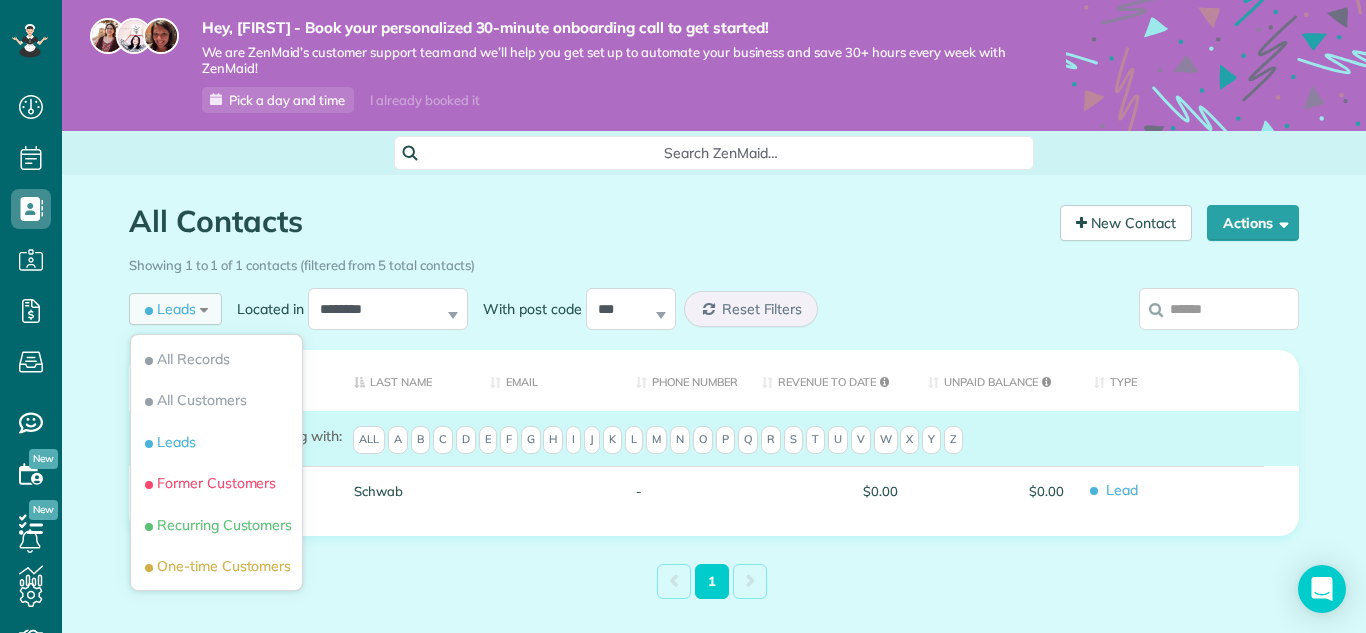 click on "Leads
All Records
All Customers
Leads
Former Customers
Recurring Customers
One-time Customers" at bounding box center (175, 309) 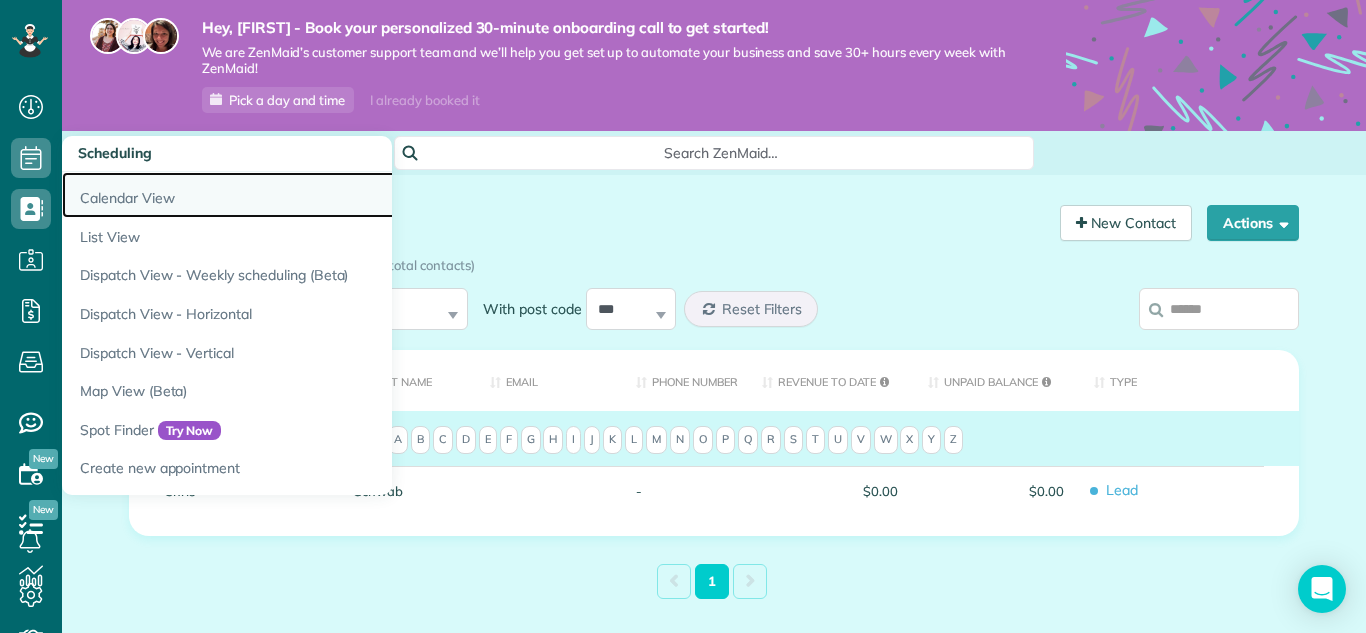 click on "Calendar View" at bounding box center (312, 195) 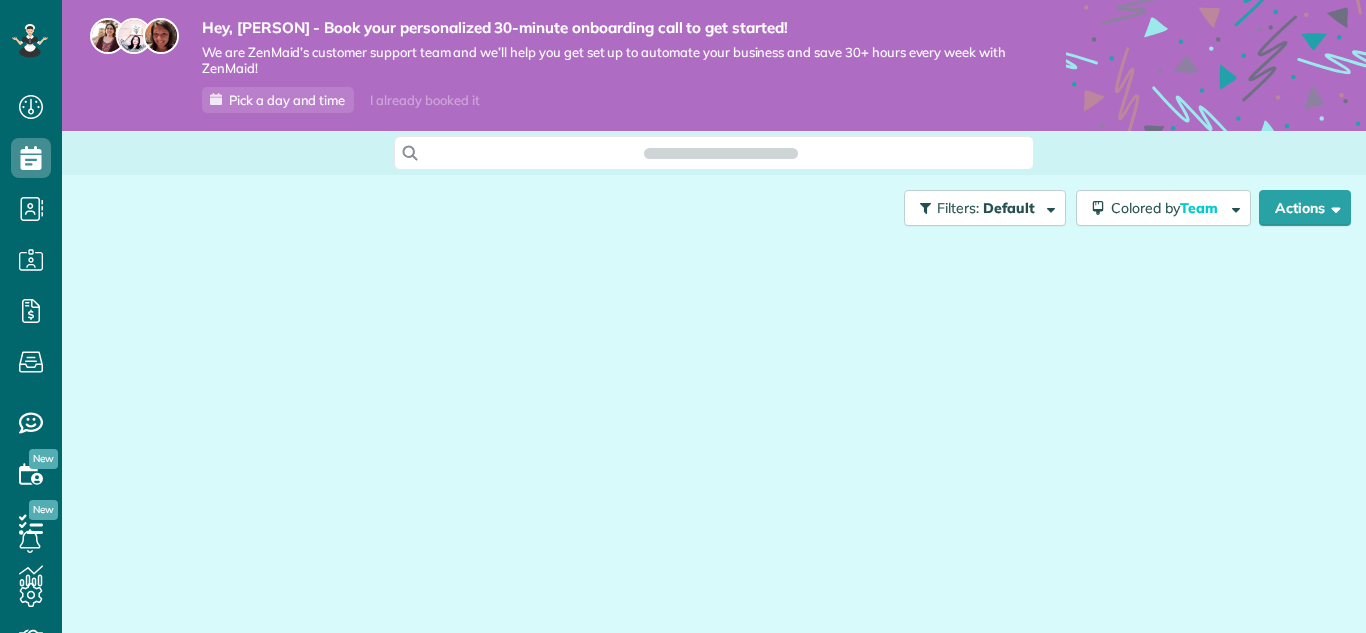 scroll, scrollTop: 0, scrollLeft: 0, axis: both 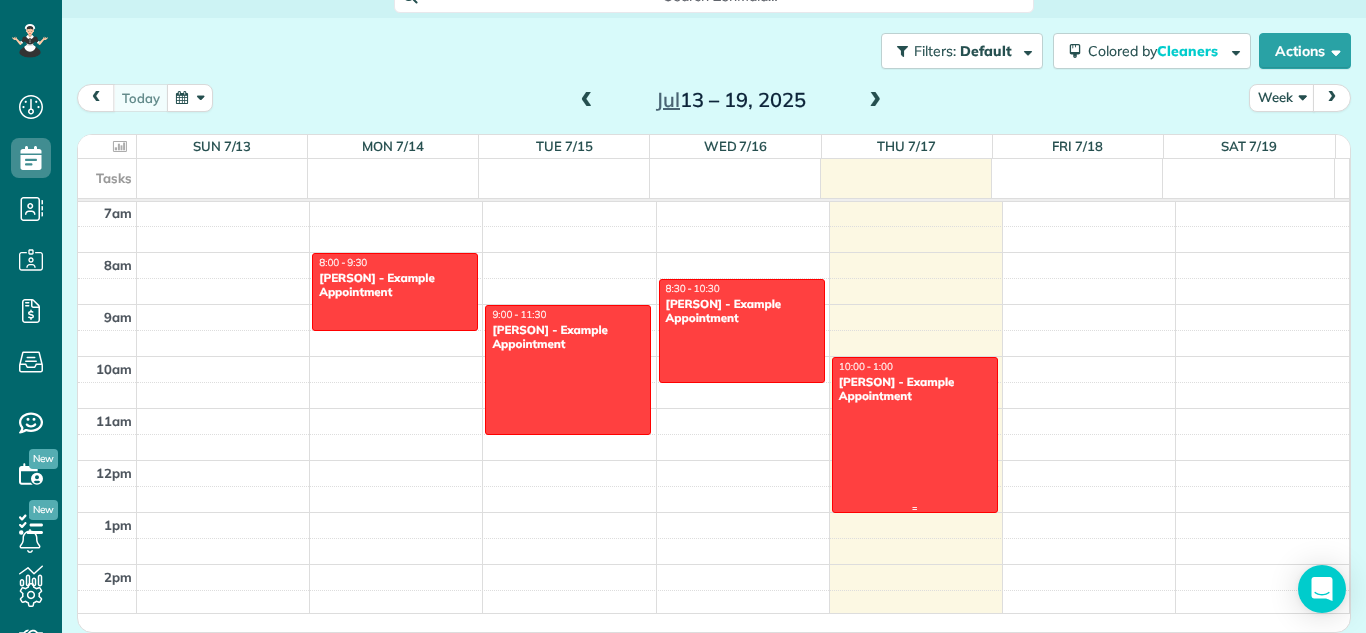 click at bounding box center [915, 435] 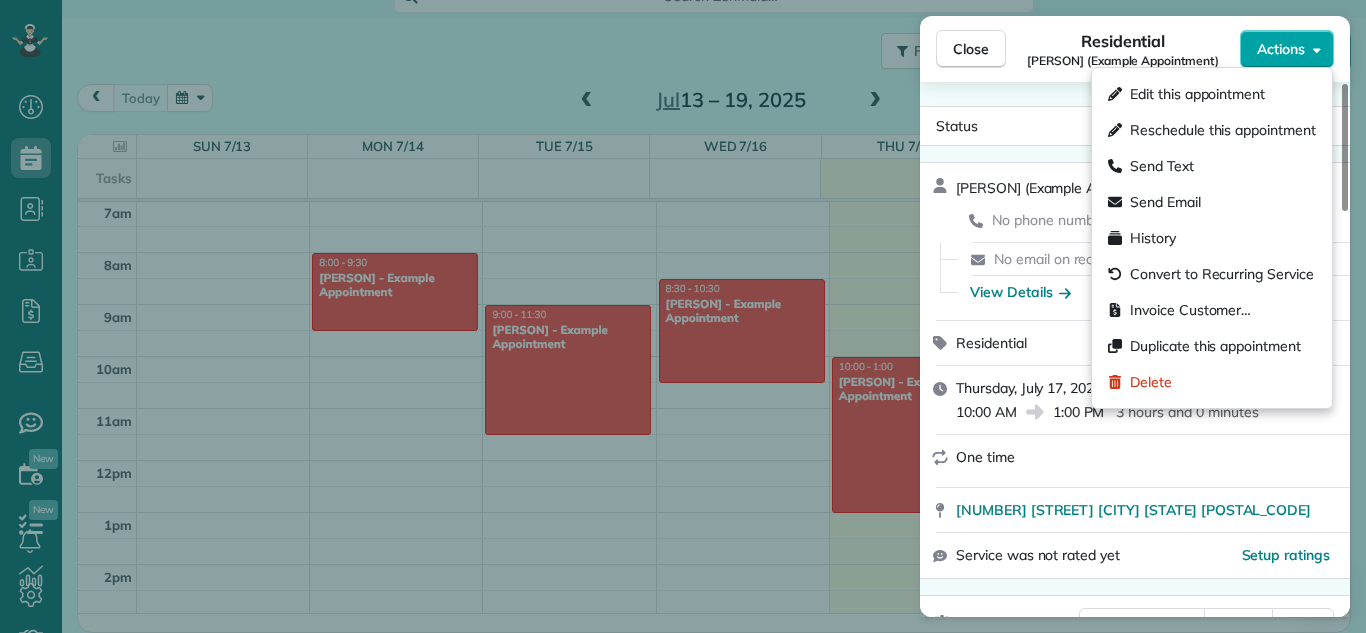 click on "Actions" at bounding box center [1281, 49] 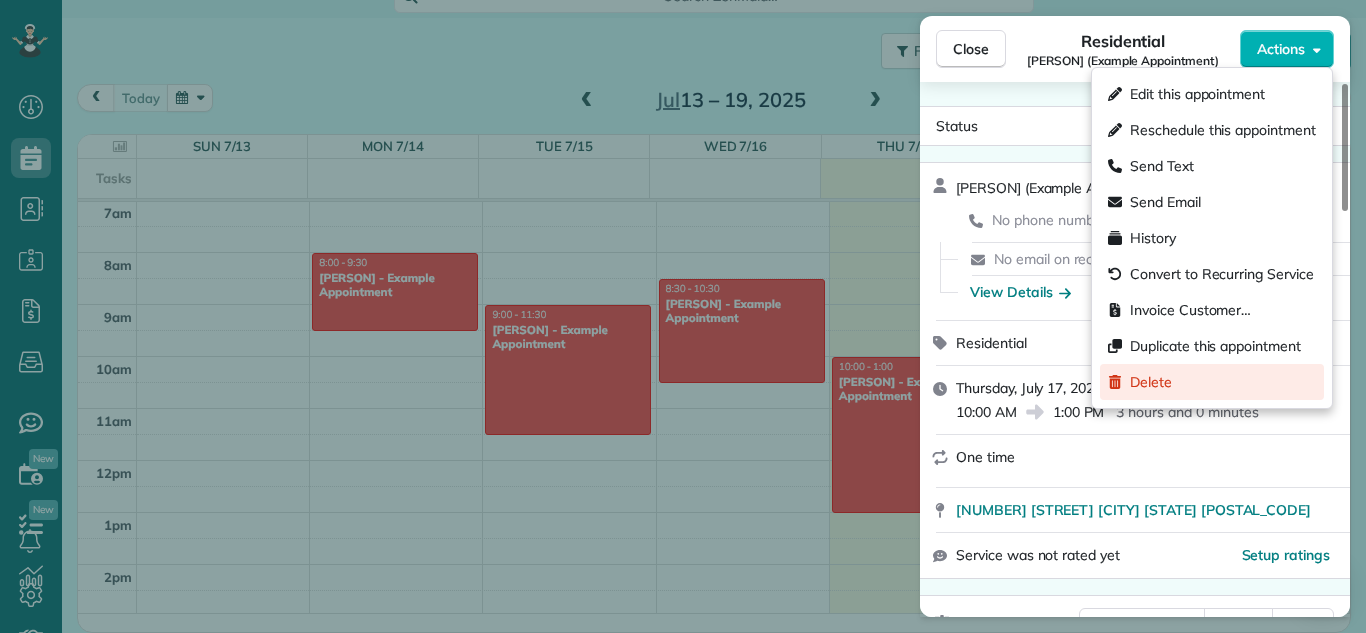 click on "Delete" at bounding box center [1212, 382] 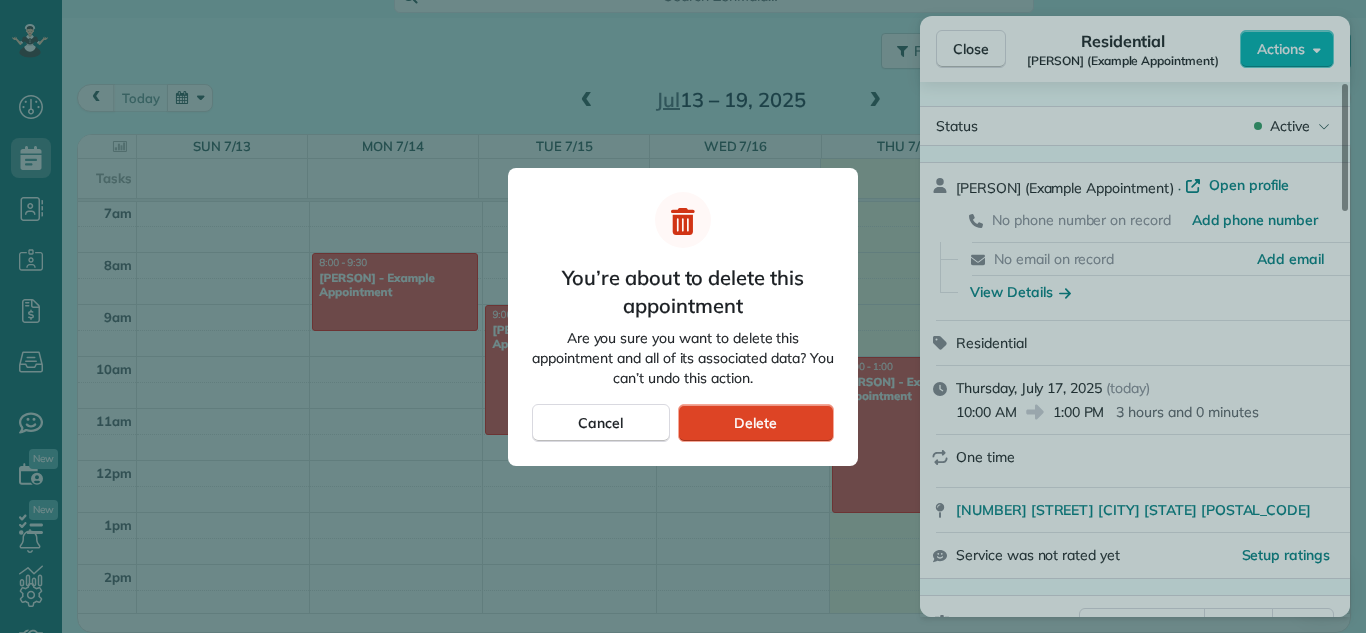 click on "Delete" at bounding box center (756, 423) 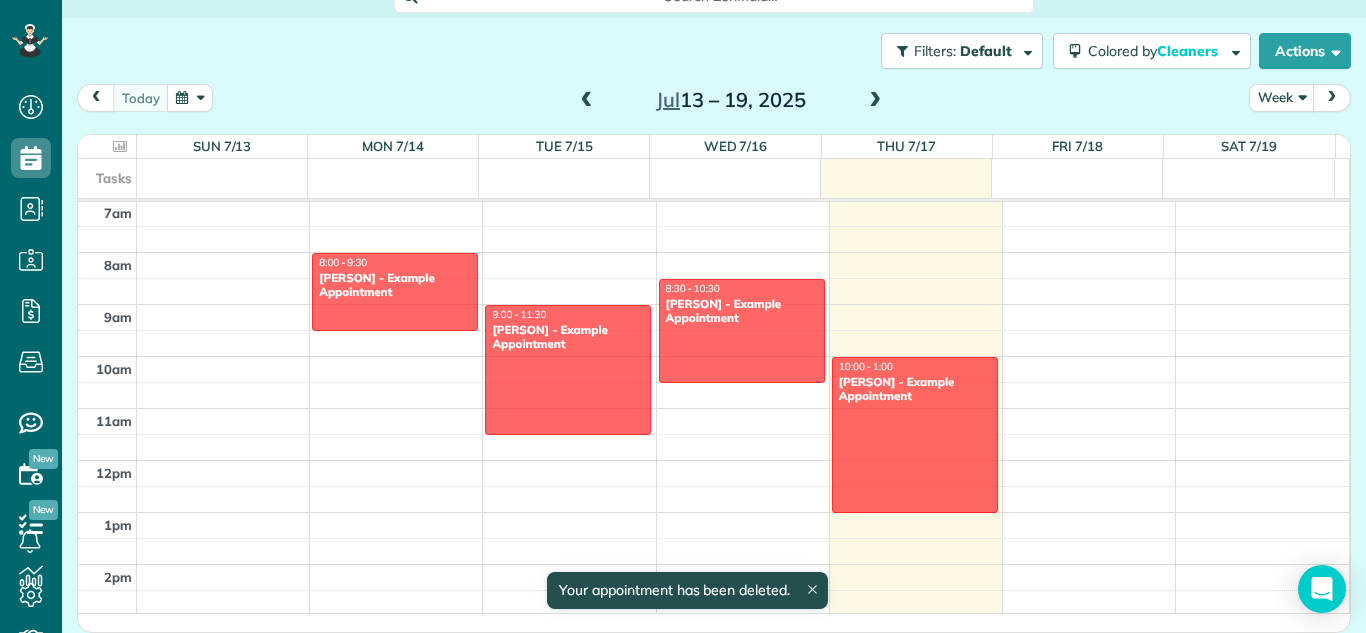 scroll, scrollTop: 155, scrollLeft: 0, axis: vertical 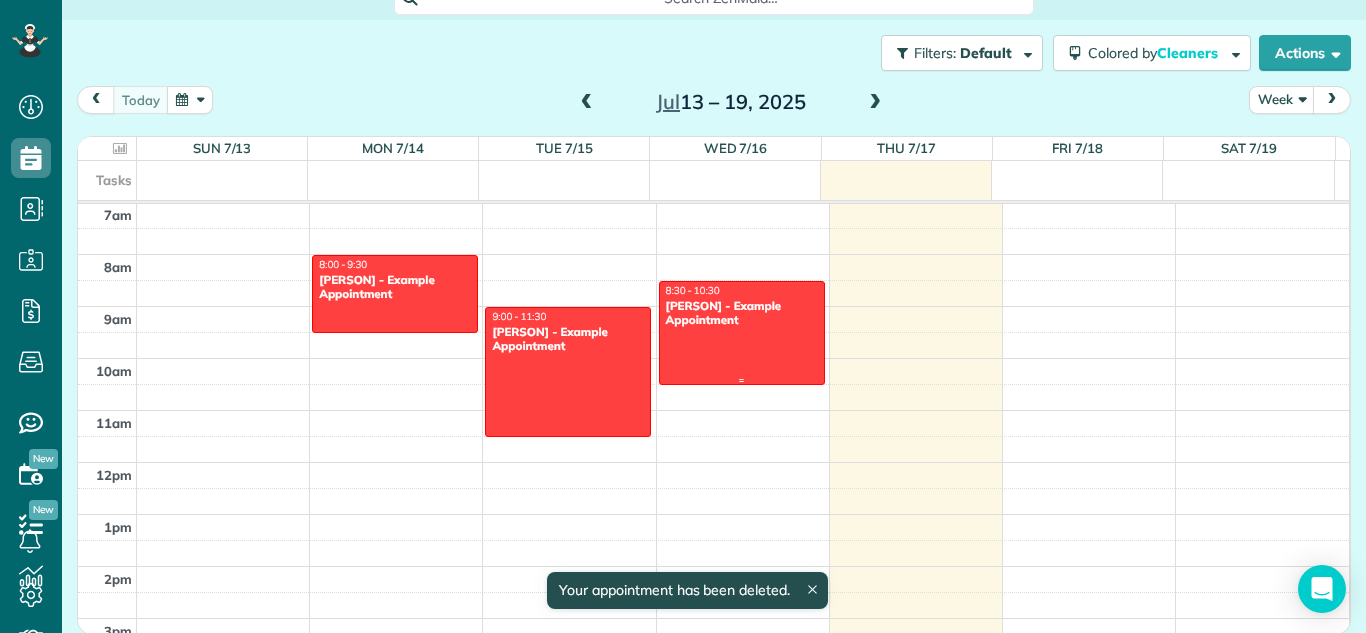 drag, startPoint x: 707, startPoint y: 358, endPoint x: 693, endPoint y: 320, distance: 40.496914 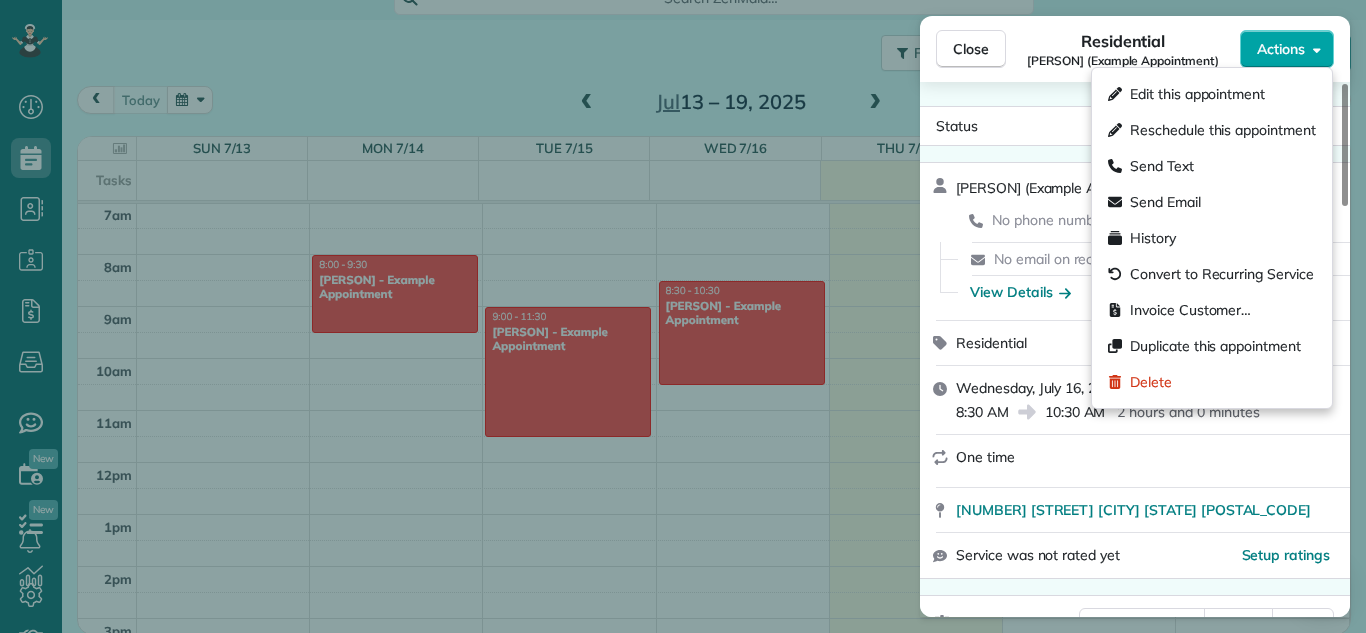 click on "Actions" at bounding box center [1281, 49] 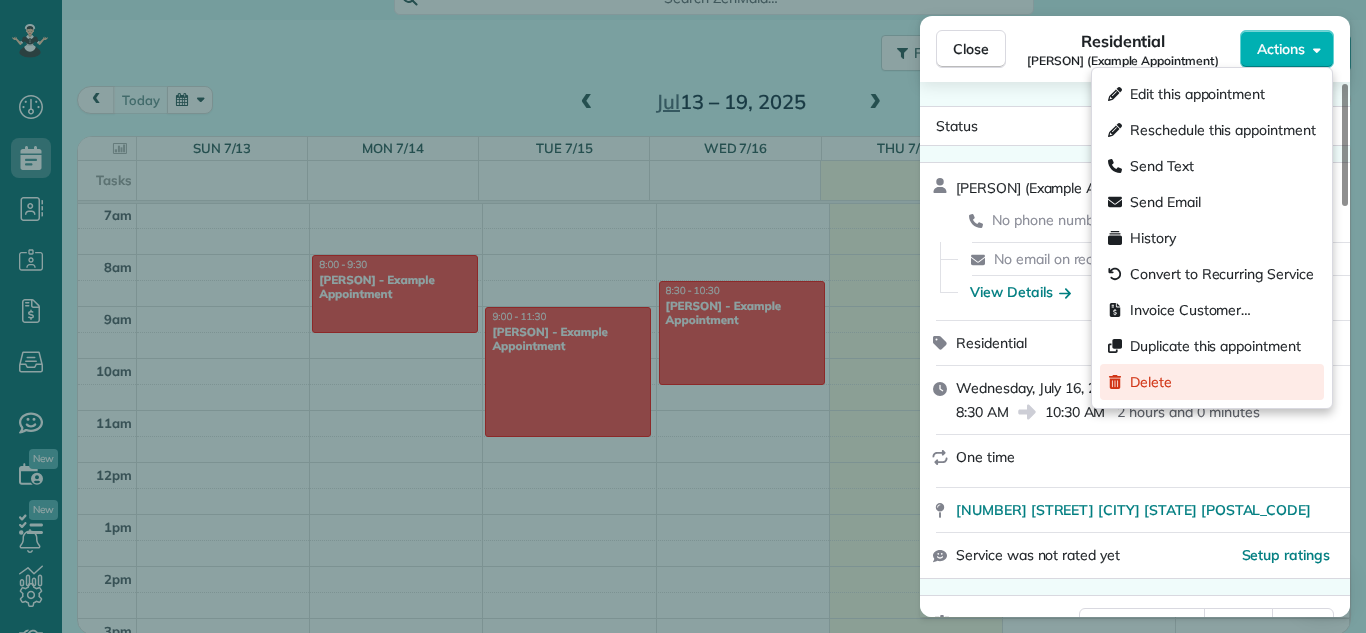click on "Delete" at bounding box center (1151, 382) 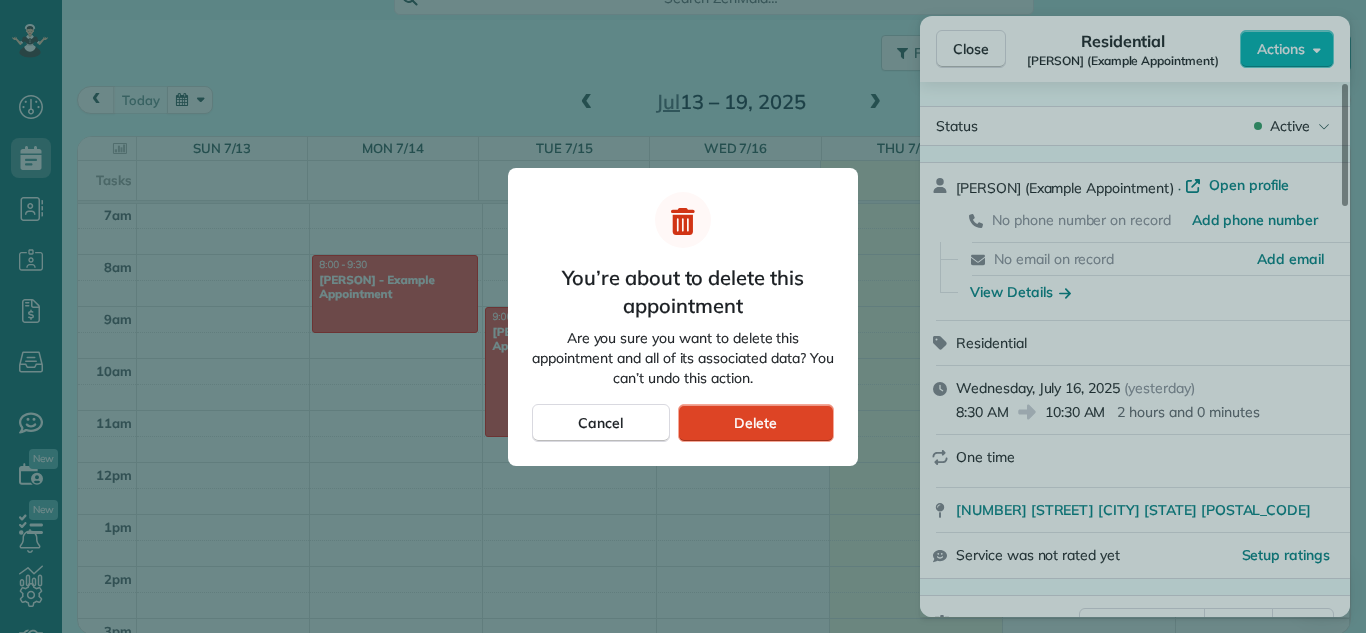 click on "Delete" at bounding box center (756, 423) 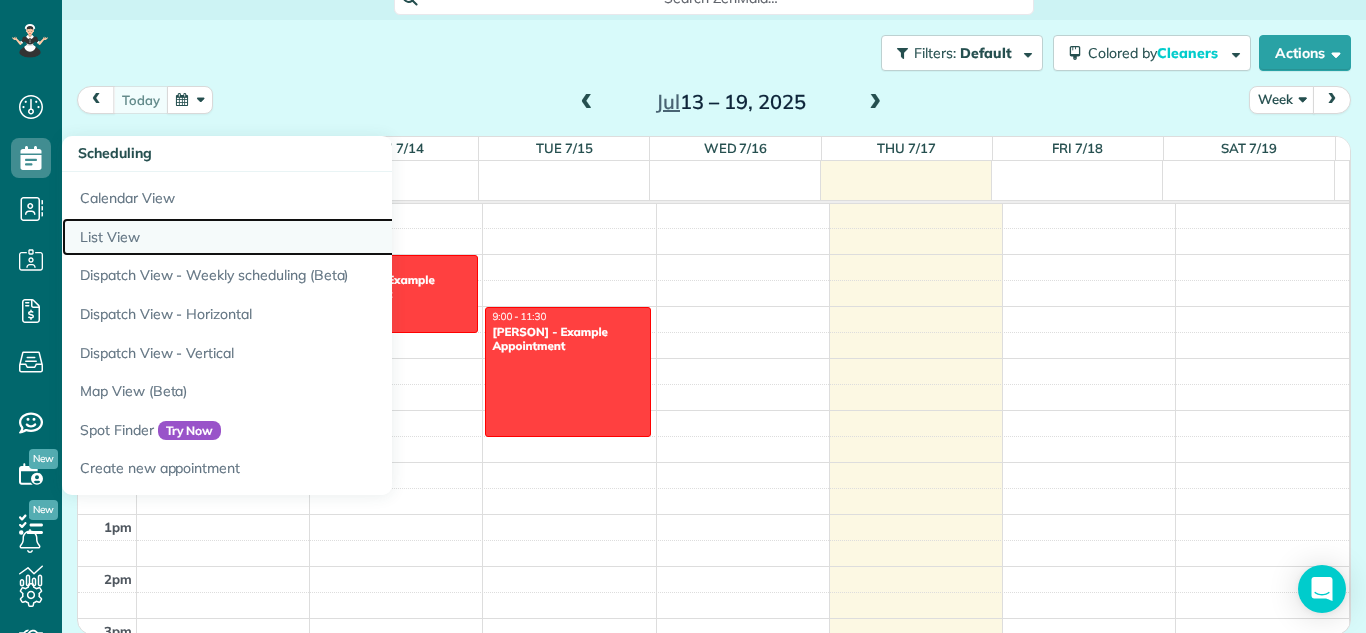 click on "List View" at bounding box center (312, 237) 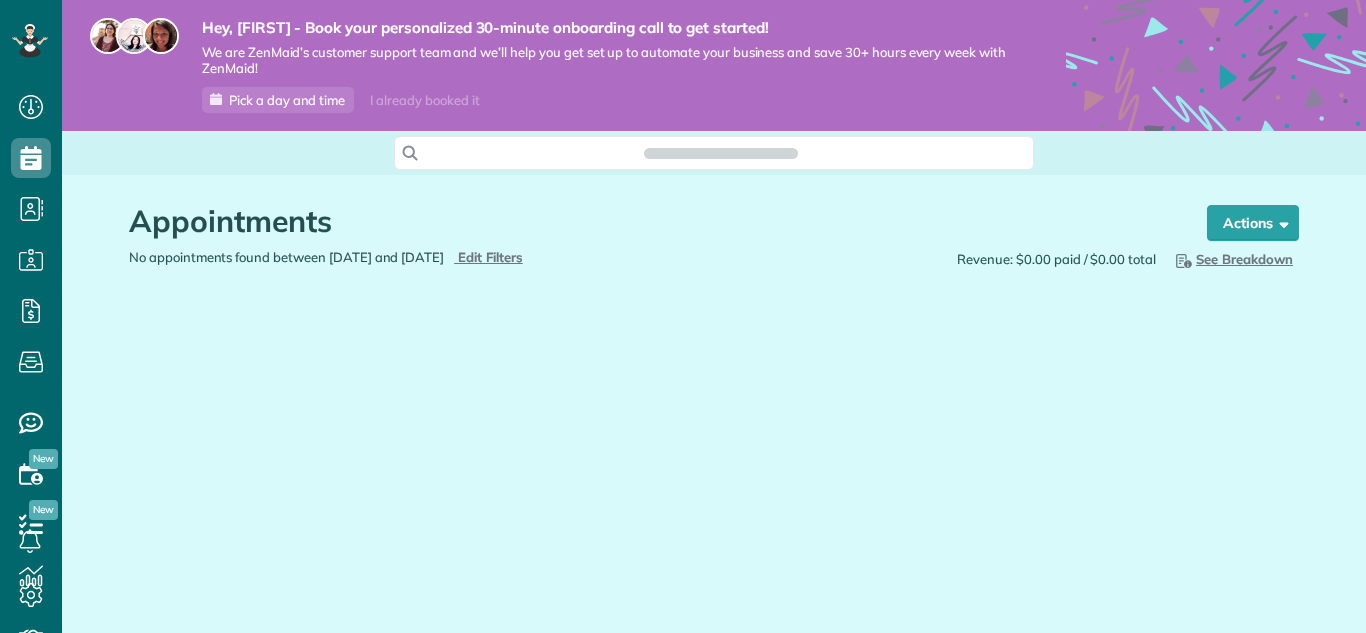 scroll, scrollTop: 0, scrollLeft: 0, axis: both 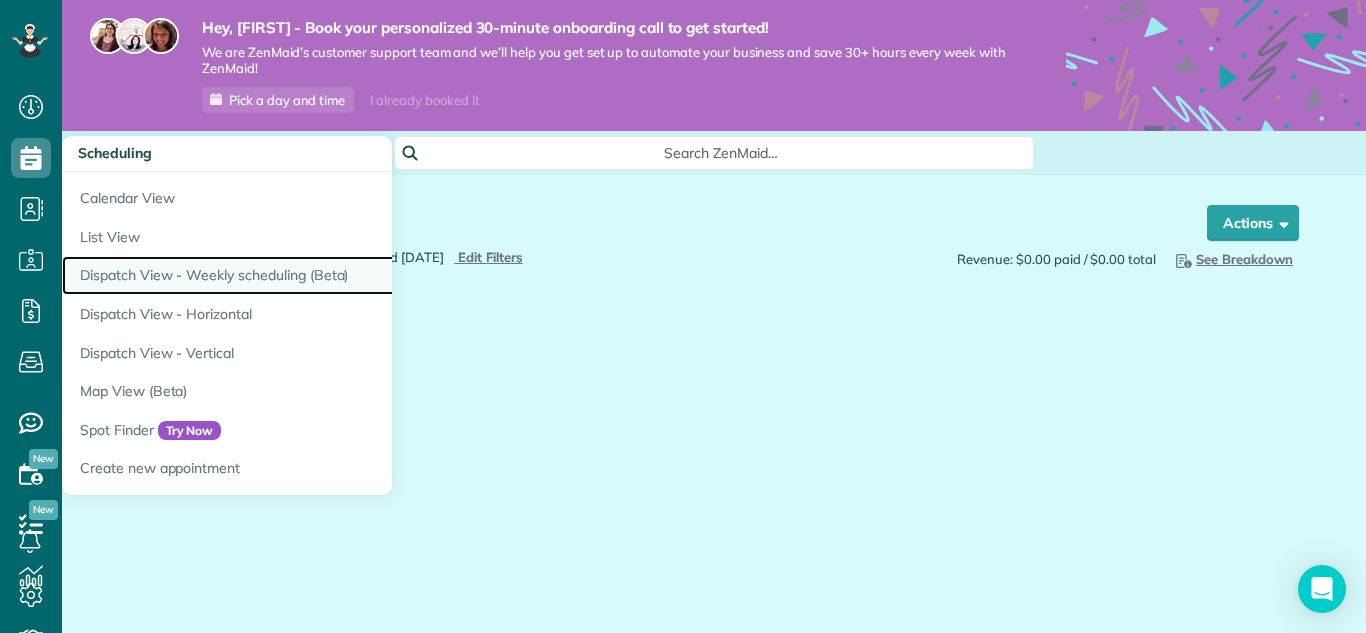 click on "Dispatch View - Weekly scheduling (Beta)" at bounding box center (312, 275) 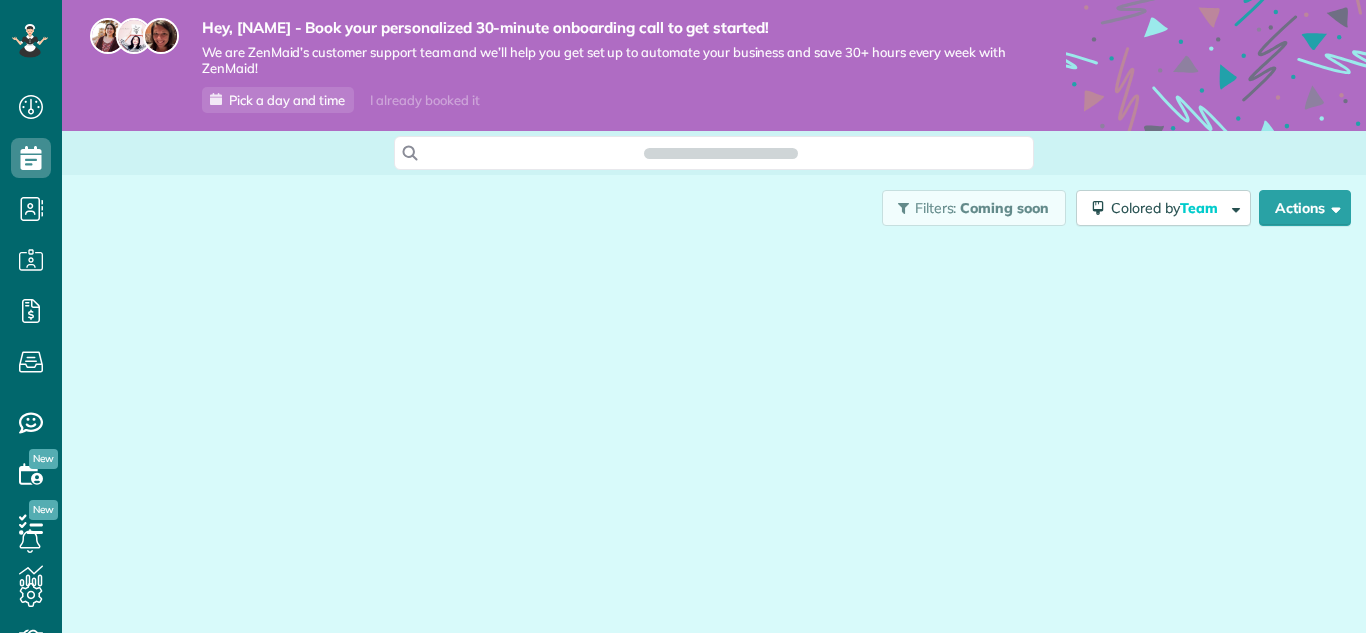 scroll, scrollTop: 0, scrollLeft: 0, axis: both 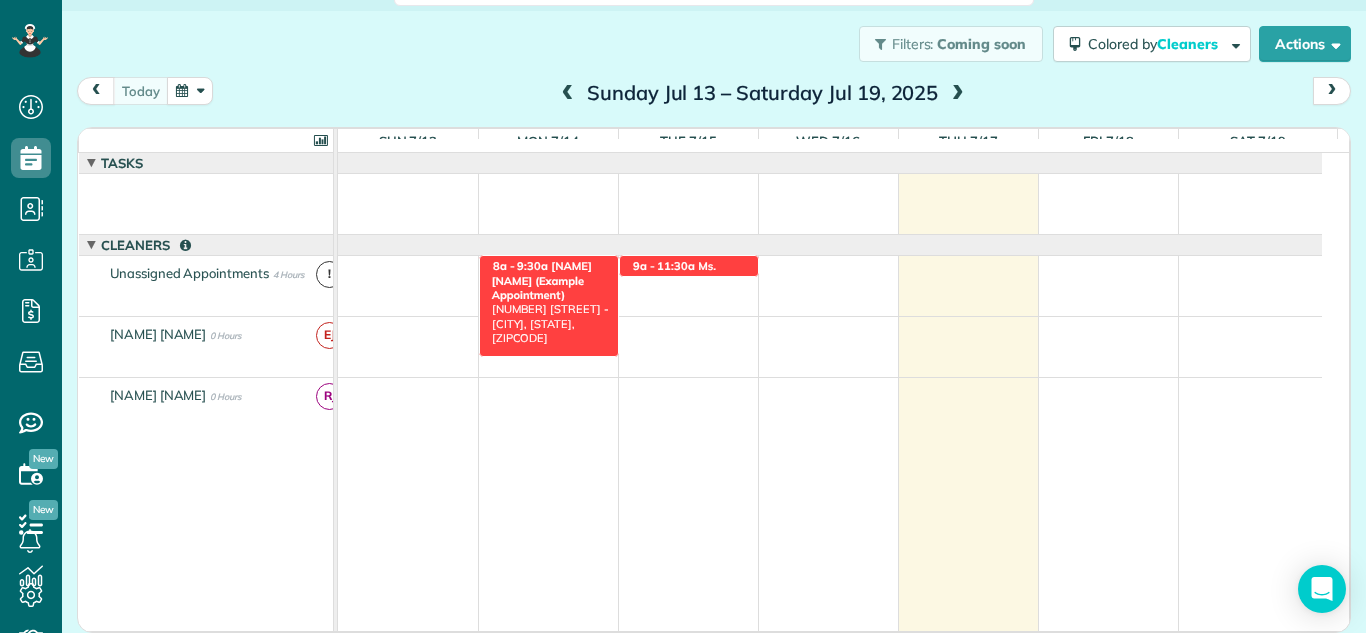 click on "Debbie Sardone (Example Appointment)" at bounding box center [542, 280] 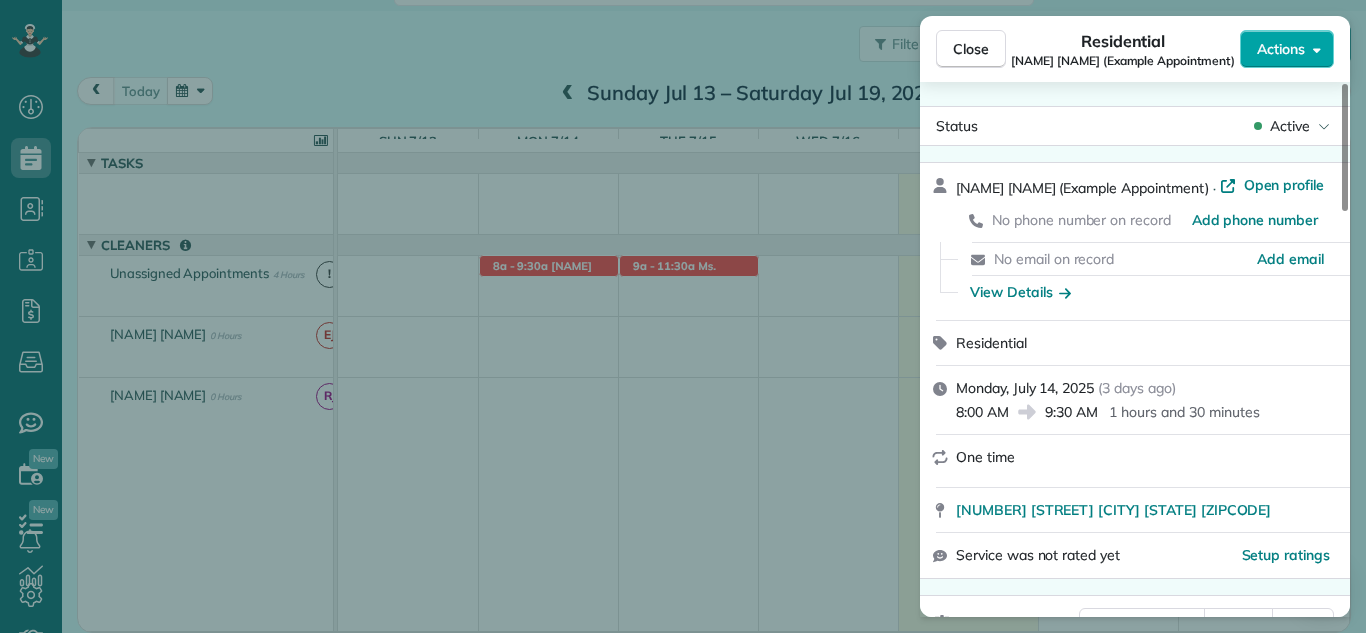 click on "Actions" at bounding box center [1281, 49] 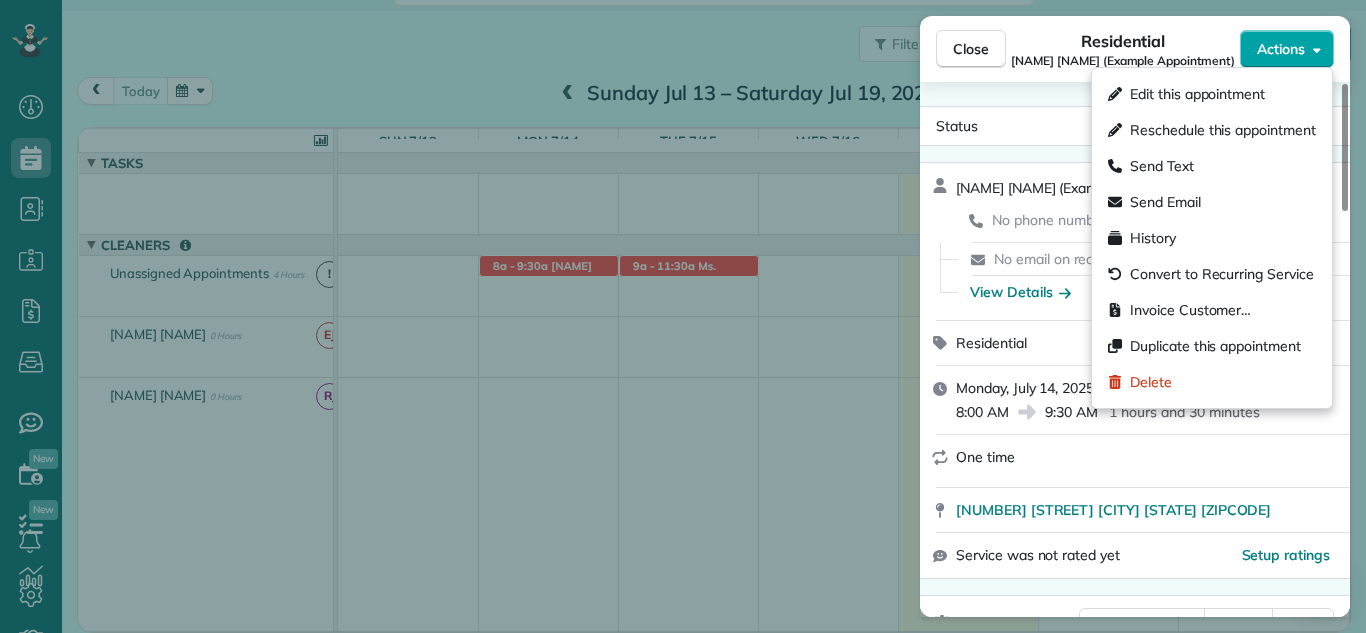 click on "Actions" at bounding box center [1281, 49] 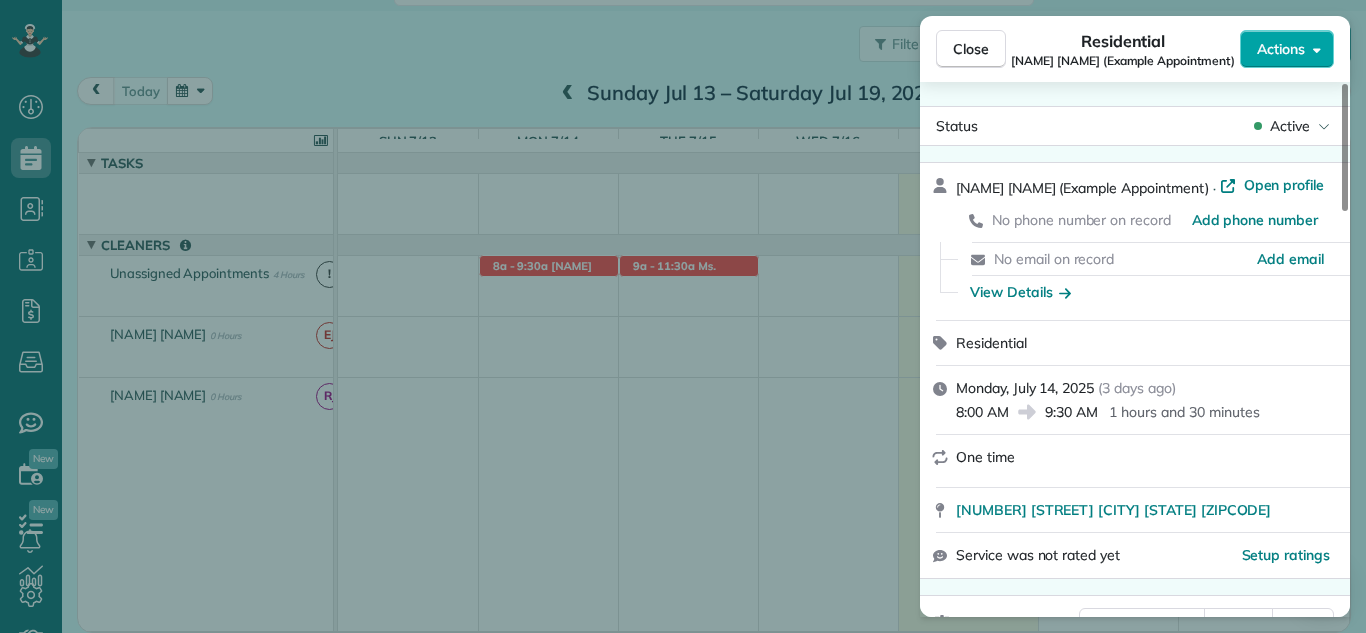 click on "Actions" at bounding box center (1281, 49) 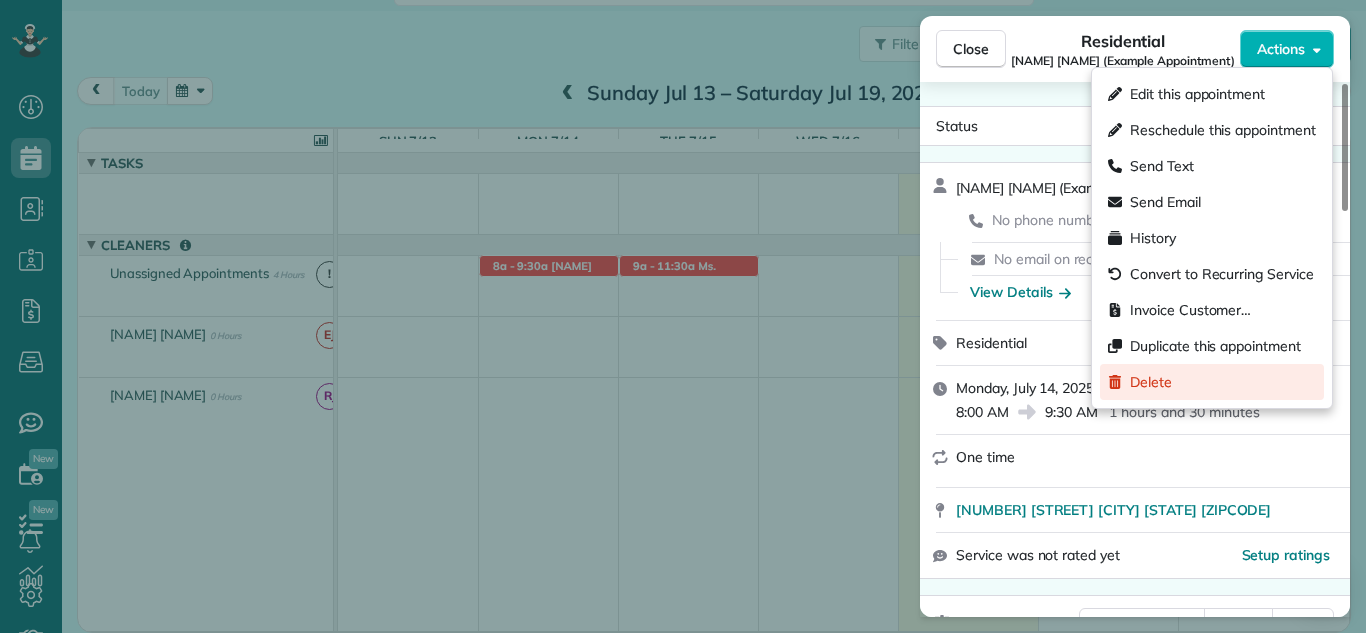 click on "Delete" at bounding box center (1151, 382) 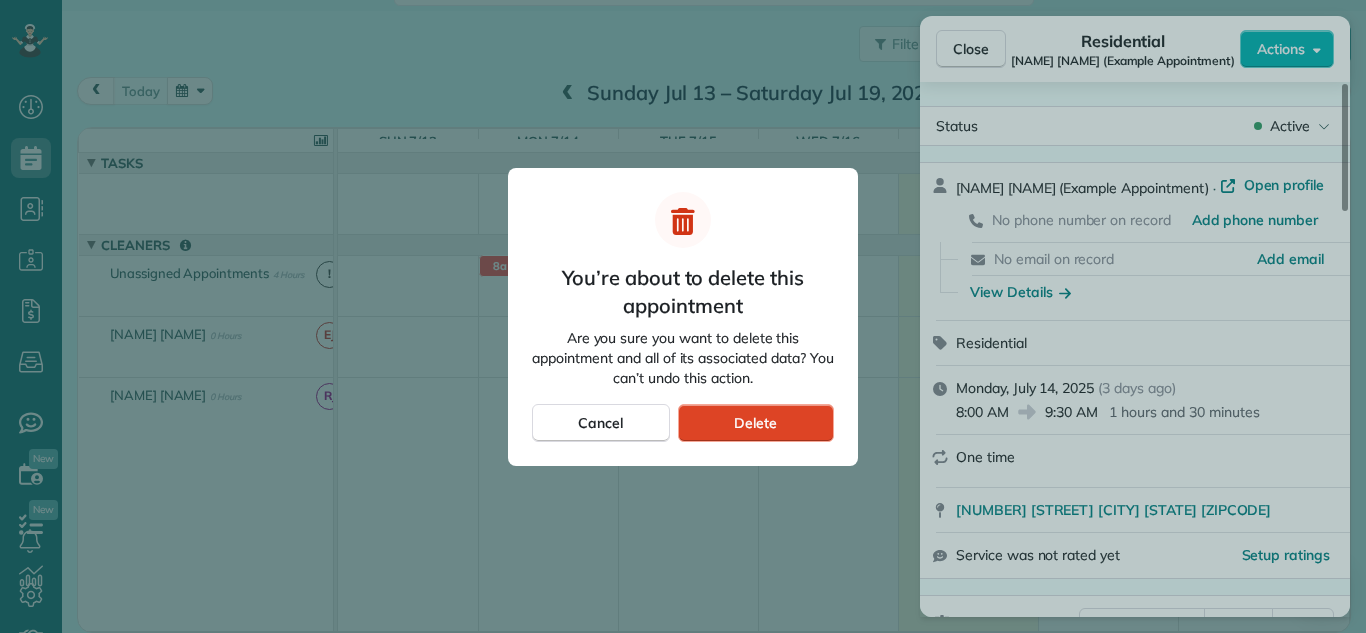 click on "Delete" at bounding box center (755, 423) 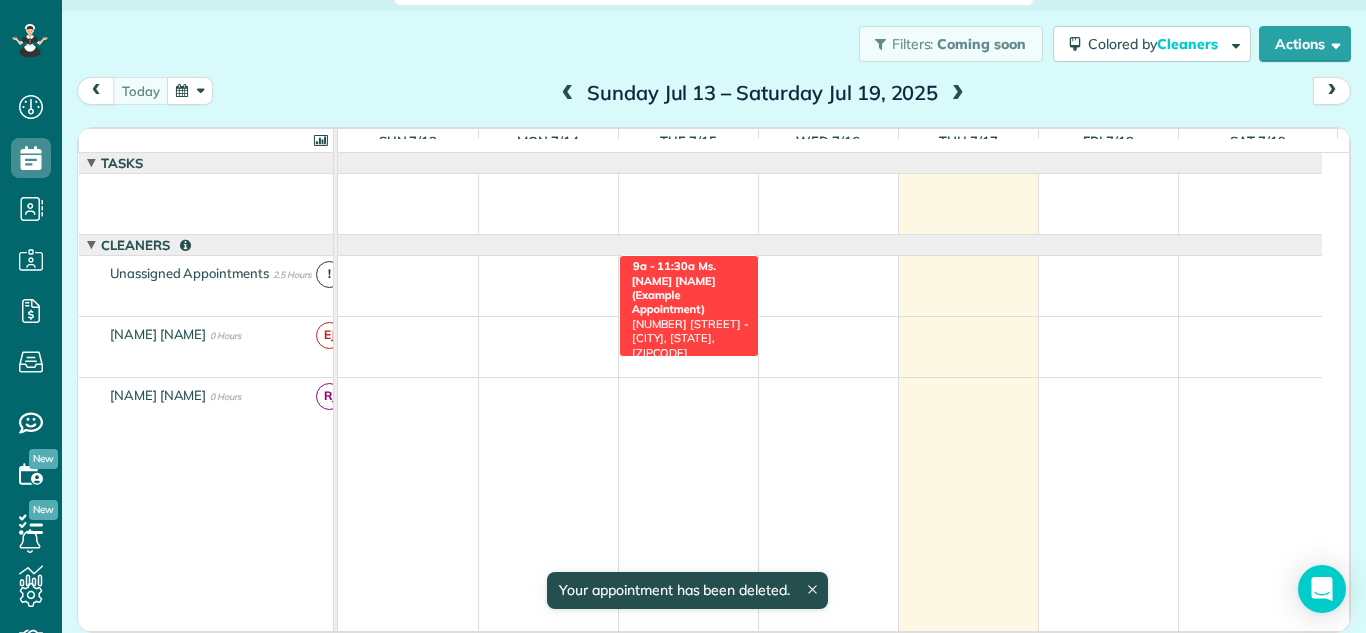 click on "Ms. Carolyn Arellano (Example Appointment)" at bounding box center [674, 287] 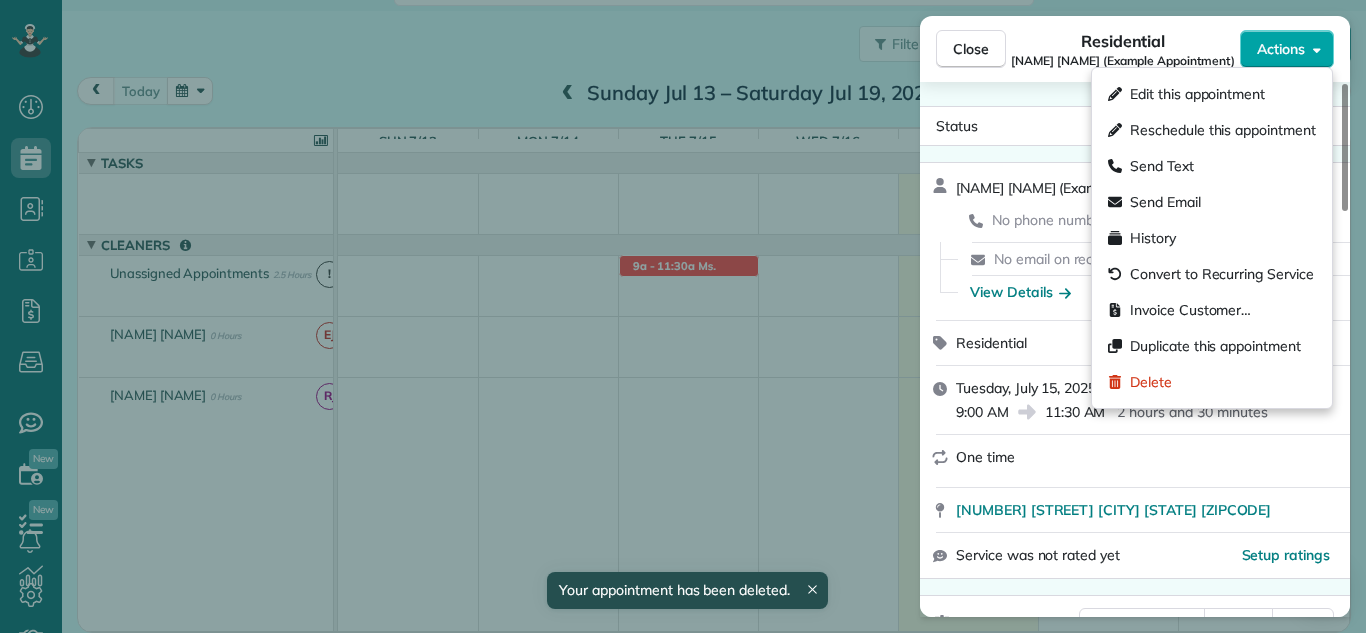 click on "Actions" at bounding box center (1281, 49) 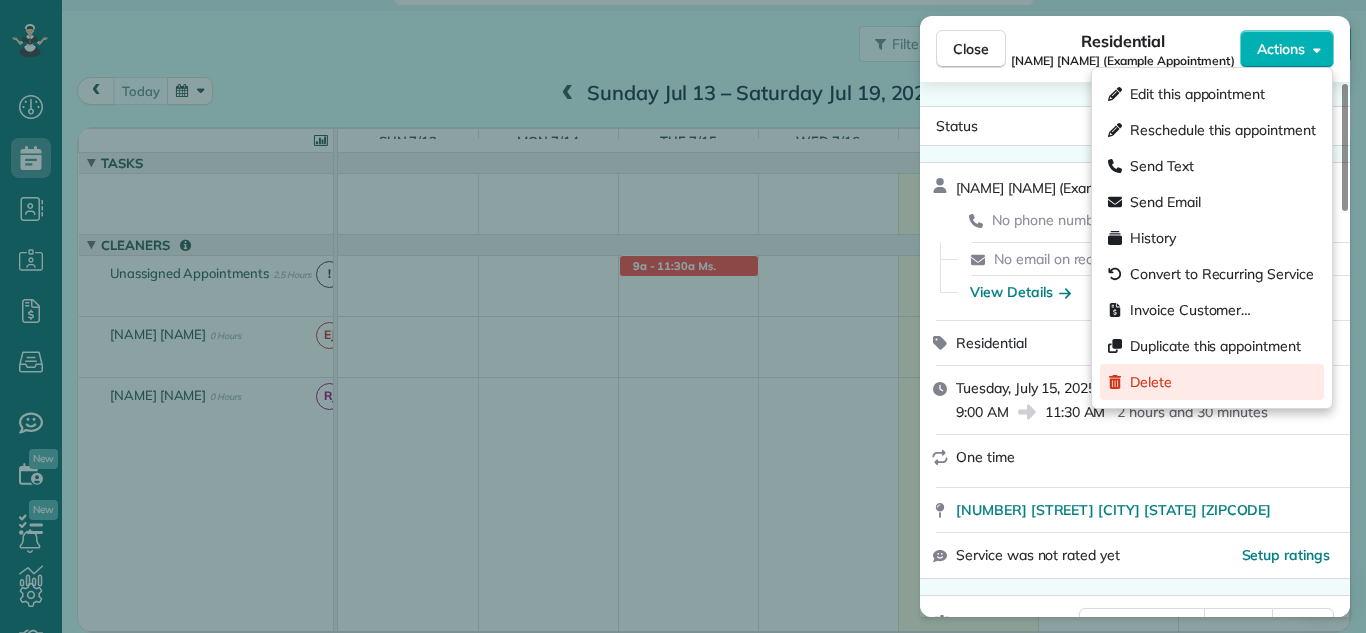 click on "Delete" at bounding box center (1151, 382) 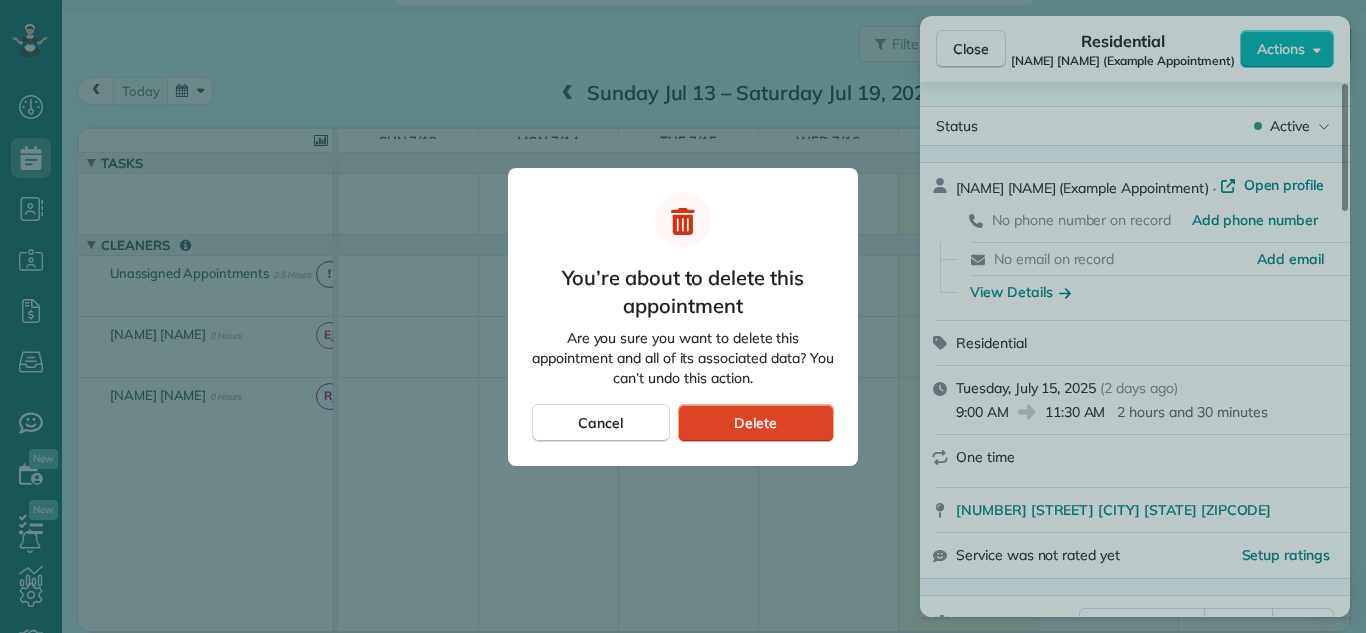 click on "Delete" at bounding box center [755, 423] 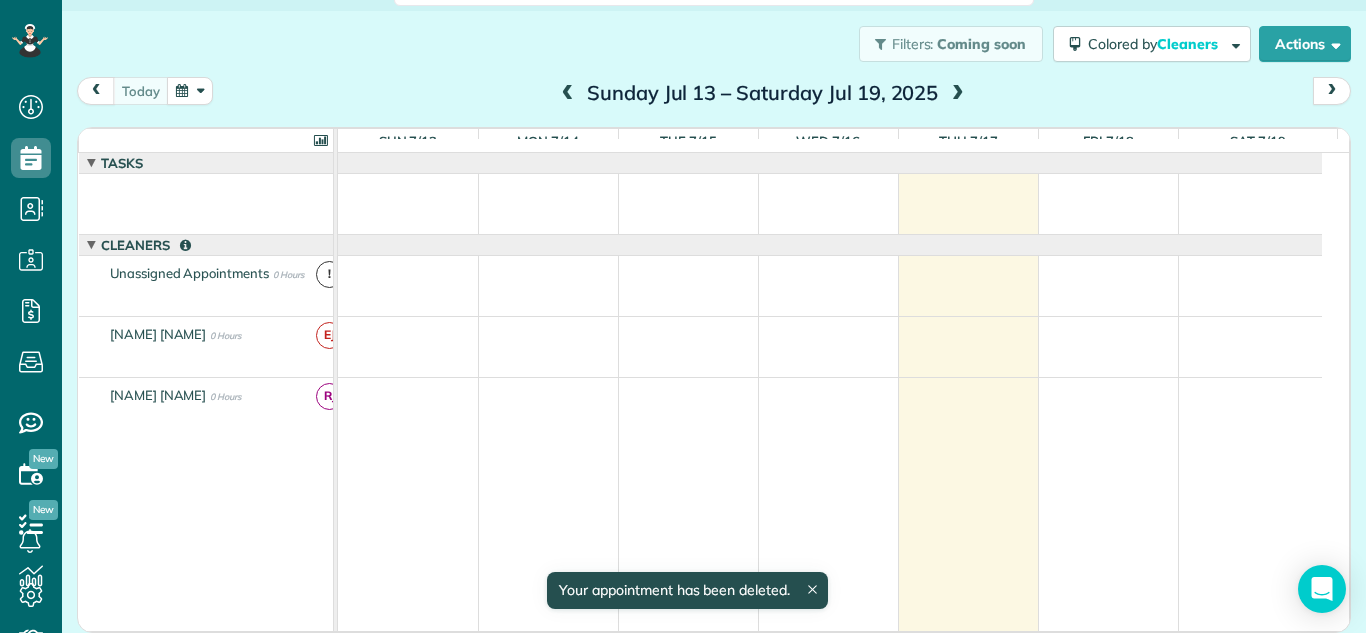 click on "!" at bounding box center (329, 274) 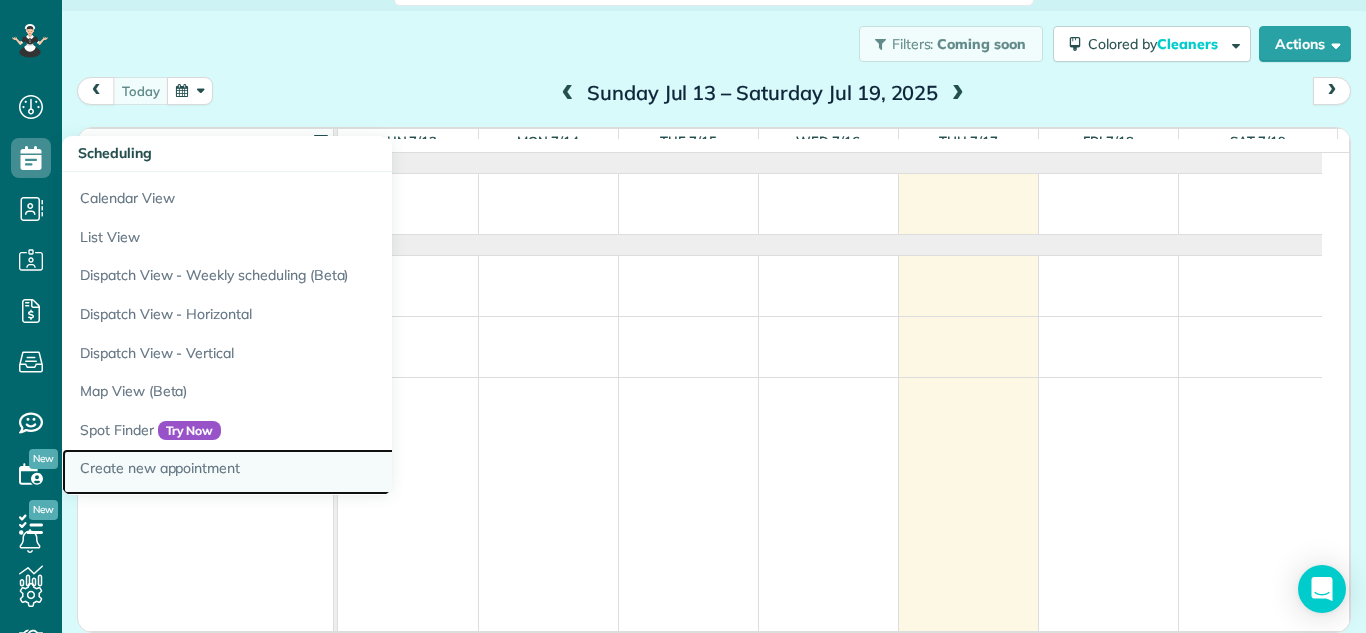 click on "Create new appointment" at bounding box center (312, 472) 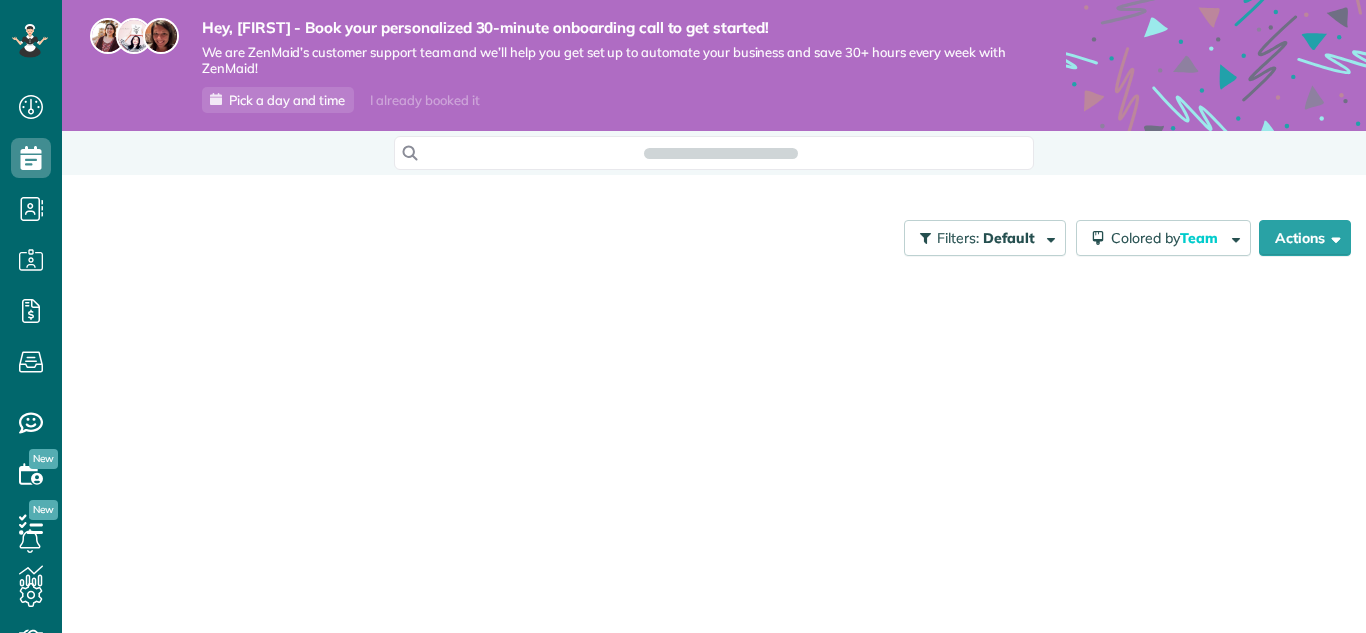 scroll, scrollTop: 0, scrollLeft: 0, axis: both 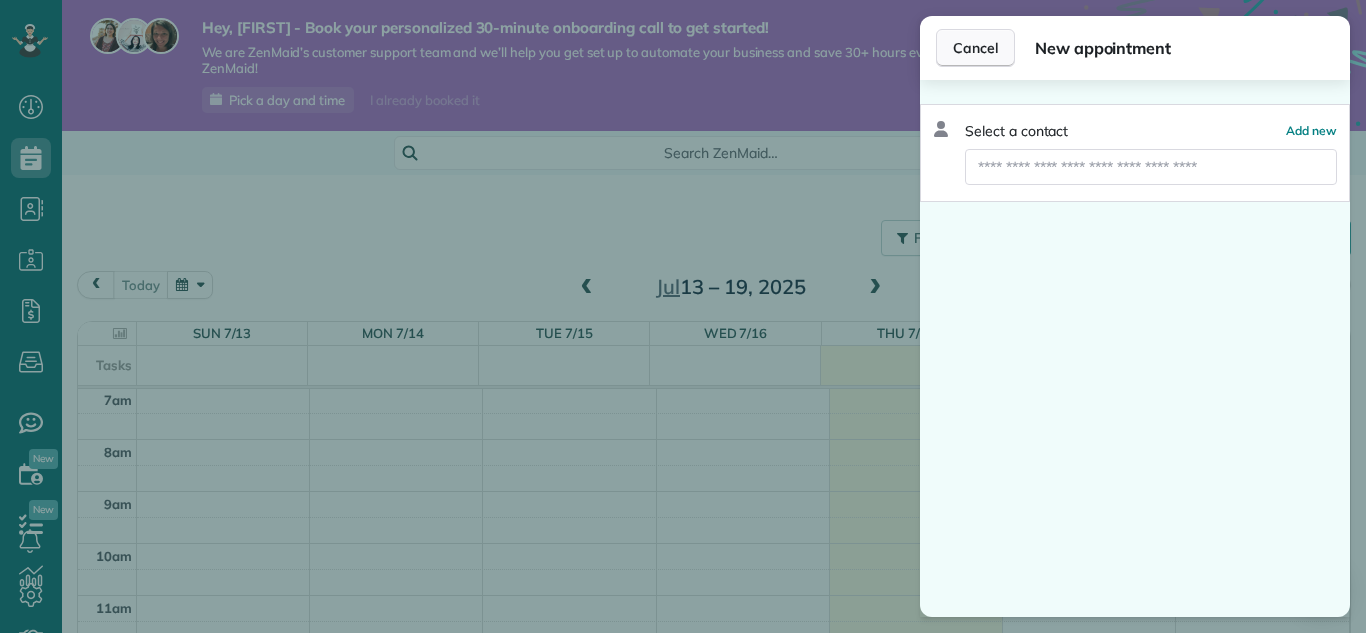 click on "Cancel" at bounding box center (975, 48) 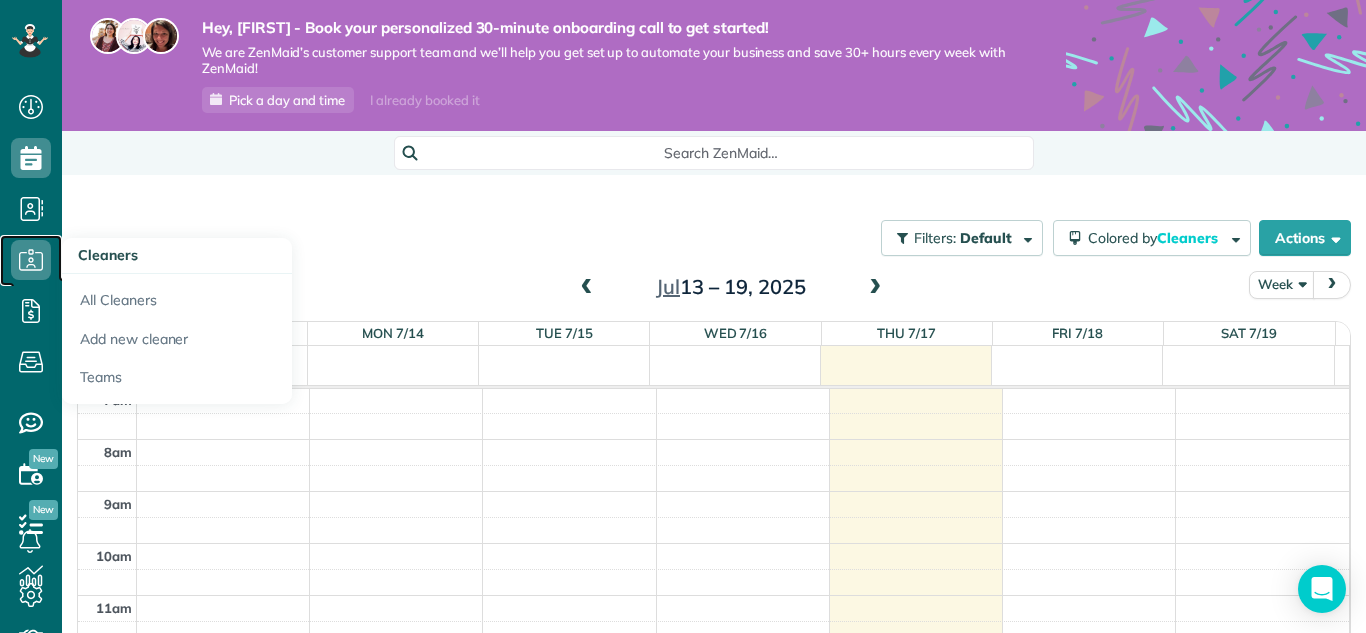 click 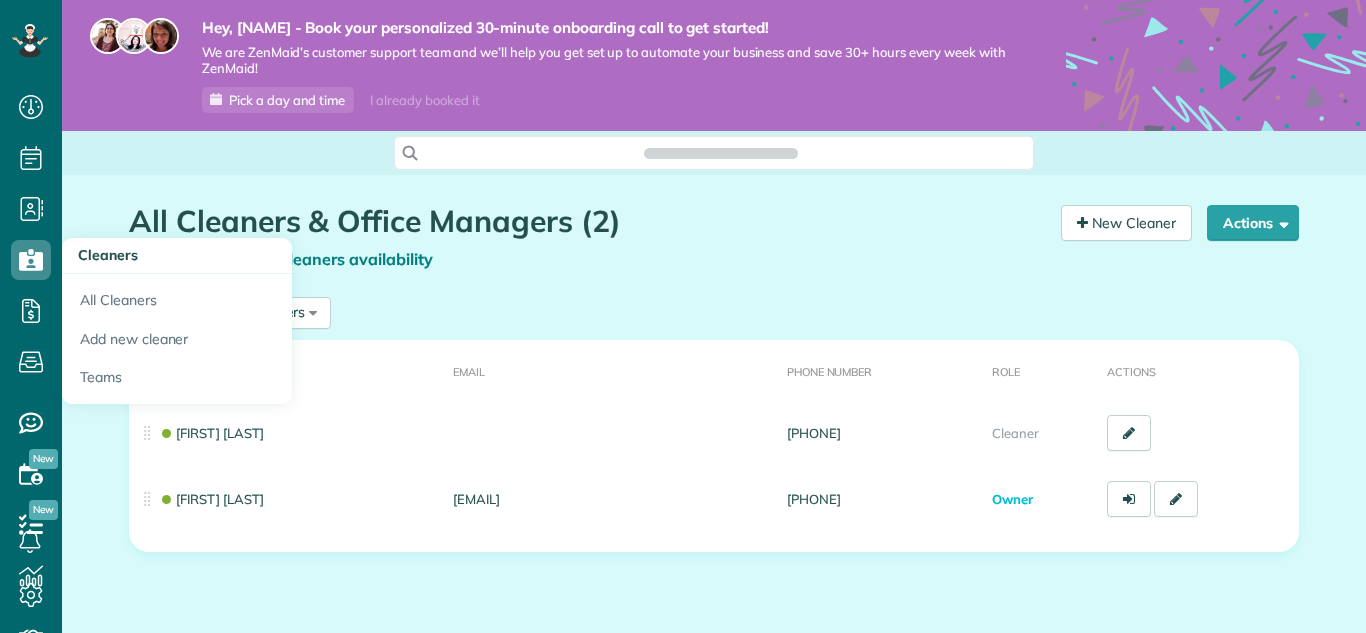 scroll, scrollTop: 0, scrollLeft: 0, axis: both 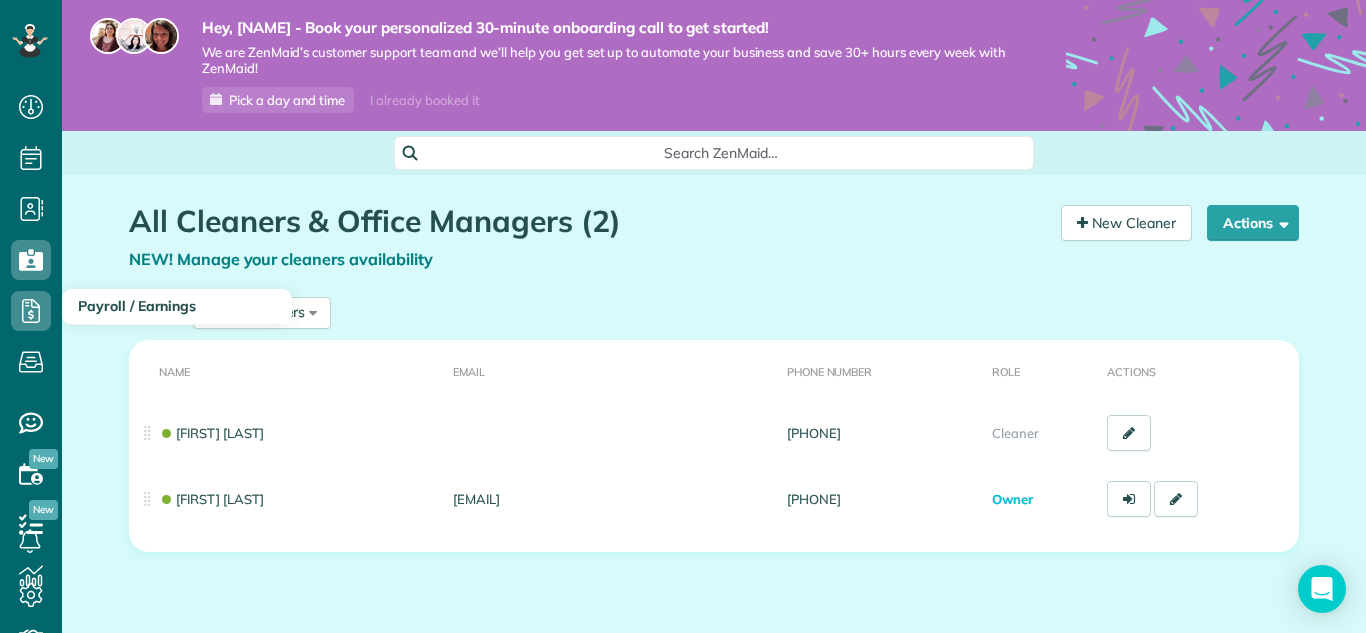 click on "Payroll / Earnings" at bounding box center [137, 306] 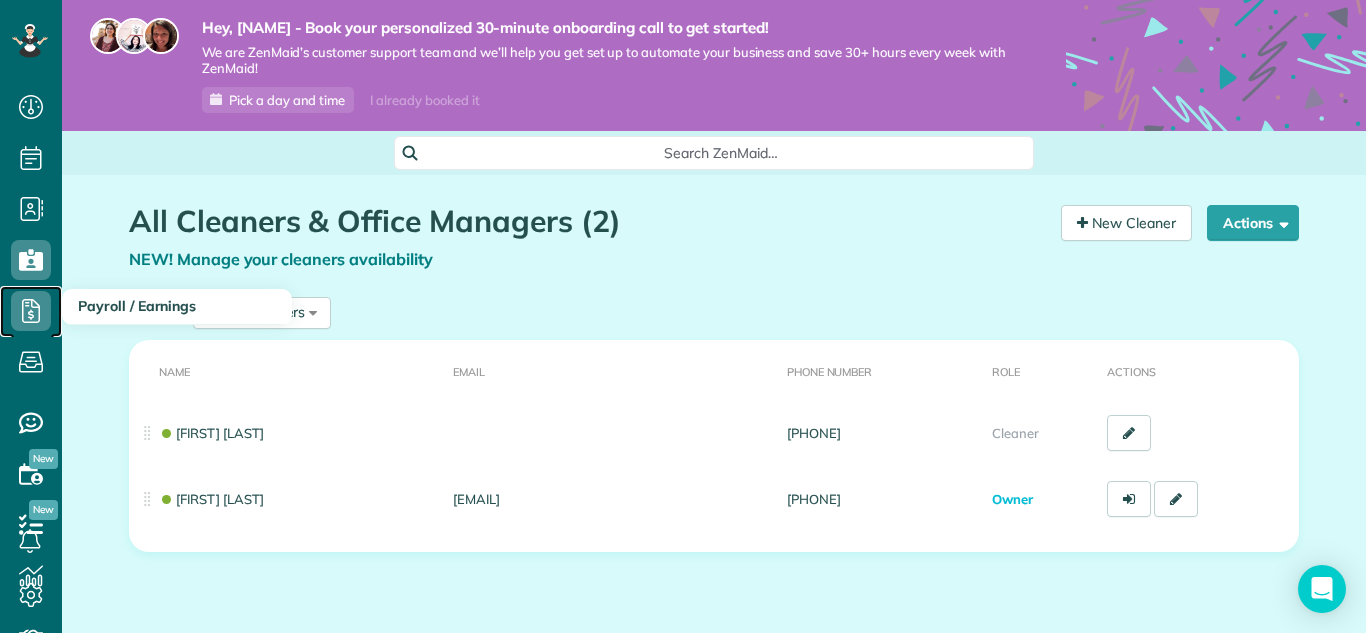 click 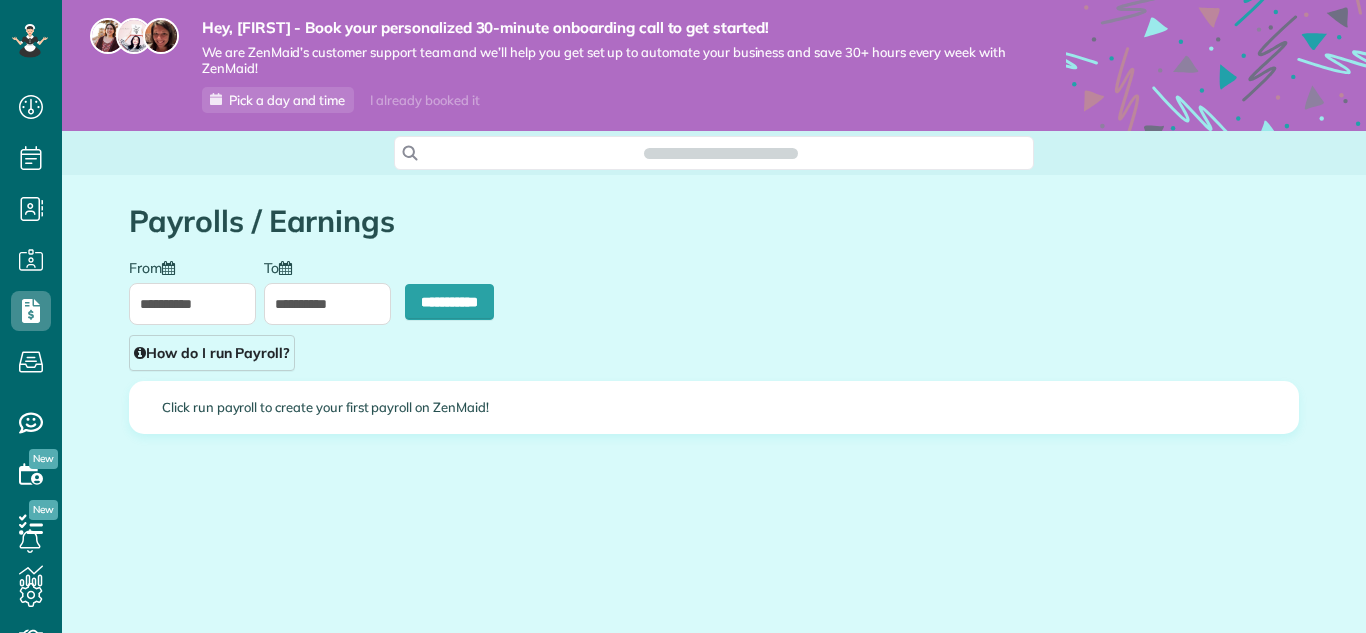 scroll, scrollTop: 0, scrollLeft: 0, axis: both 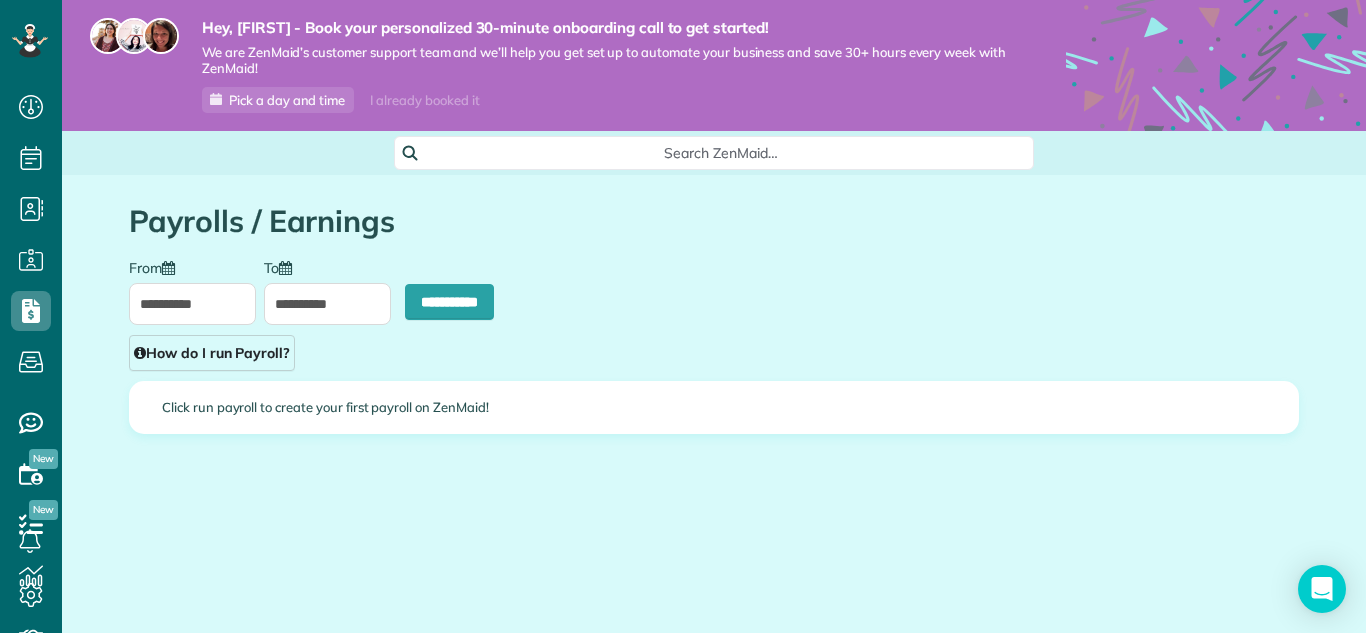 type on "**********" 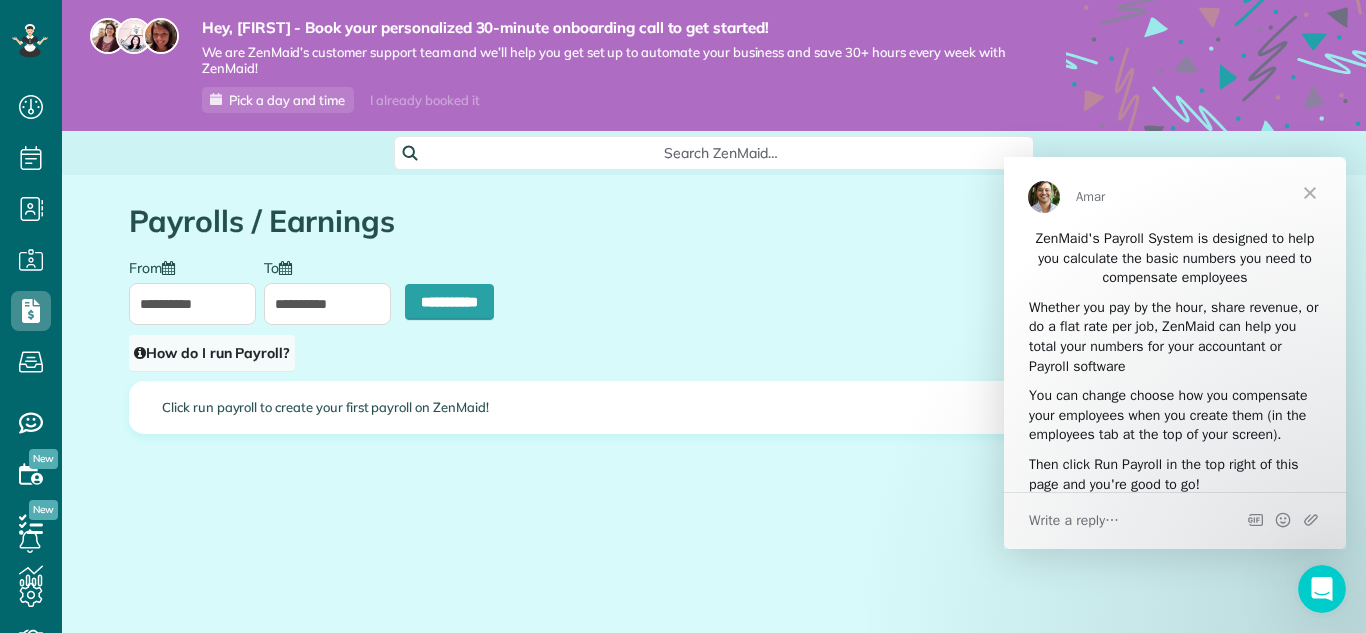 scroll, scrollTop: 0, scrollLeft: 0, axis: both 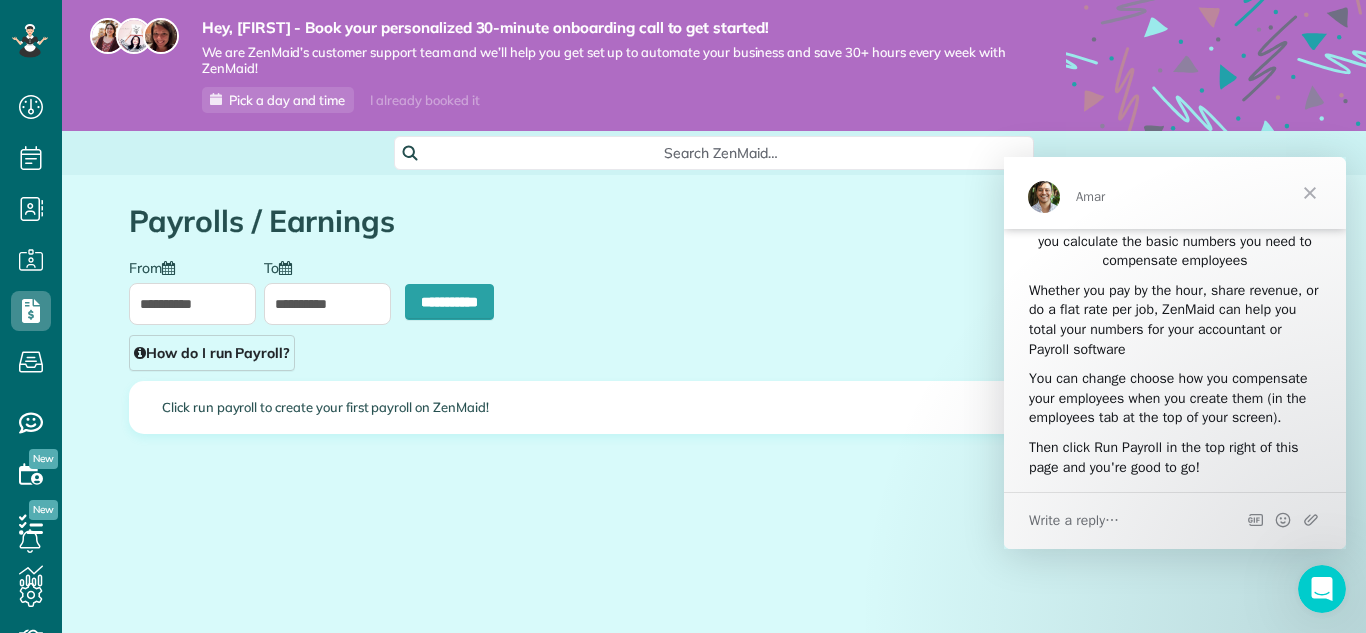 click on "**********" at bounding box center (714, 314) 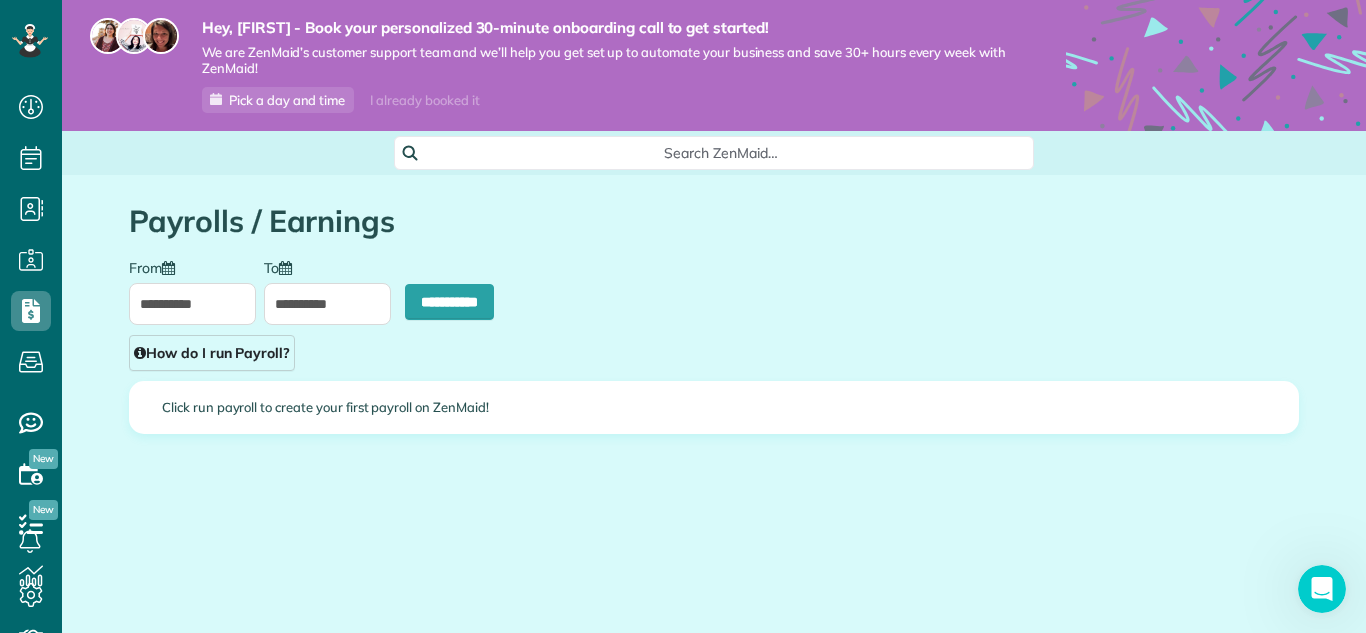 click on "Search ZenMaid…" at bounding box center [721, 153] 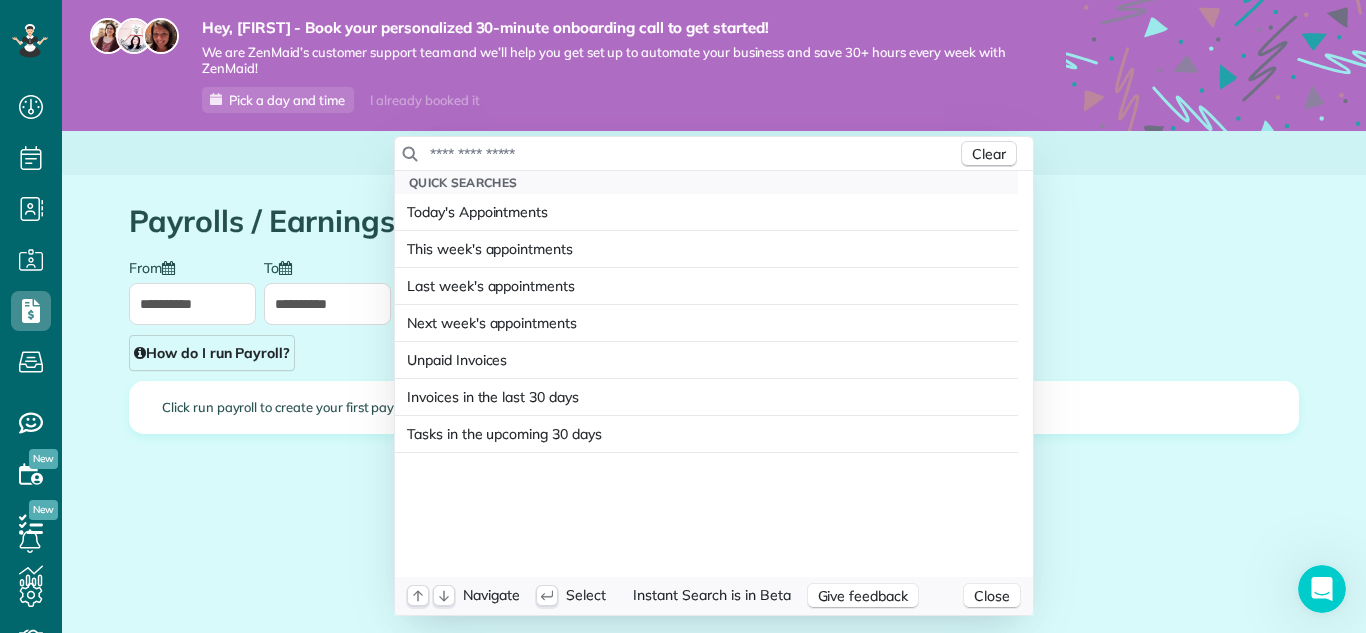 click at bounding box center [693, 154] 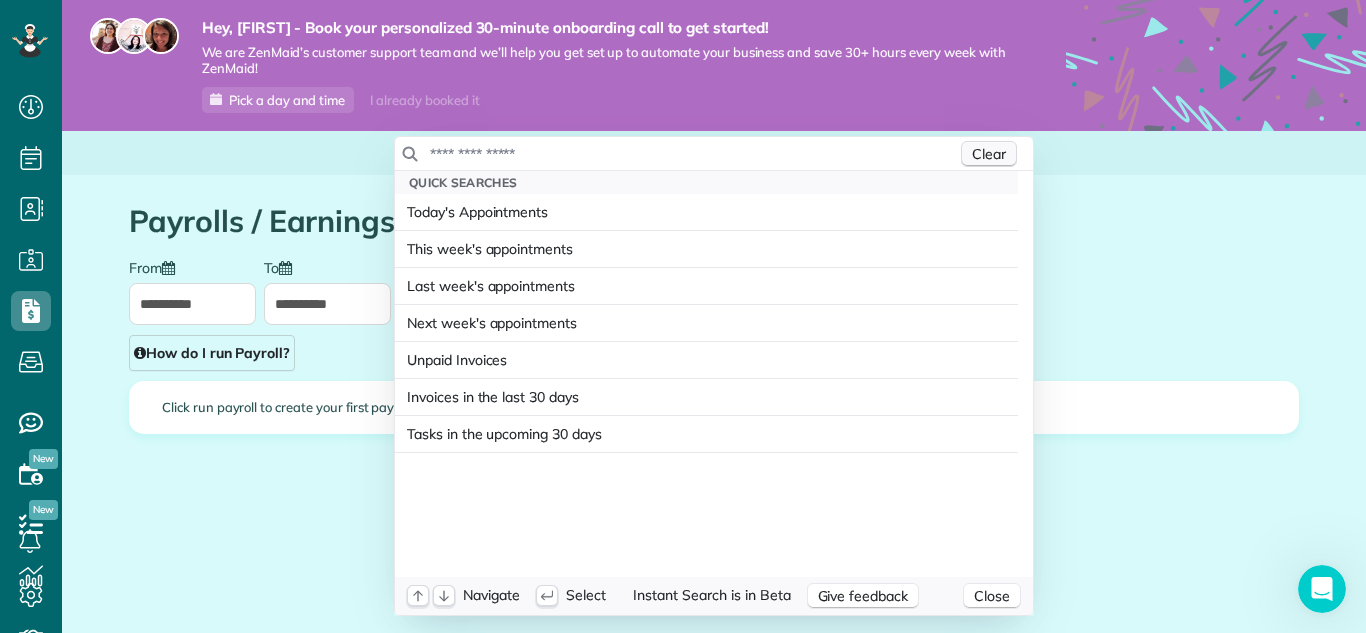 click on "Clear" at bounding box center (989, 154) 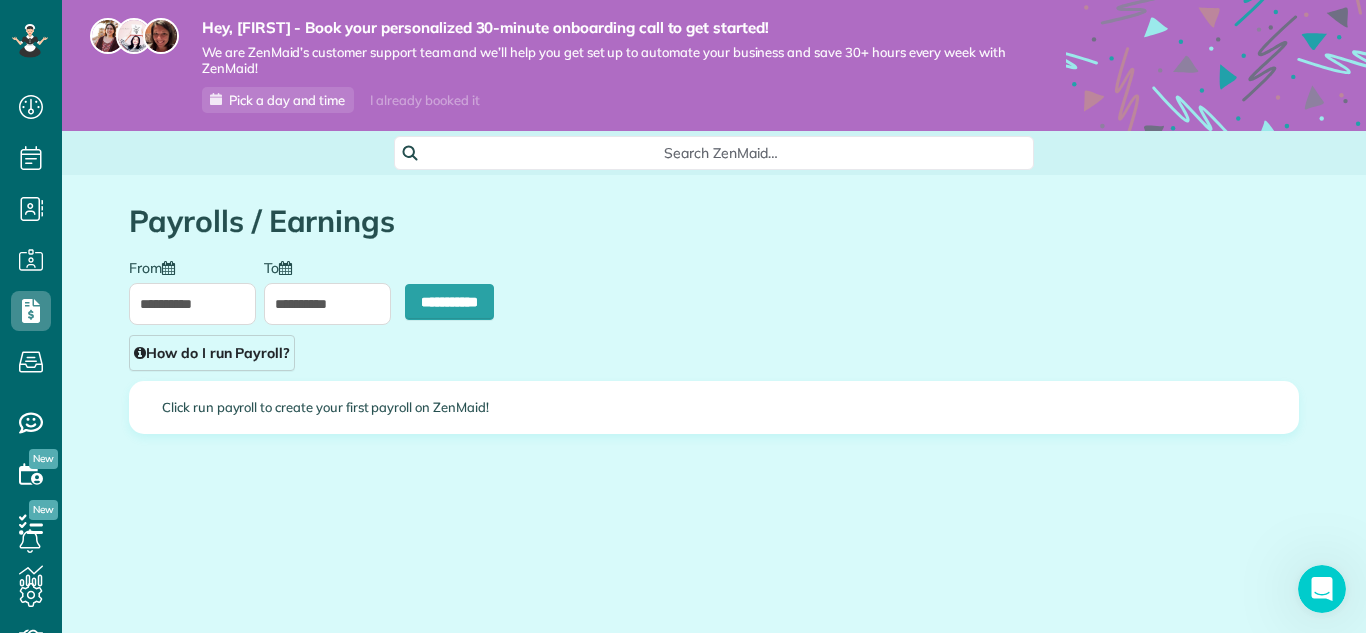 click on "Dashboard
Scheduling
Calendar View
List View
Dispatch View - Weekly scheduling (Beta)" at bounding box center [683, 316] 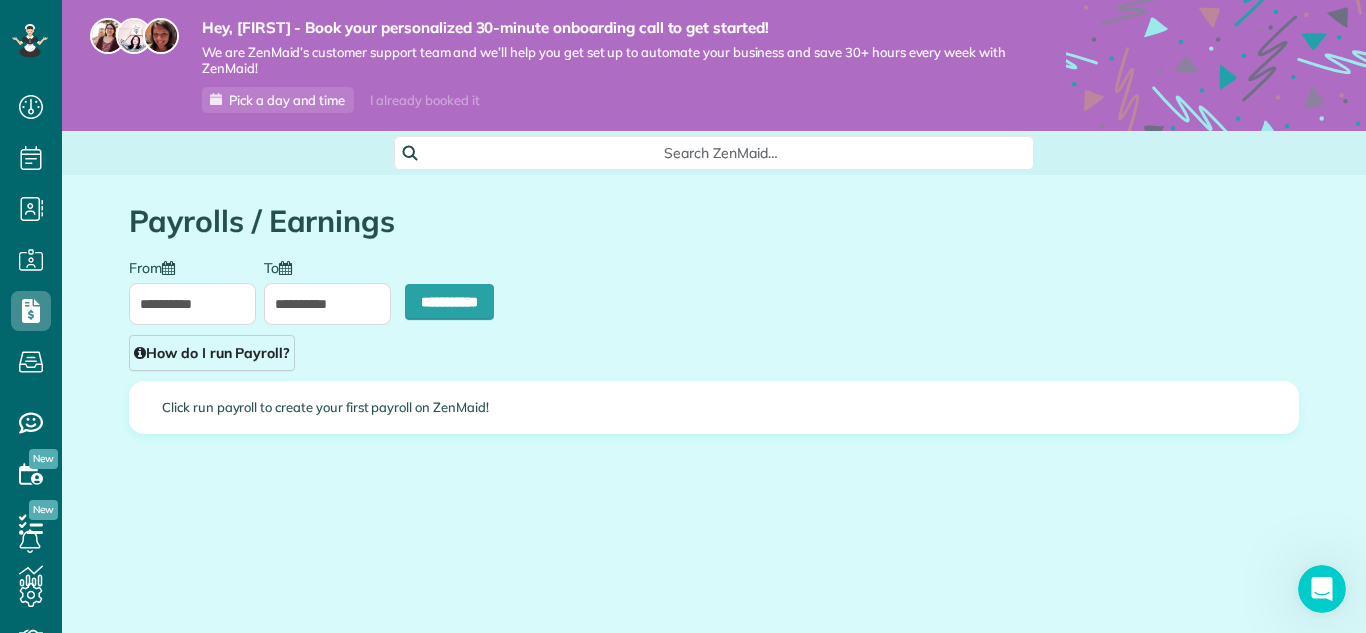 click on "Click run payroll to create your first payroll on ZenMaid!" at bounding box center [714, 407] 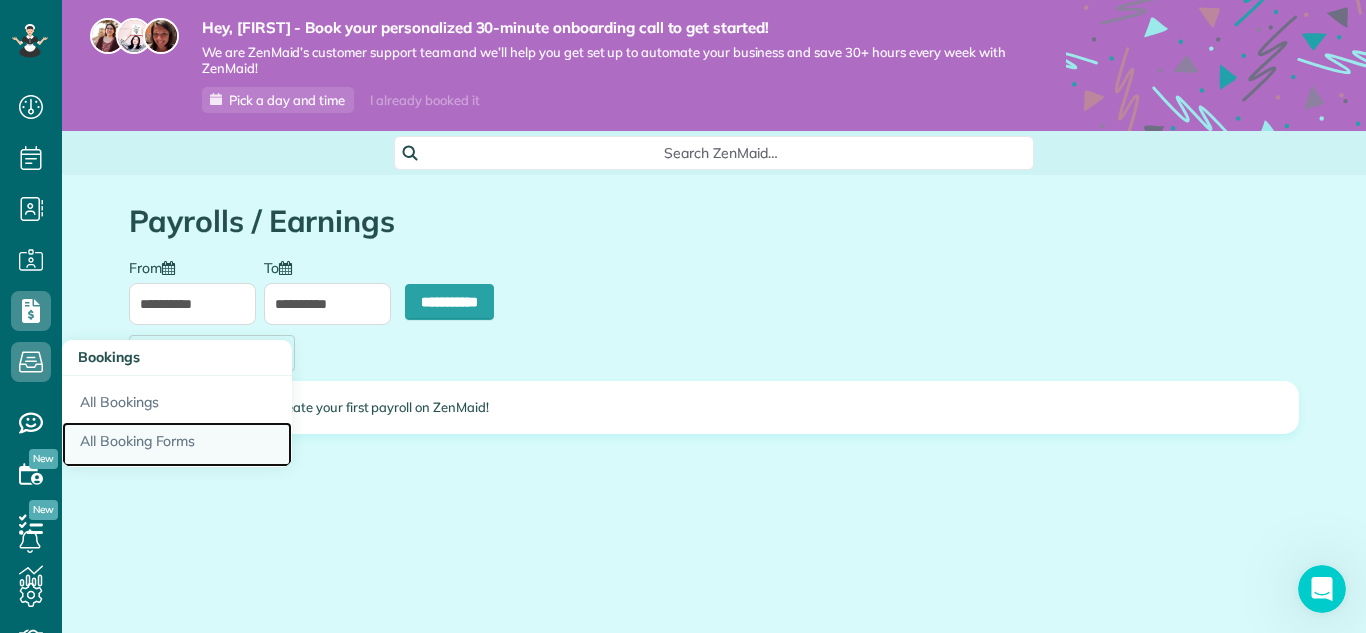 click on "All Booking Forms" at bounding box center (177, 445) 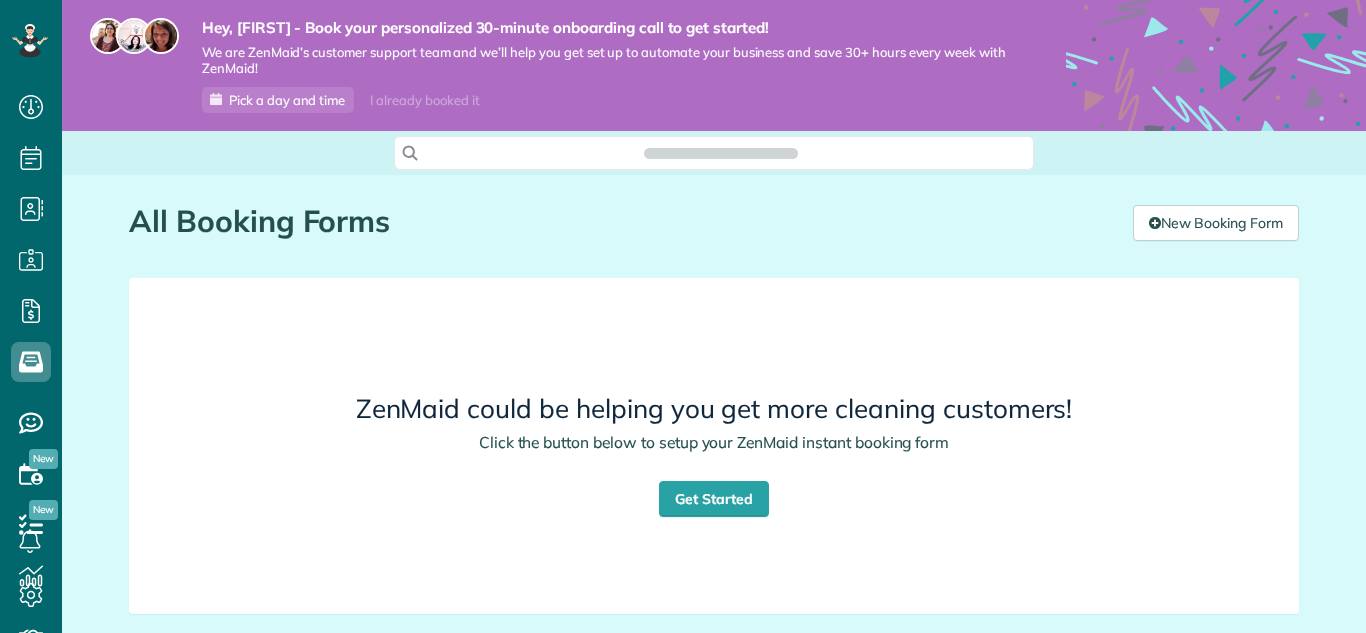 scroll, scrollTop: 0, scrollLeft: 0, axis: both 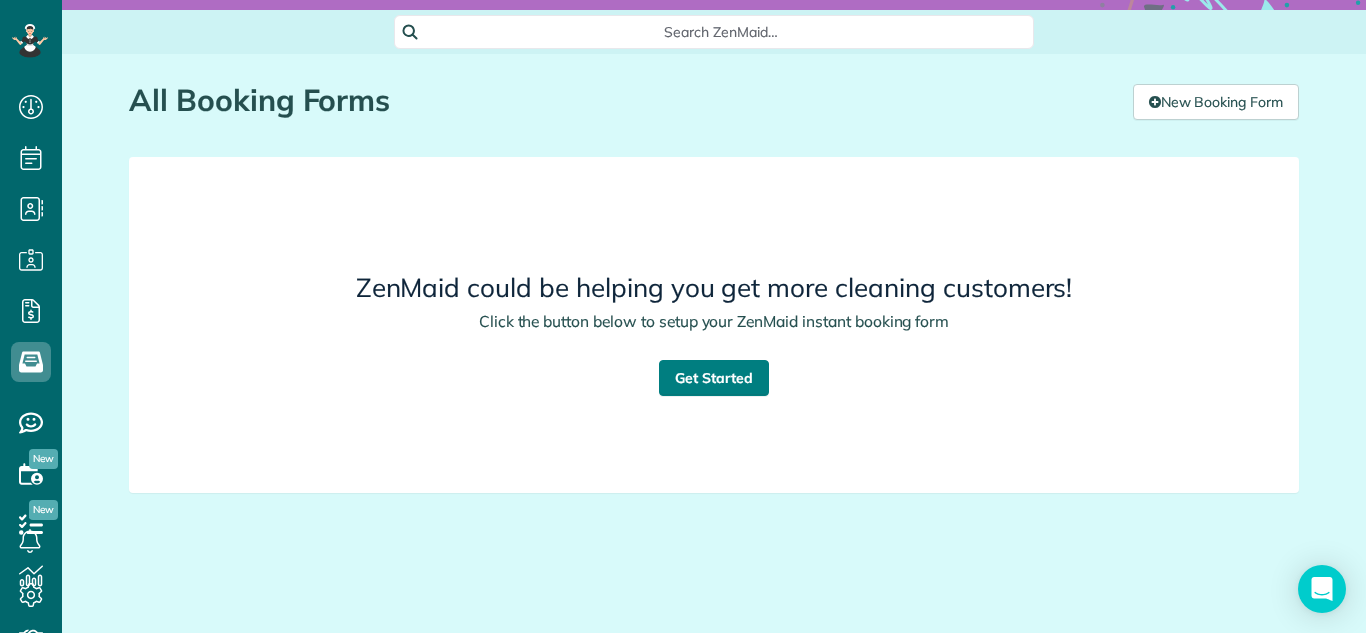 click on "Get Started" at bounding box center (714, 378) 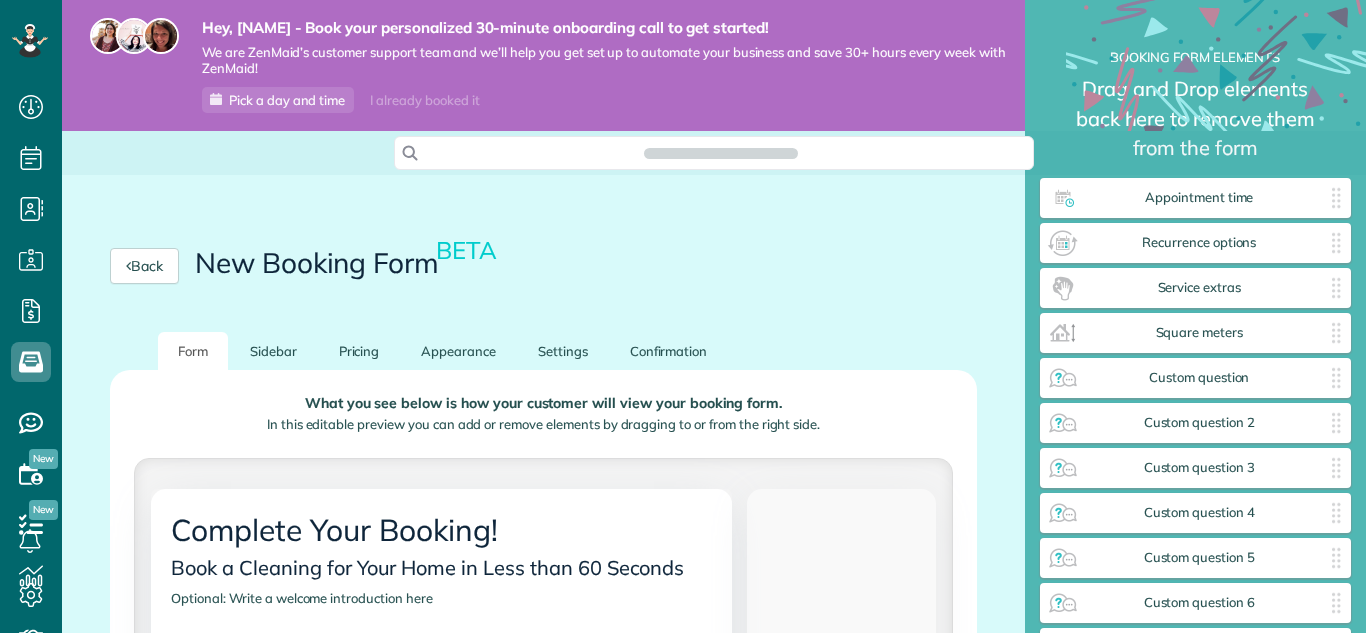 scroll, scrollTop: 0, scrollLeft: 0, axis: both 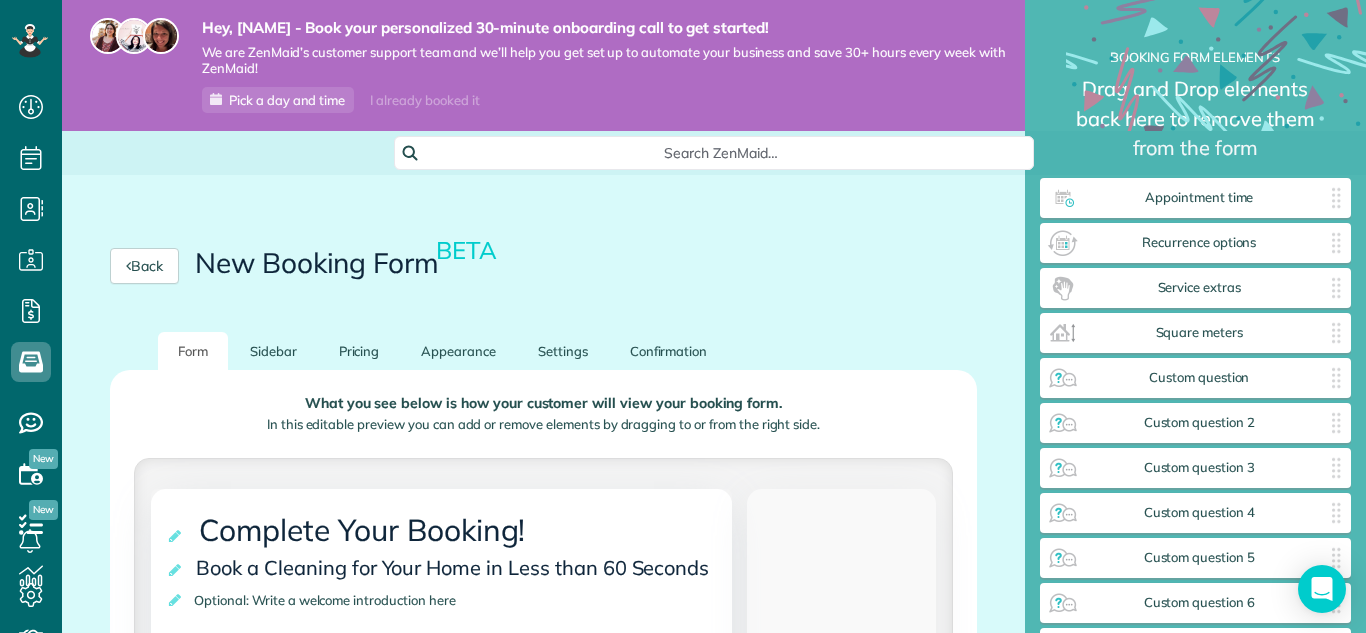 click on "Back
New Booking Form  BETA" at bounding box center (543, 266) 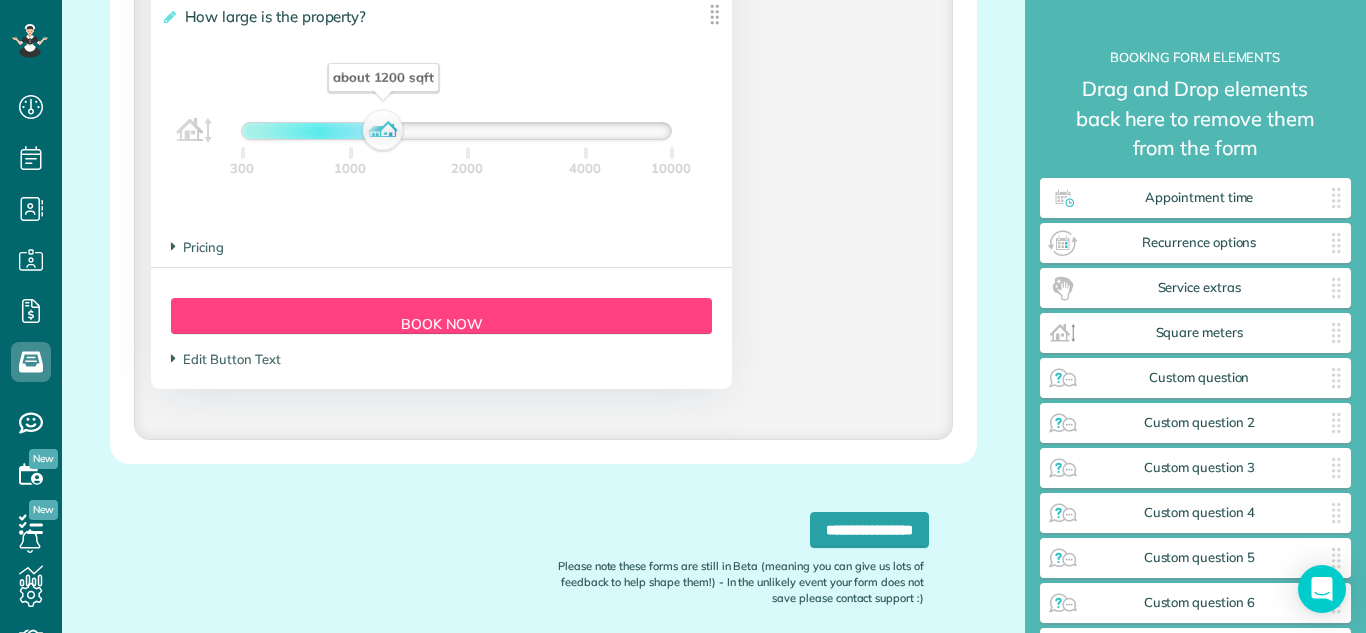 scroll, scrollTop: 2040, scrollLeft: 0, axis: vertical 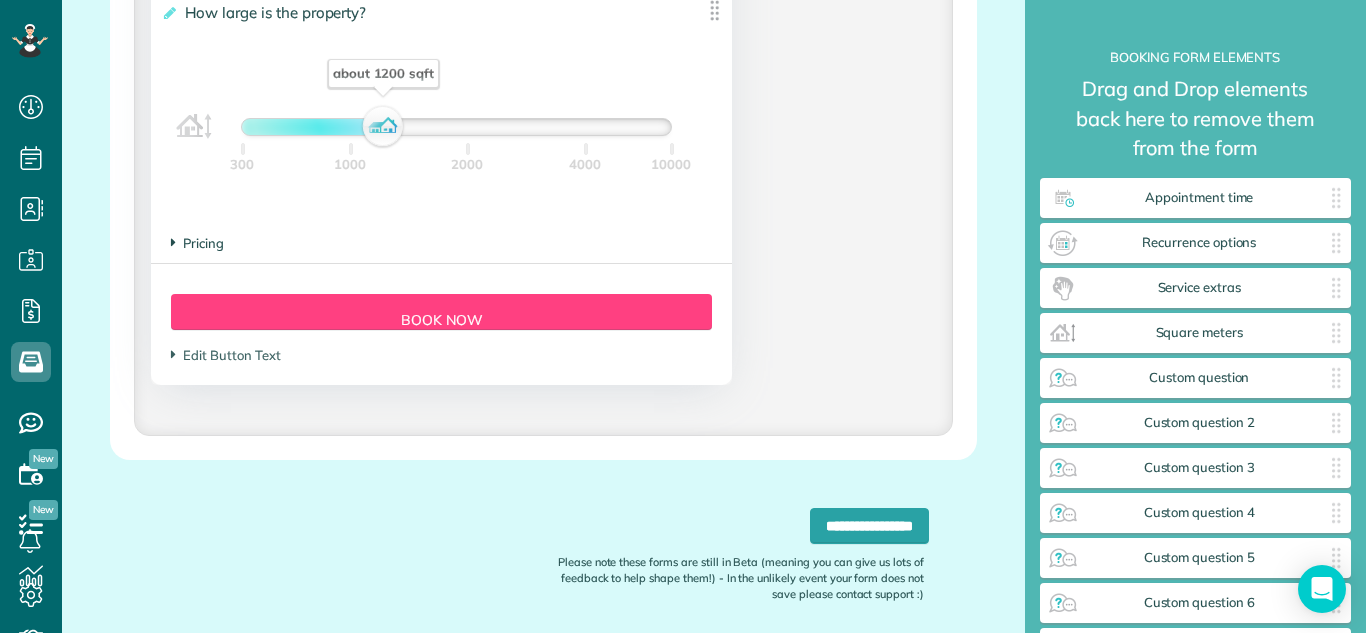 click on "Pricing" at bounding box center [197, 243] 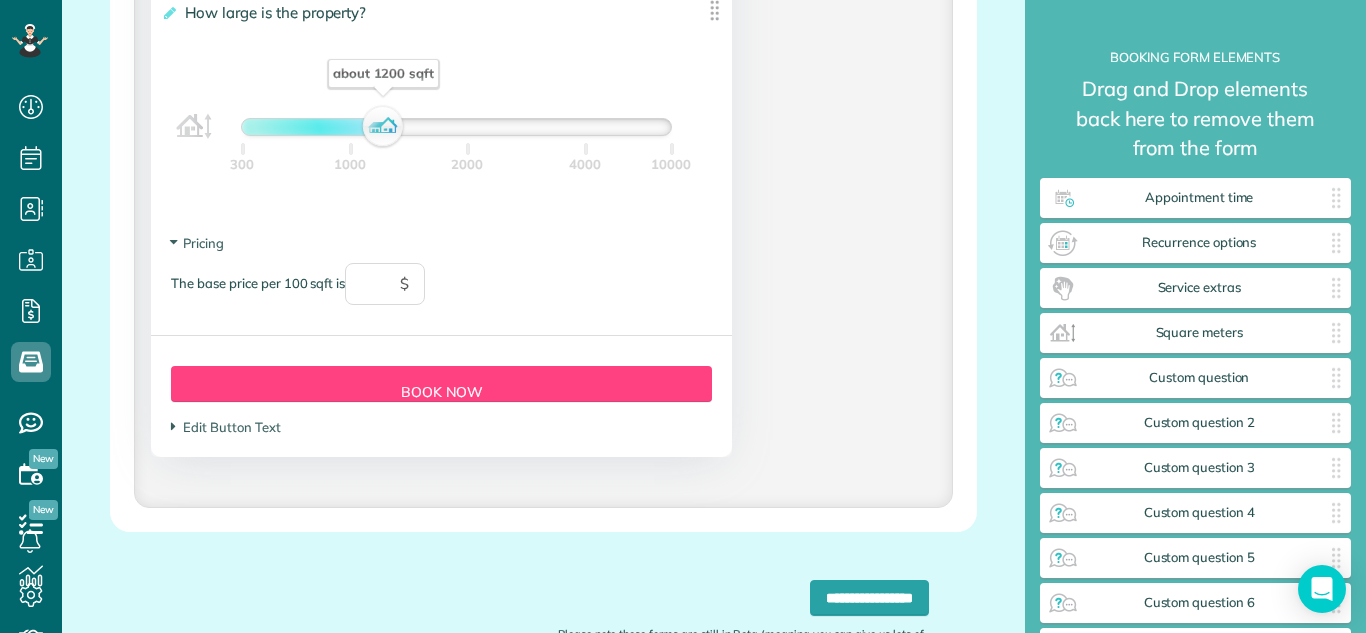 click on "The base price per 100 sqft is
$" at bounding box center (441, 294) 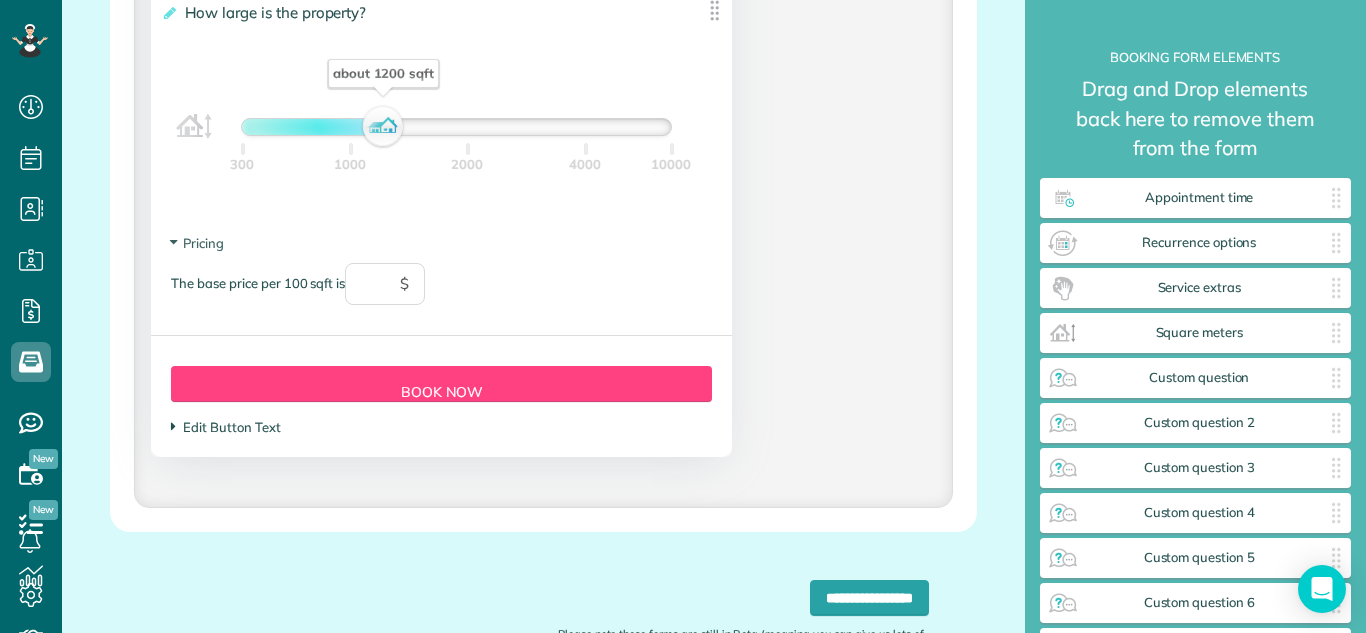 click on "Edit Button Text" at bounding box center [225, 427] 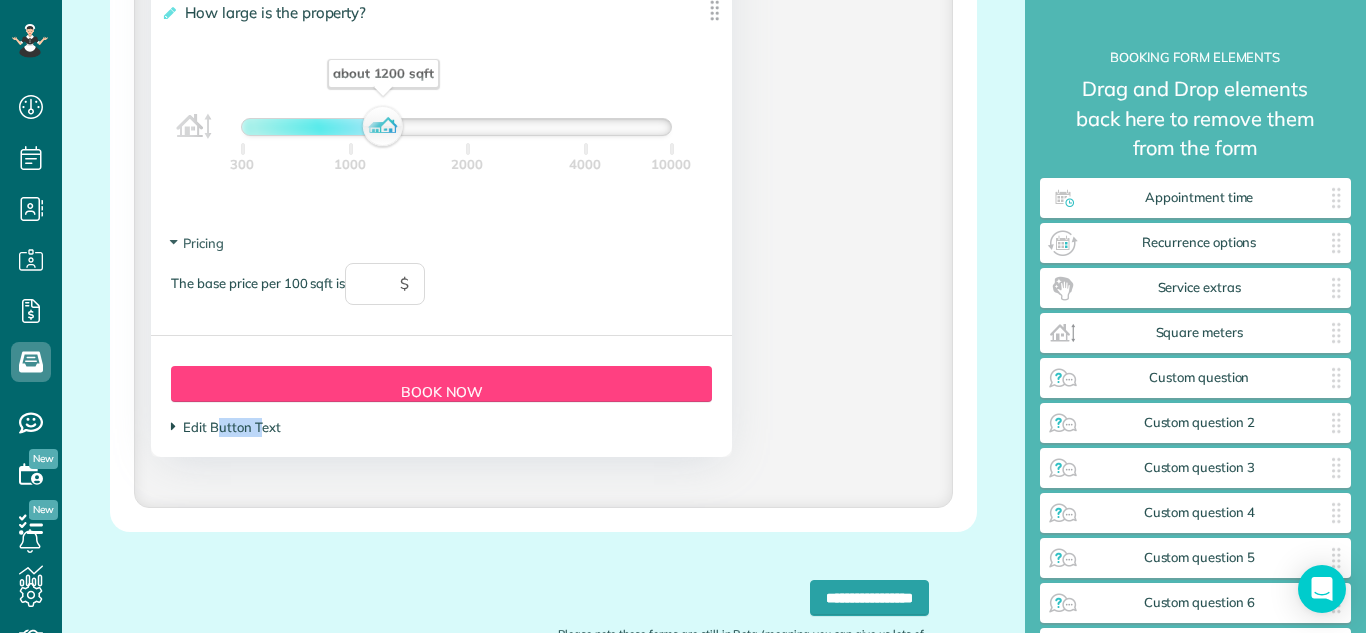 click on "Edit Button Text" at bounding box center (225, 427) 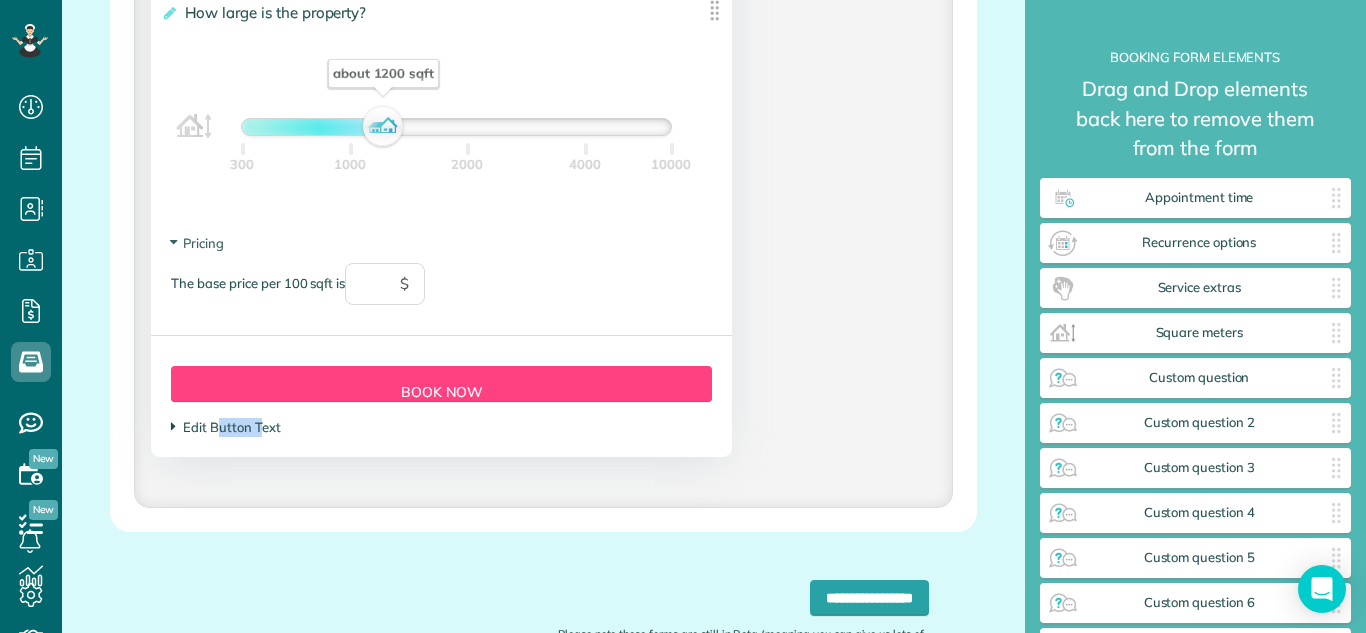 click on "Edit Button Text" at bounding box center [225, 427] 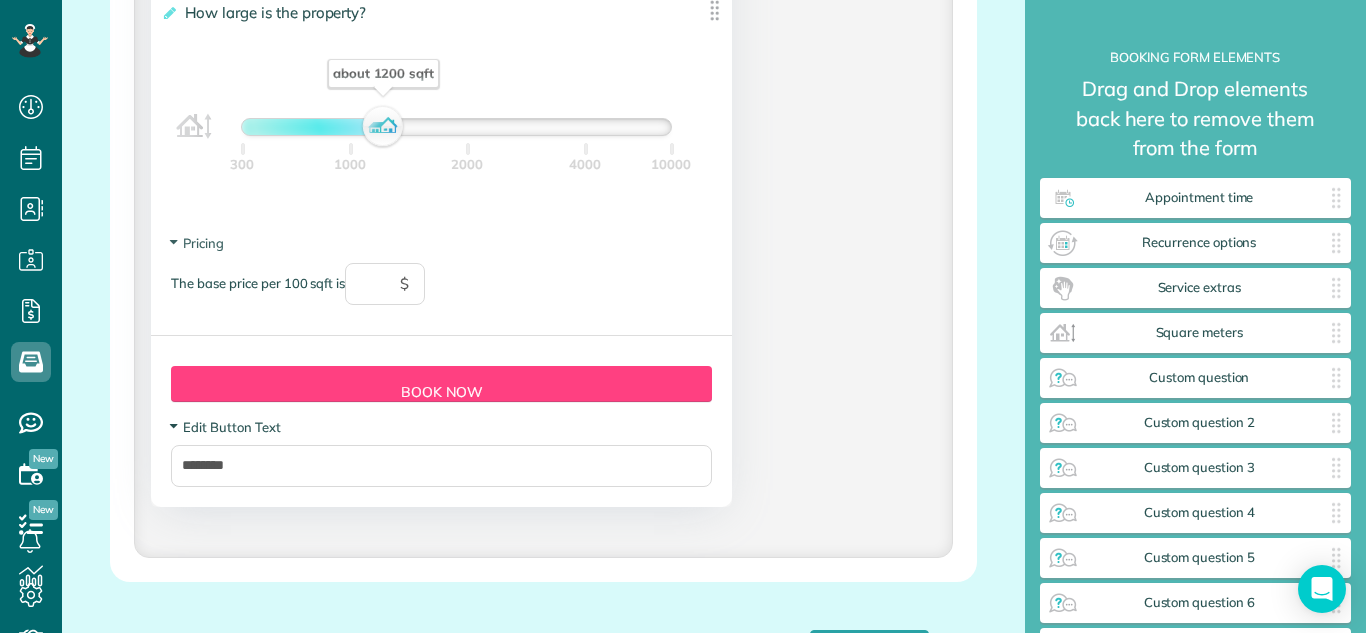 click on "Edit Button Text" at bounding box center [225, 427] 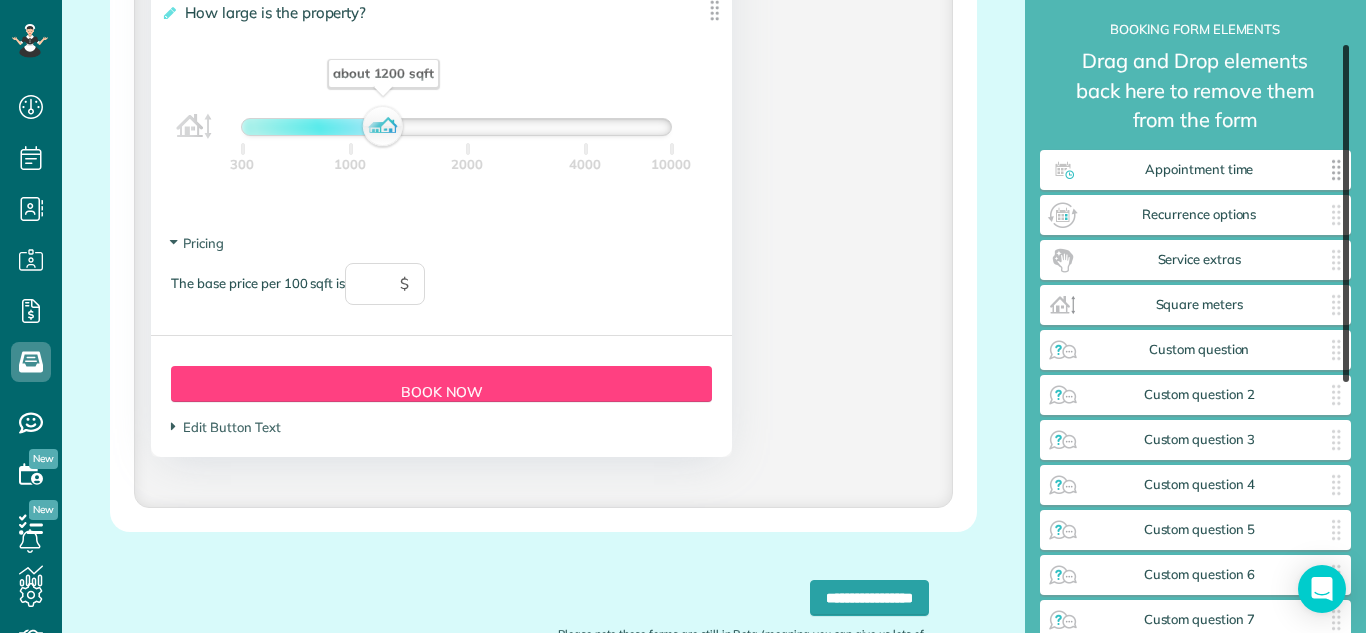 scroll, scrollTop: 0, scrollLeft: 0, axis: both 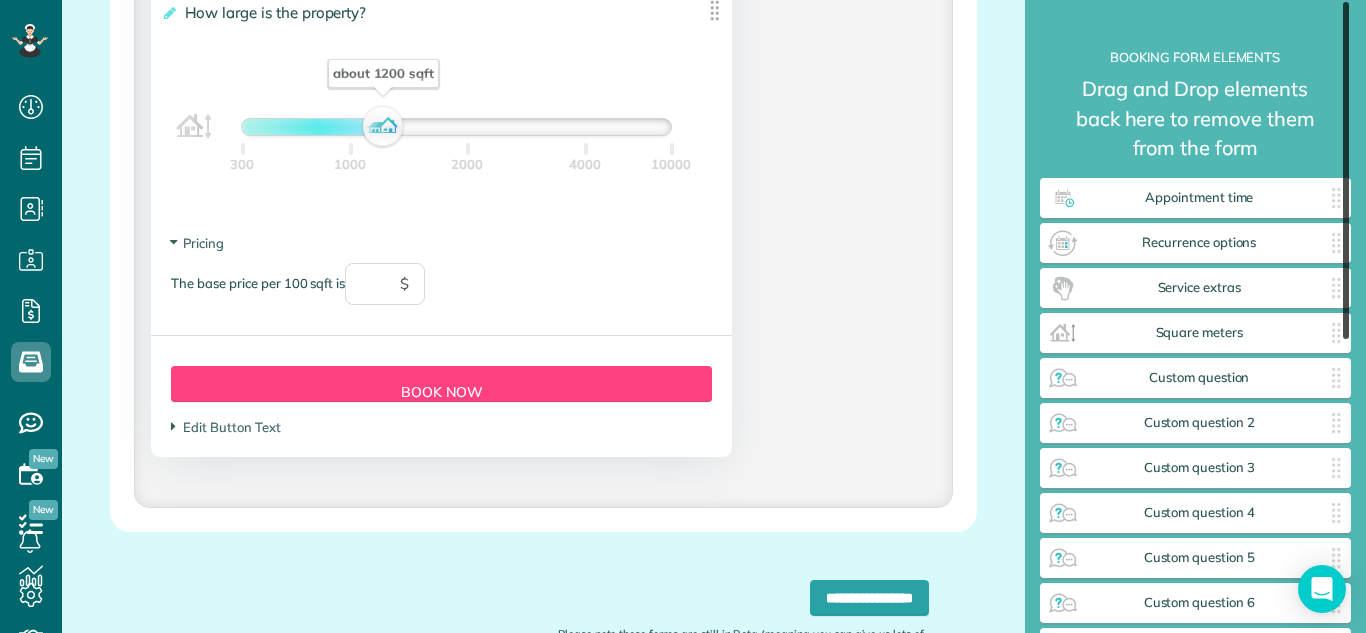 drag, startPoint x: 1344, startPoint y: 211, endPoint x: 1281, endPoint y: 45, distance: 177.55281 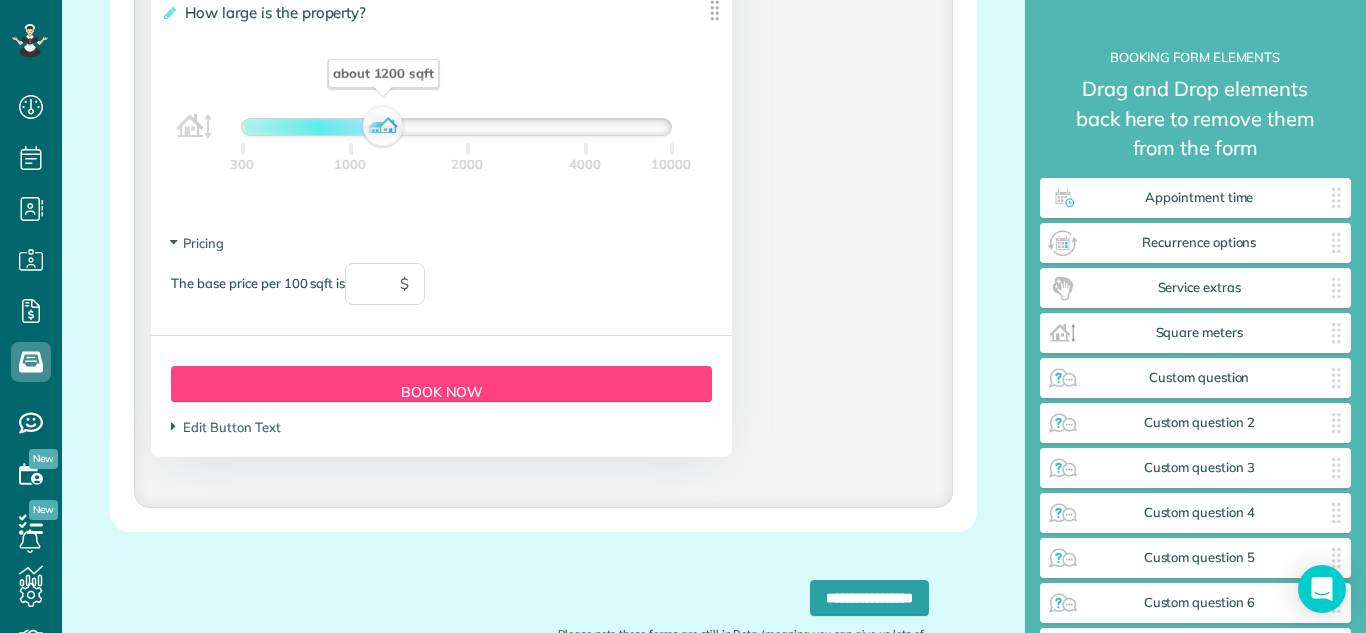 click on "**********" at bounding box center [543, -548] 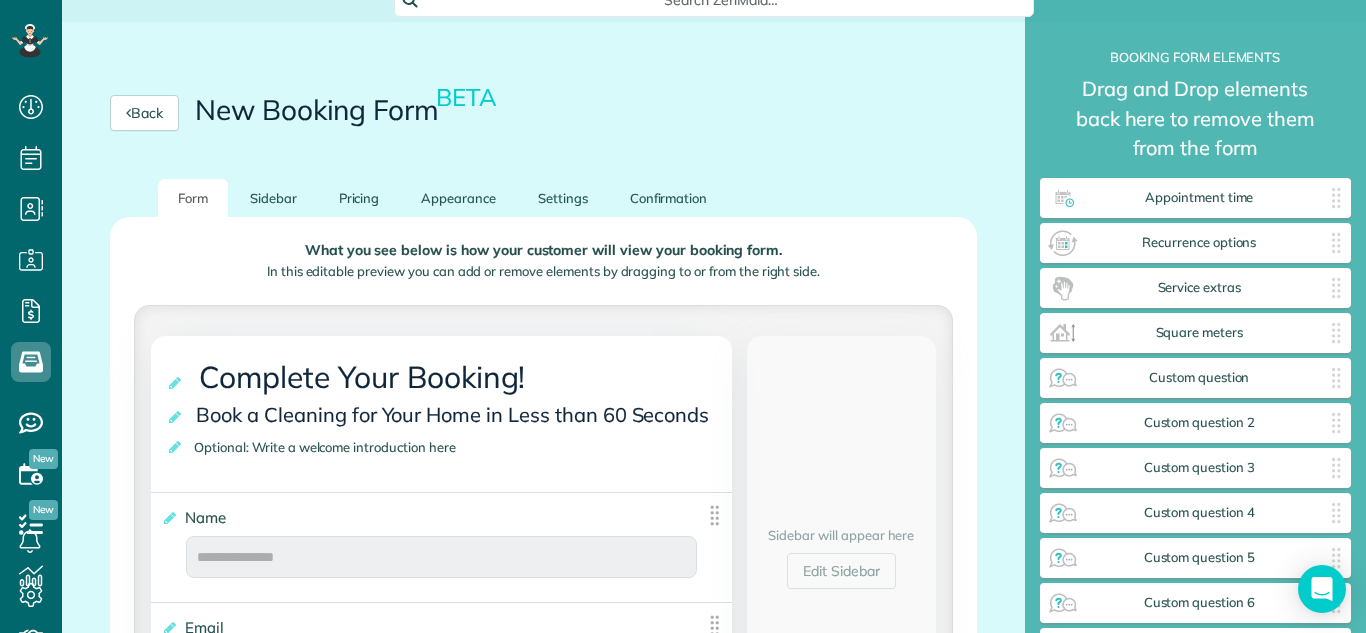 scroll, scrollTop: 120, scrollLeft: 0, axis: vertical 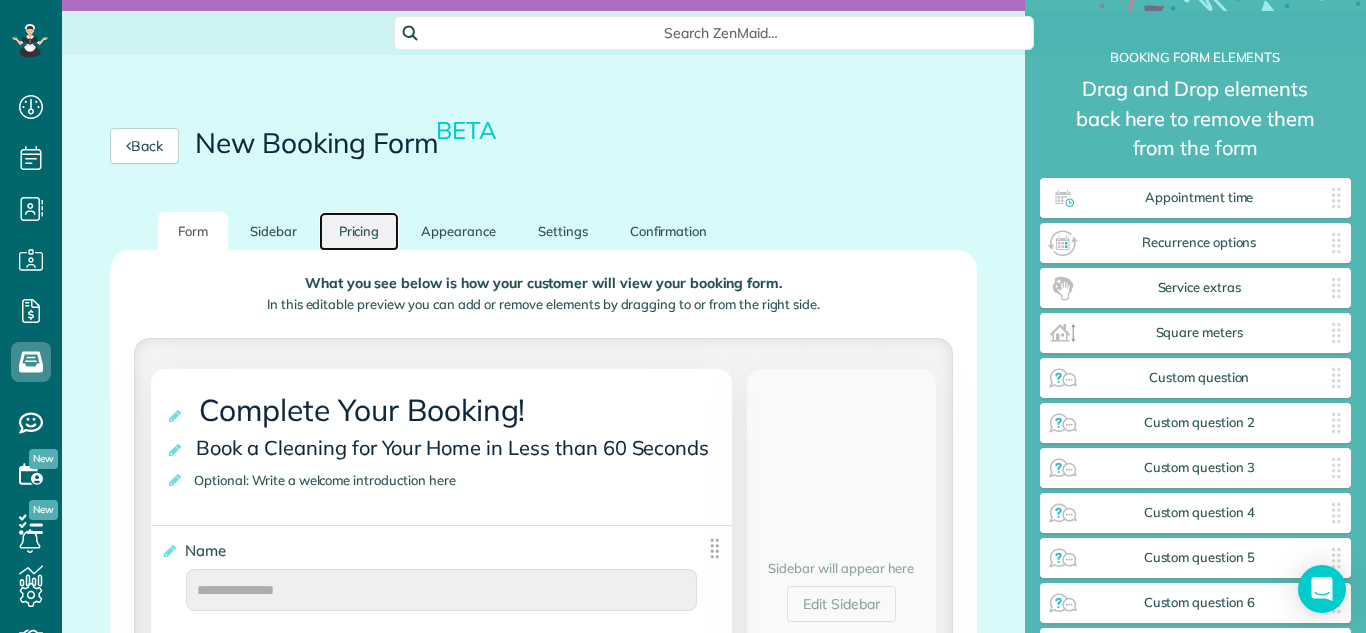 click on "Pricing" at bounding box center (359, 231) 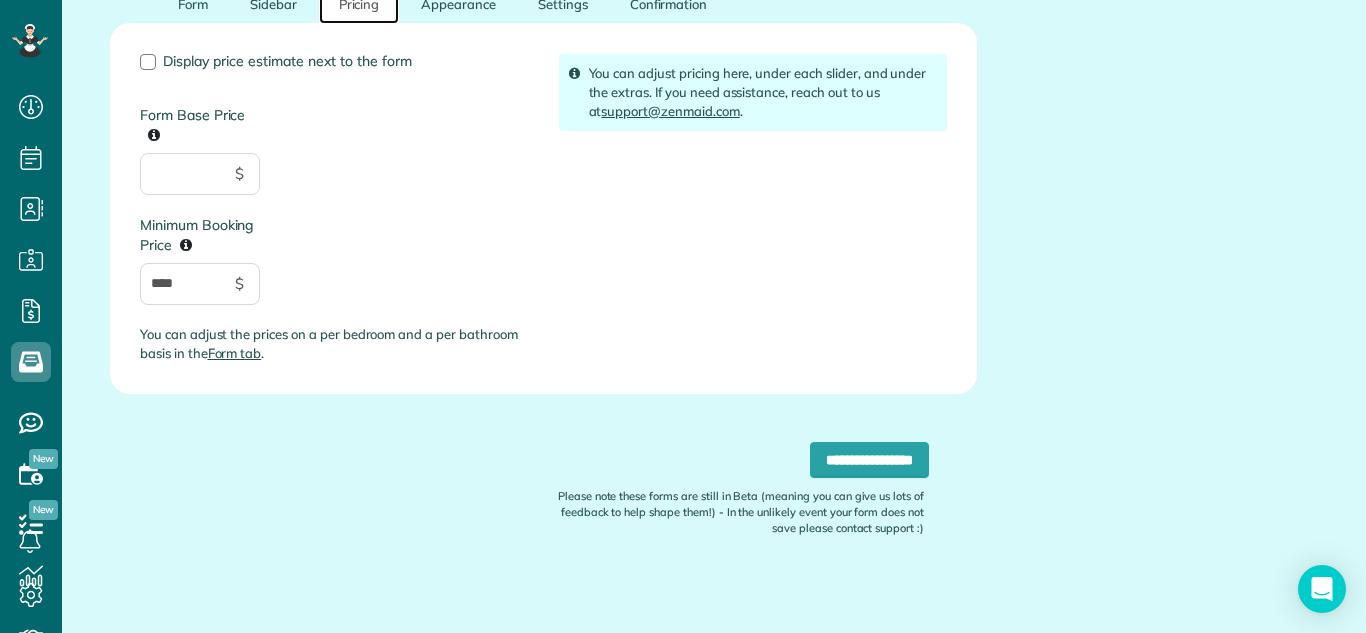 scroll, scrollTop: 357, scrollLeft: 0, axis: vertical 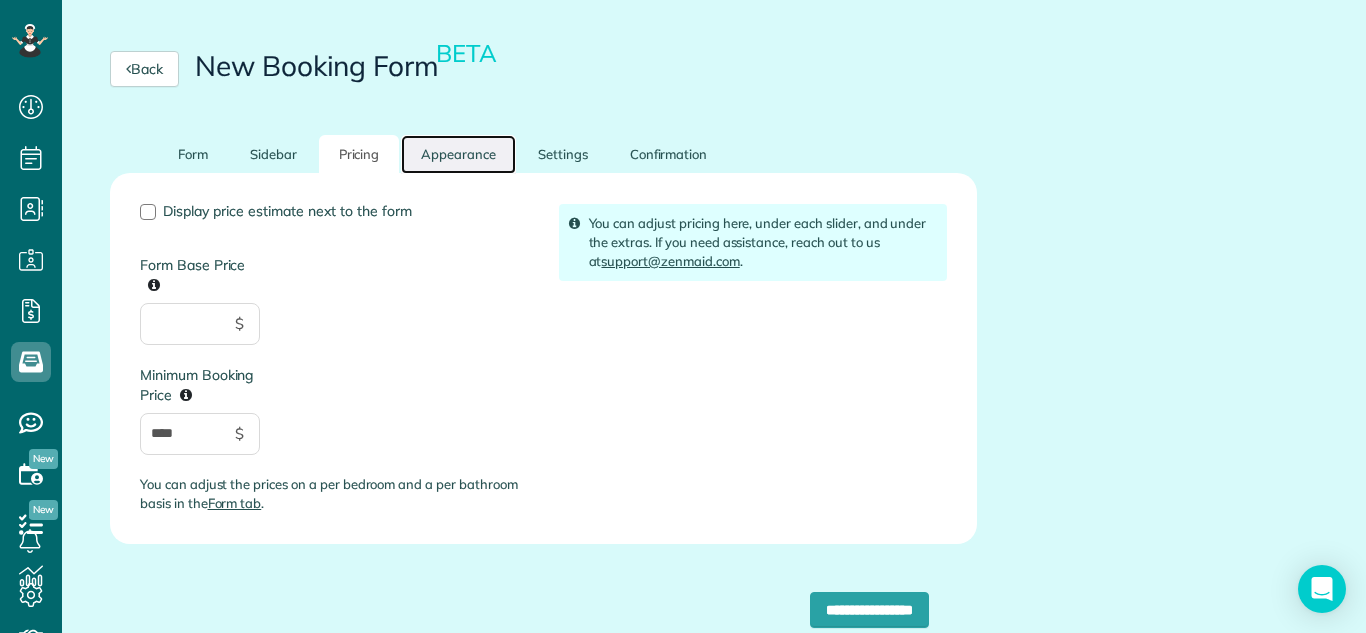 click on "Appearance" at bounding box center (458, 154) 